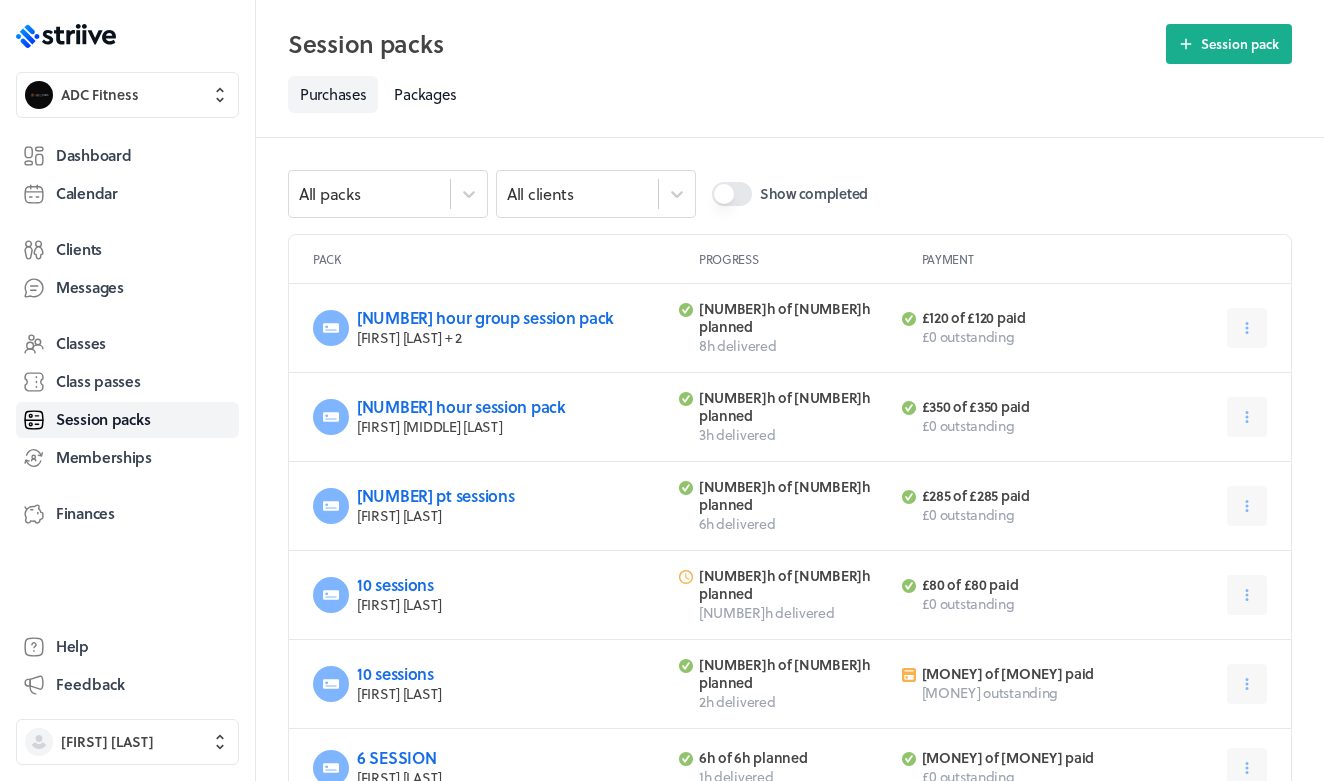click on "Calendar" at bounding box center [87, 193] 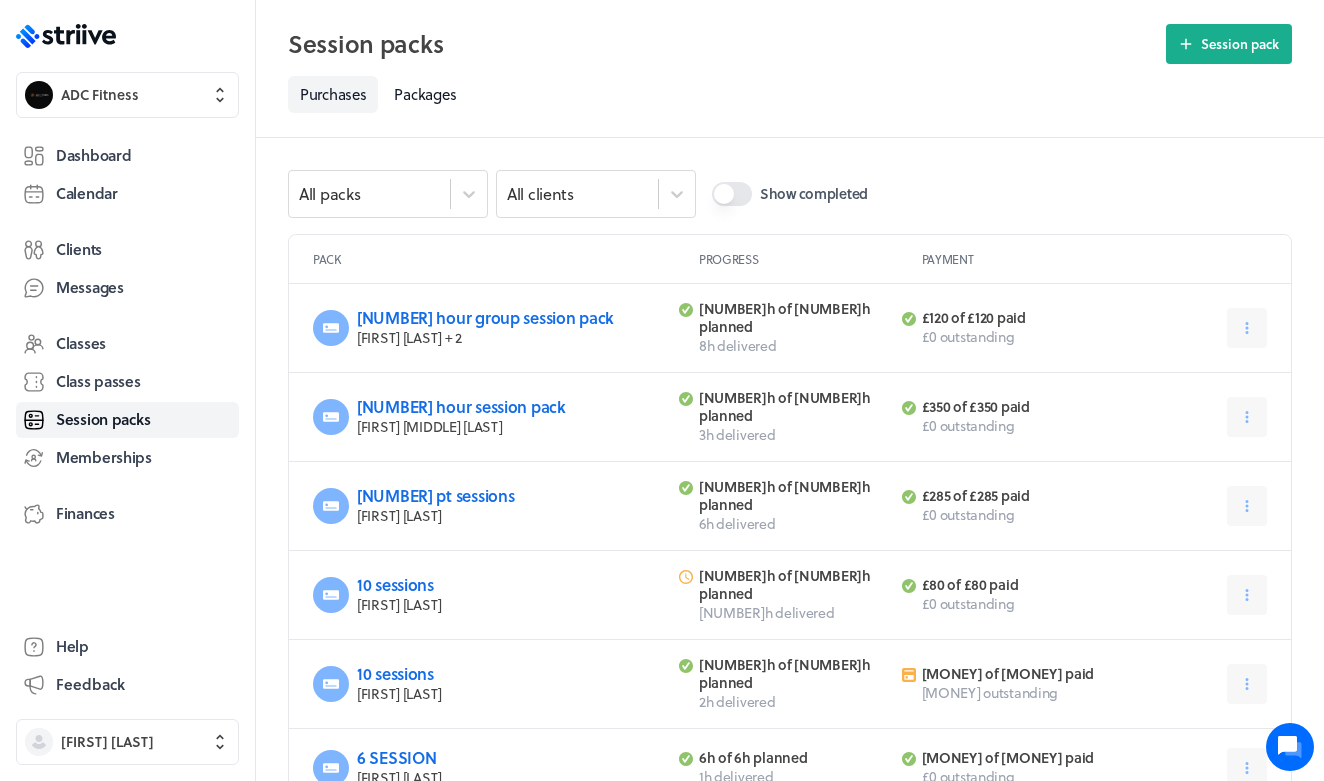 scroll, scrollTop: 0, scrollLeft: 0, axis: both 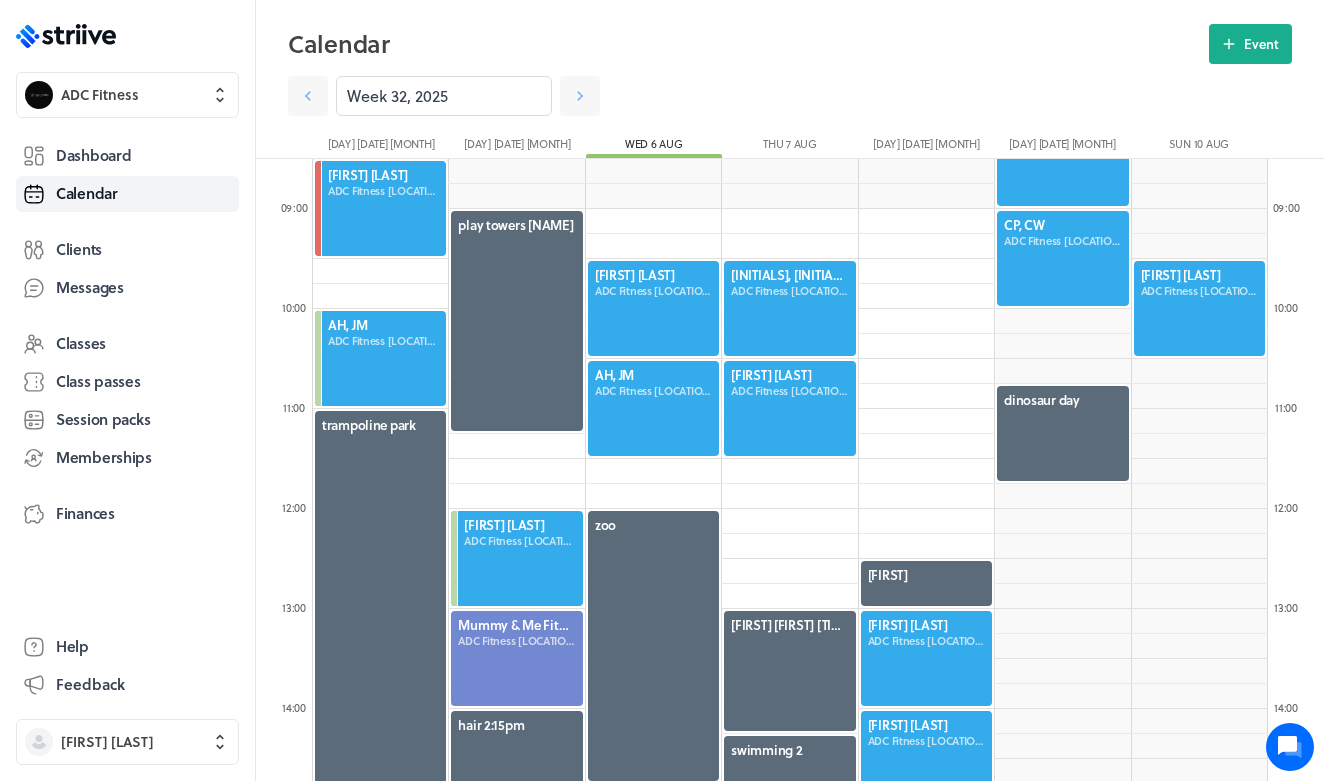 click on "Week 32, 2025" at bounding box center [650, 96] 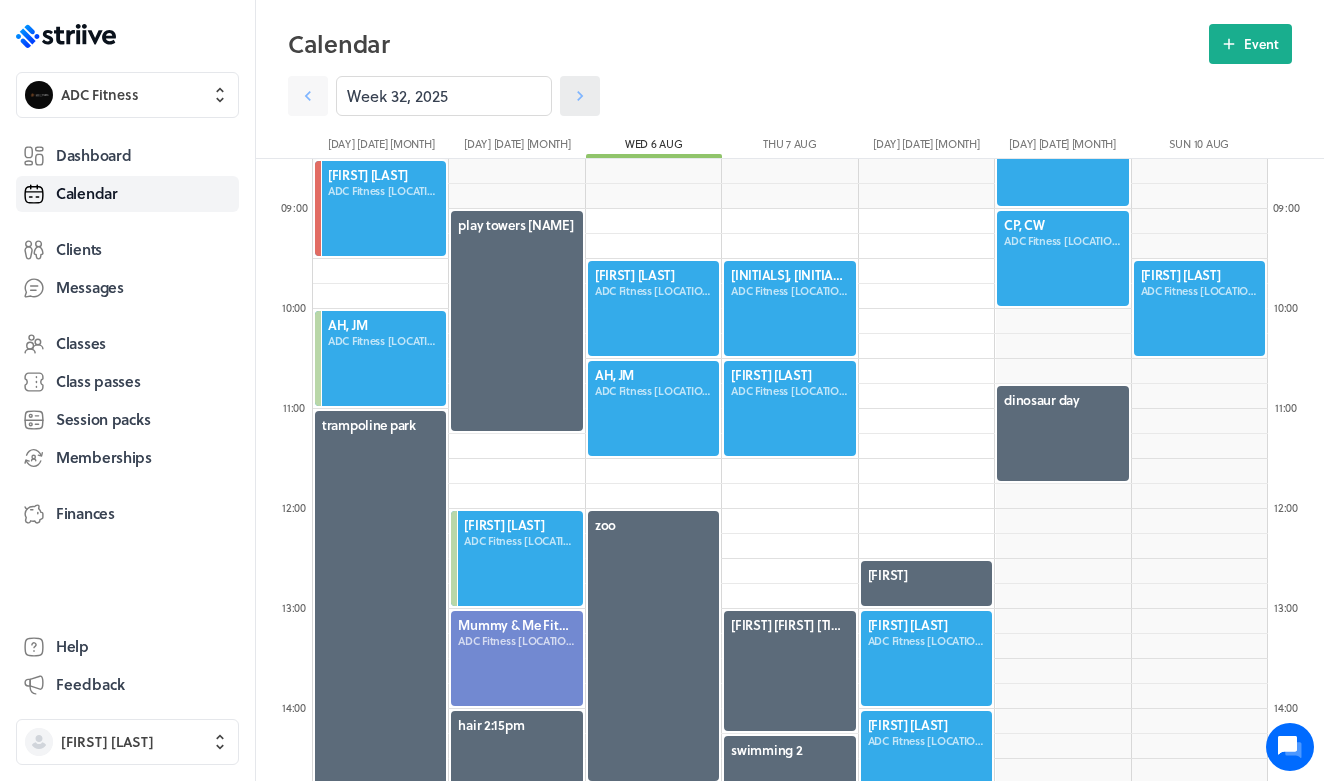click 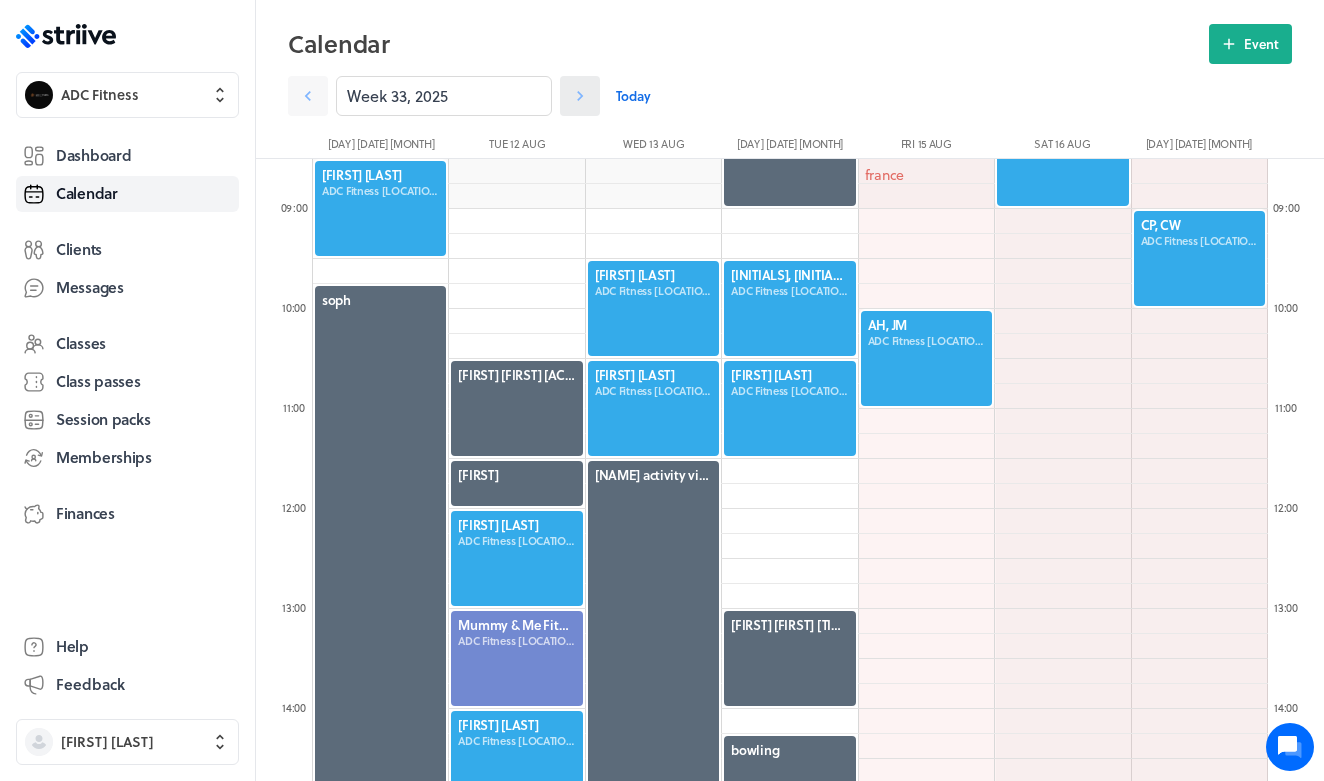 click 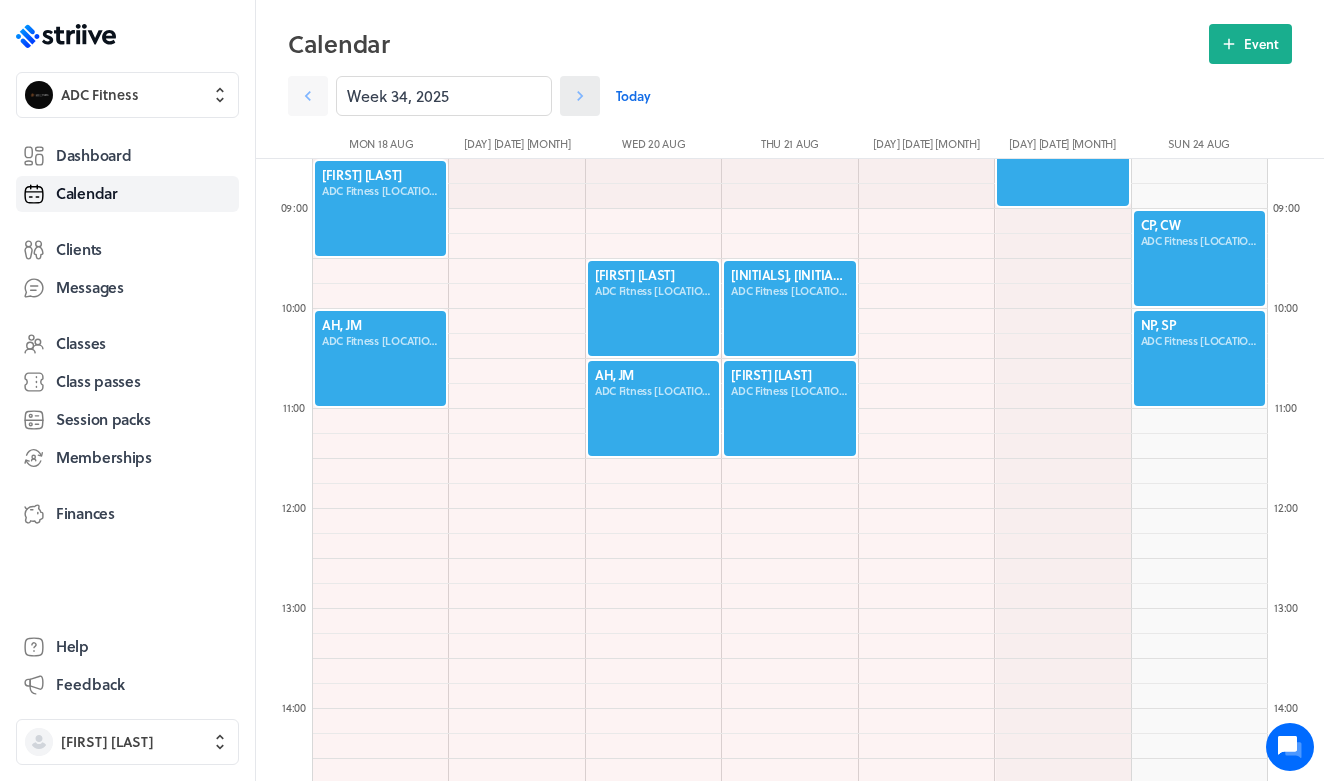 click 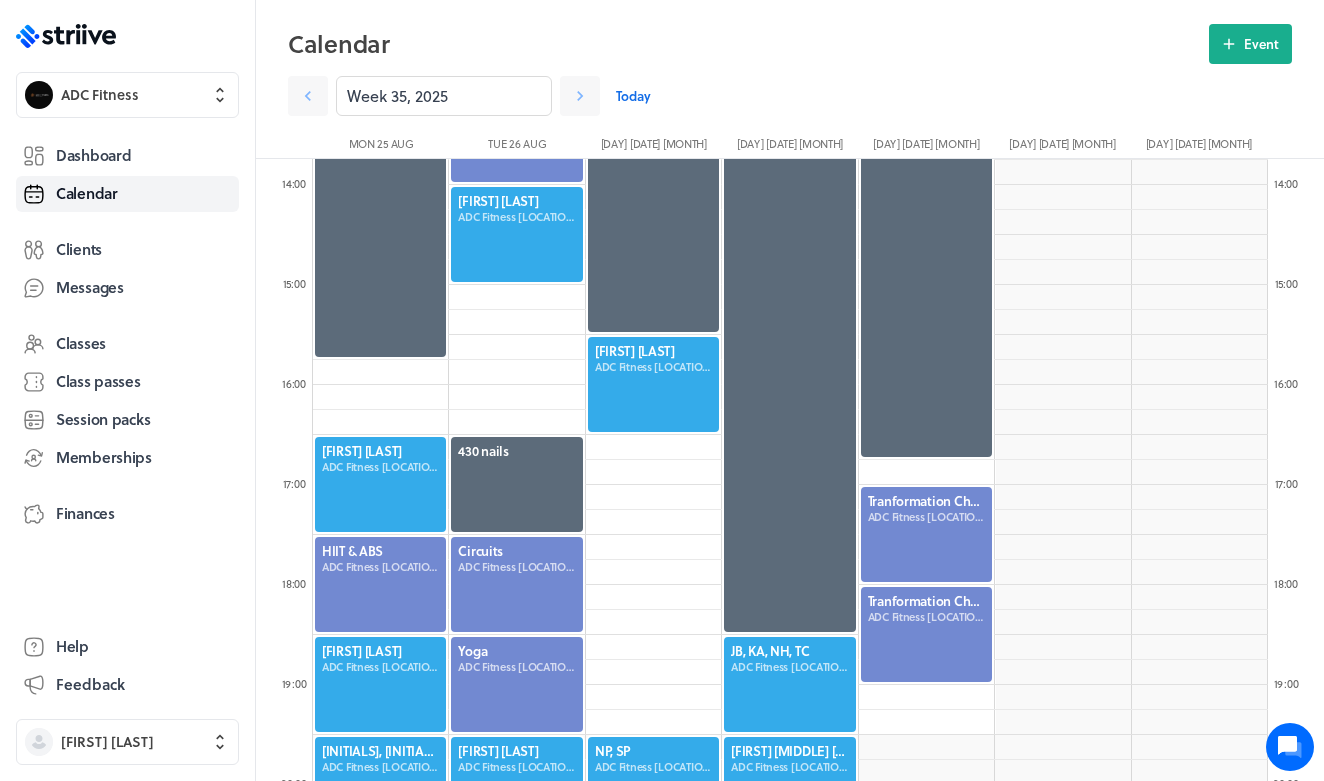 scroll, scrollTop: 1710, scrollLeft: 0, axis: vertical 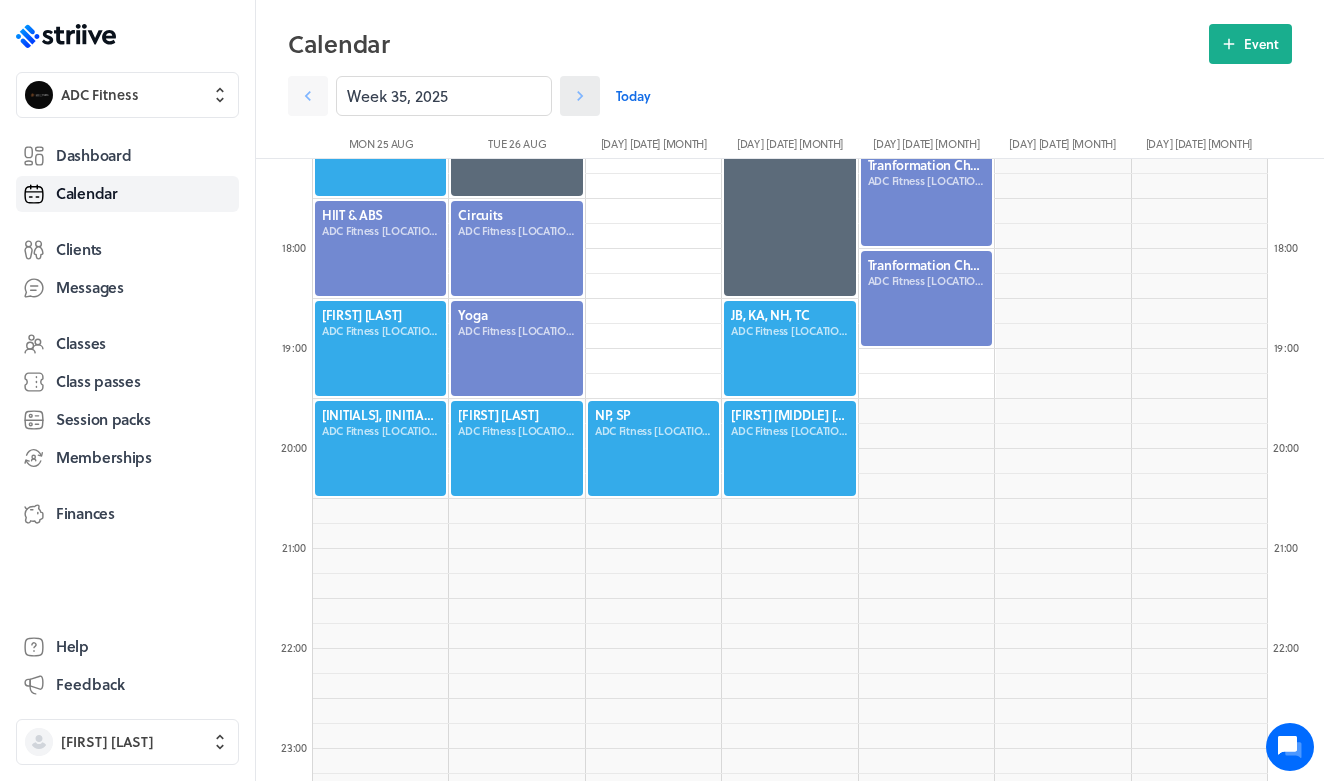 click 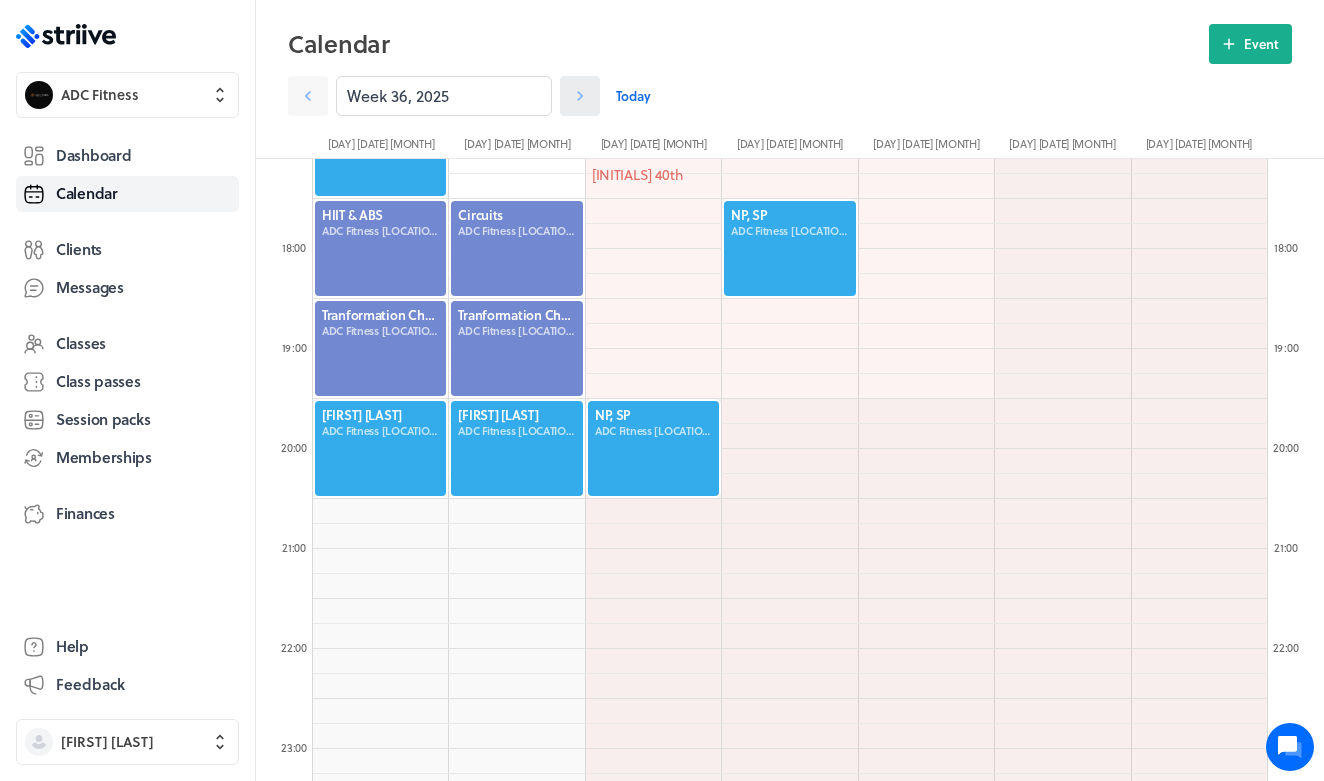 click 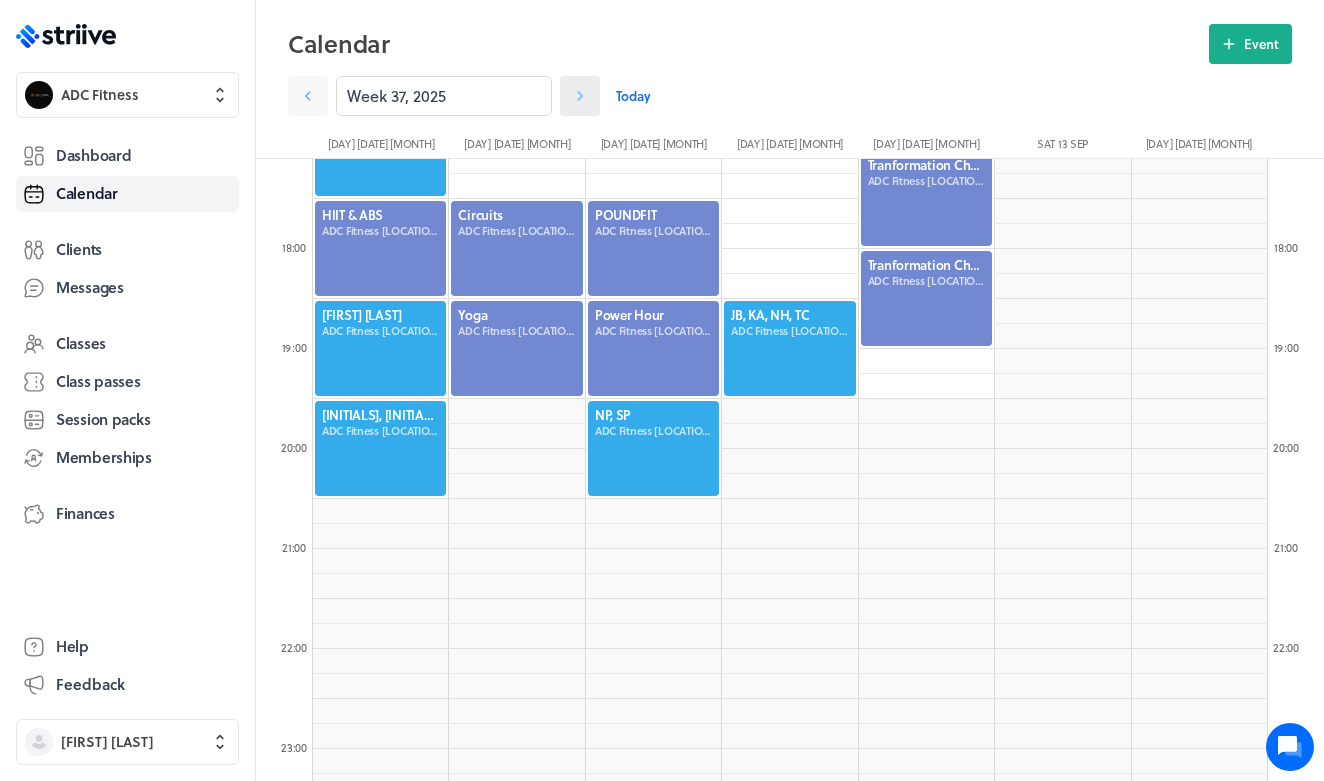 click 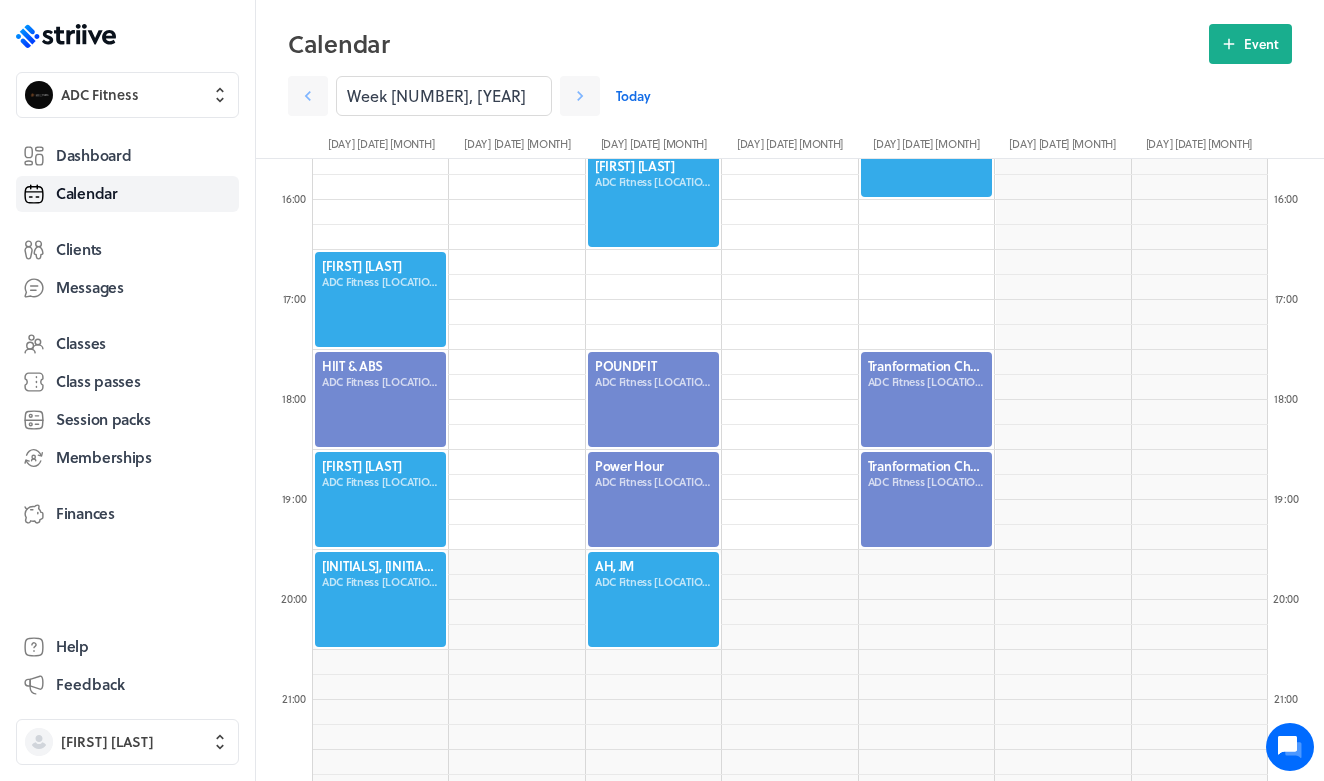 scroll, scrollTop: 1559, scrollLeft: 0, axis: vertical 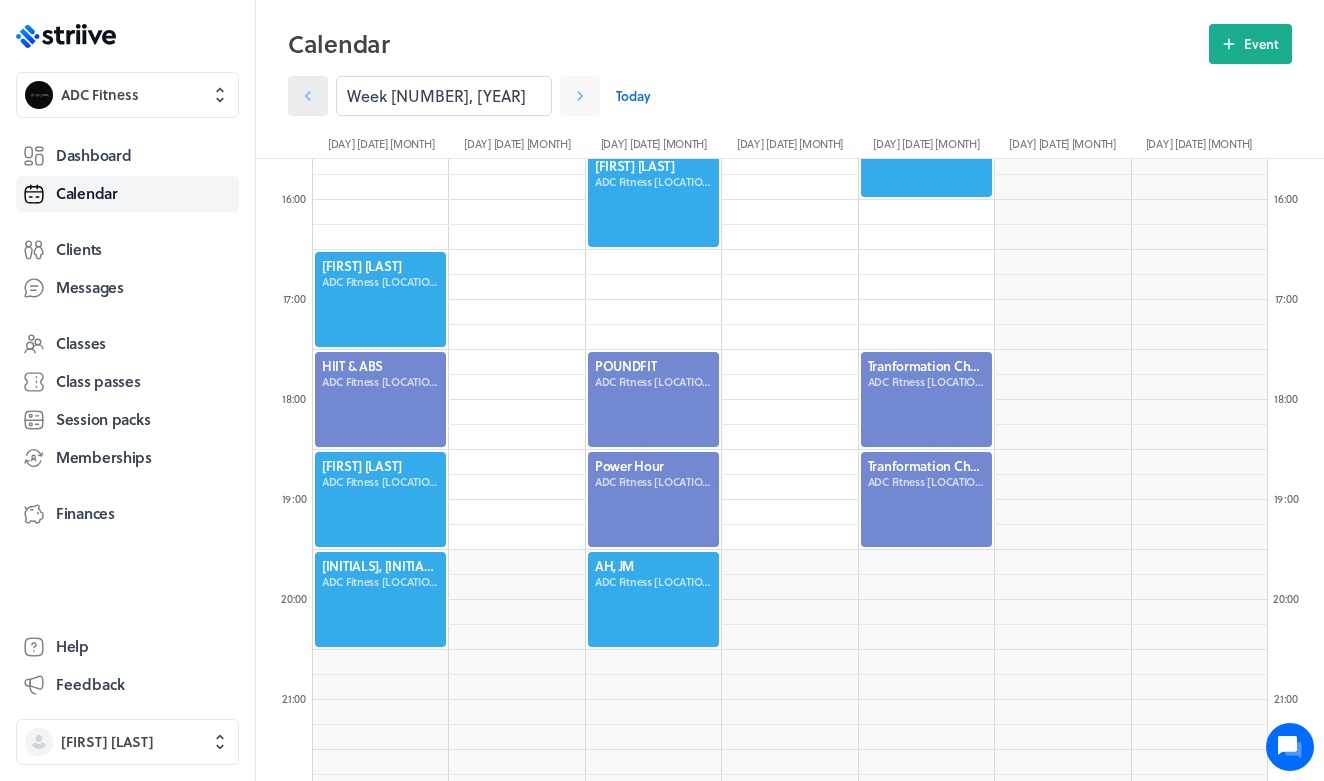 click 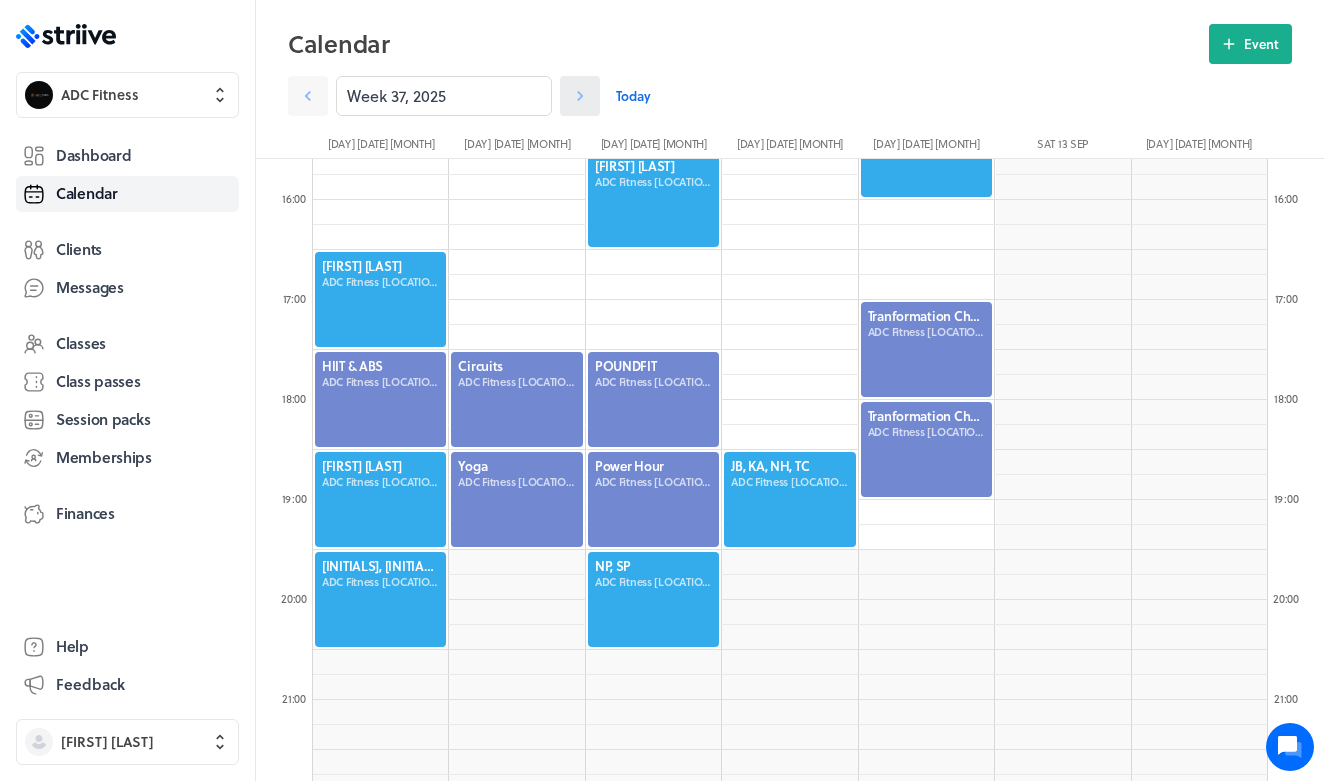 click 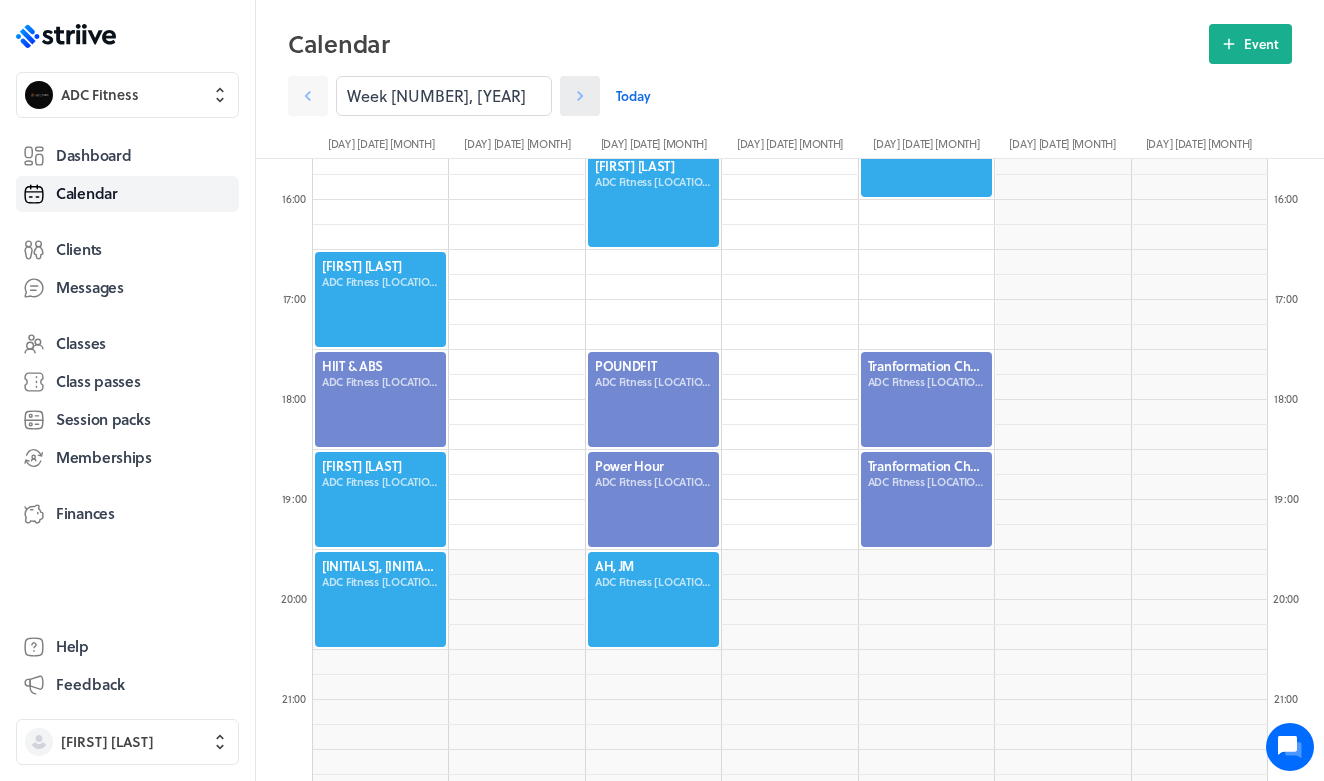 click 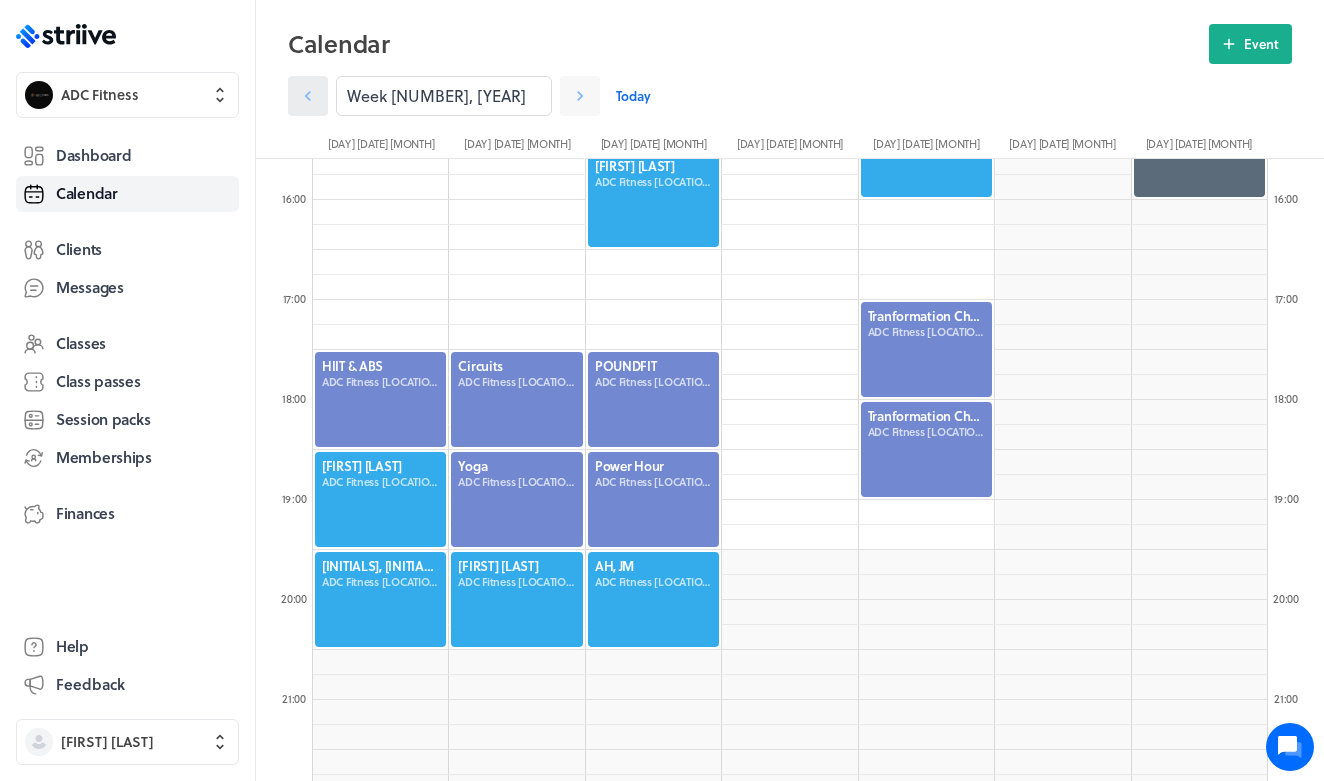click 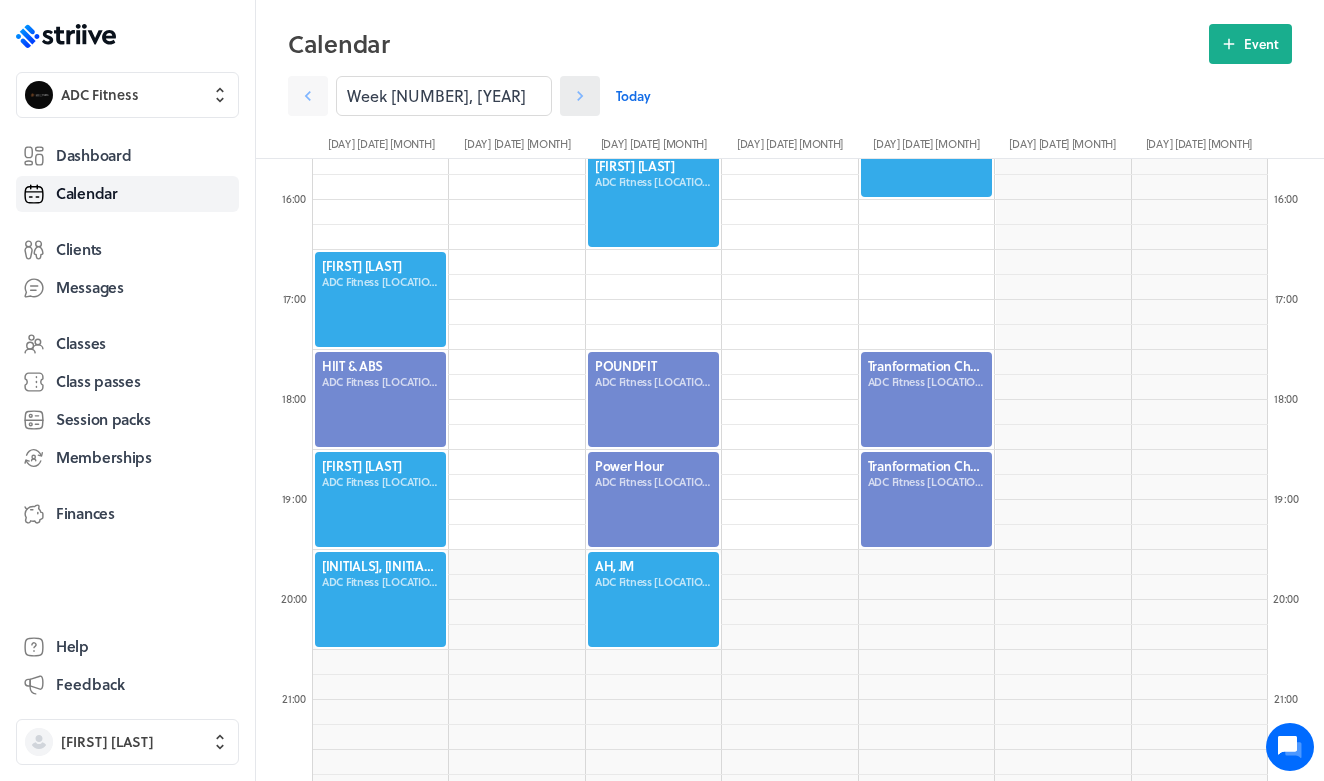click 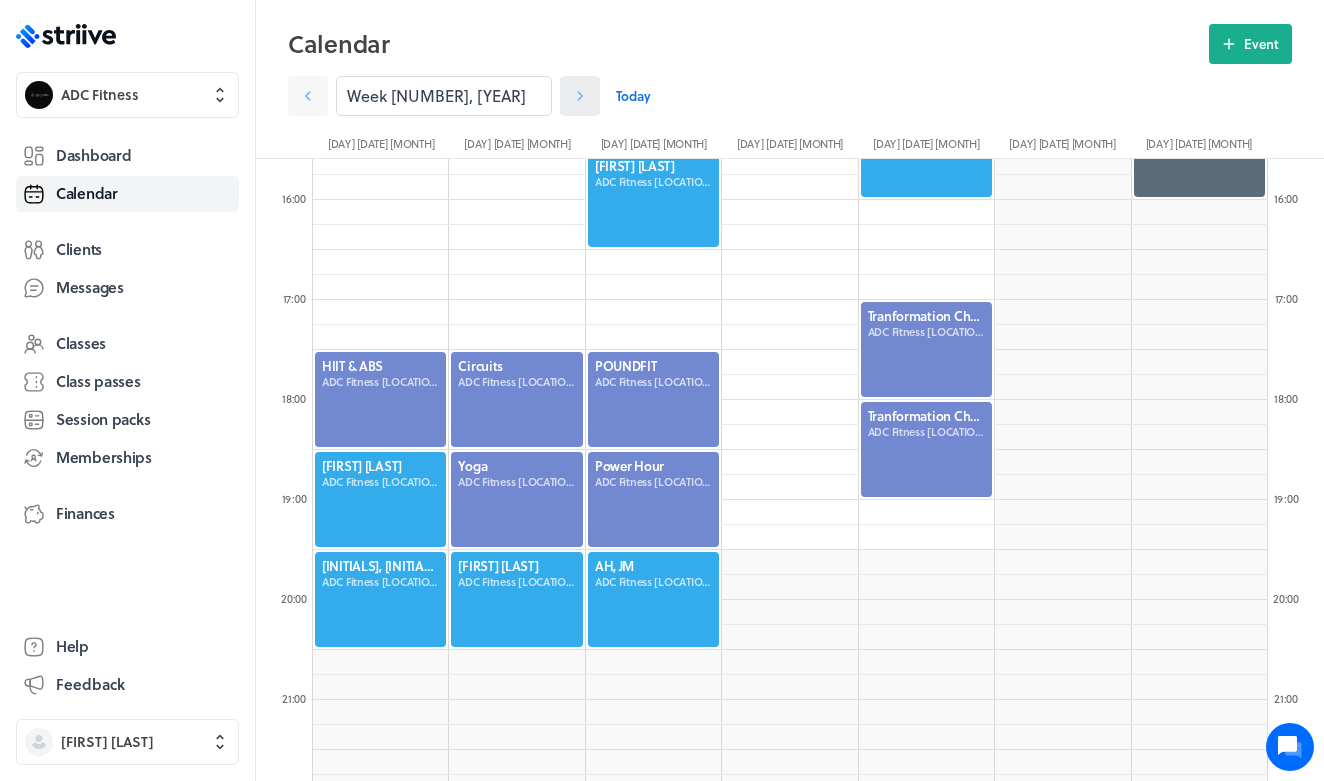 click 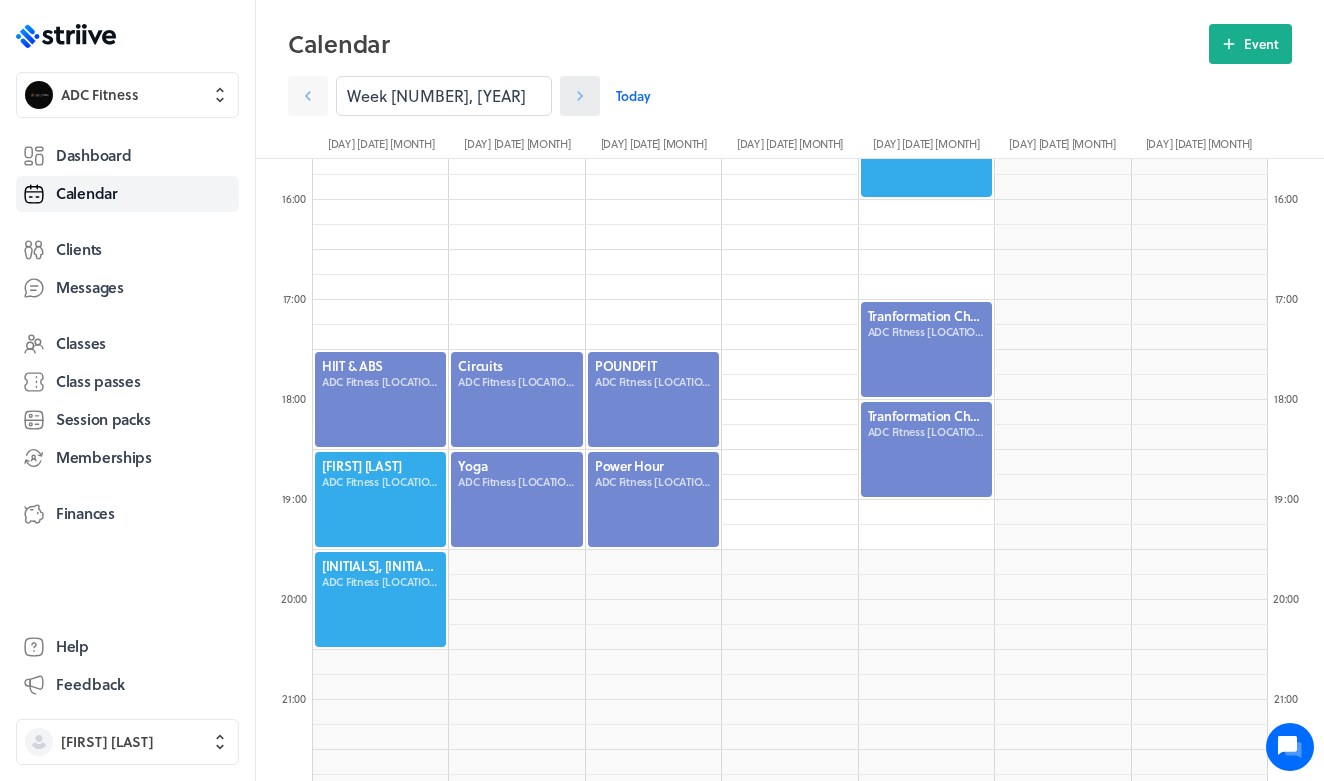 click 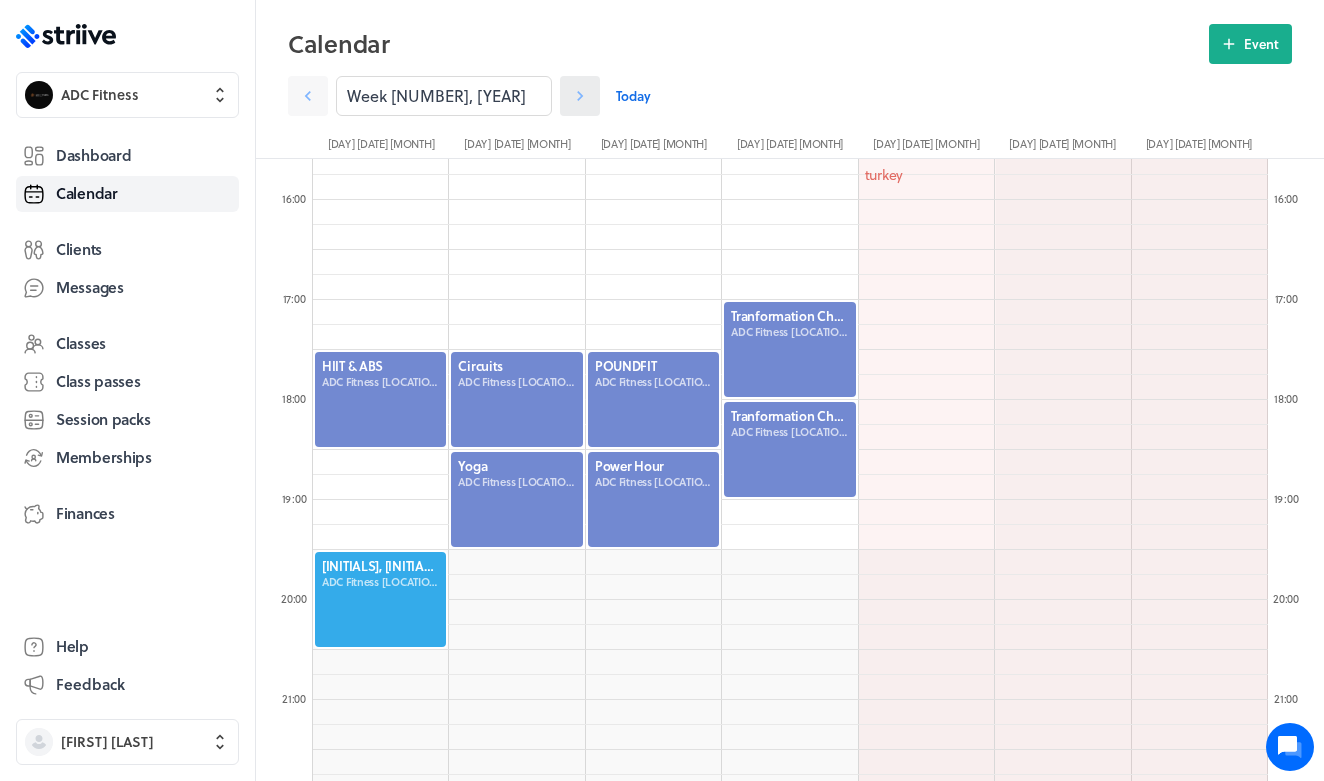 click at bounding box center [580, 96] 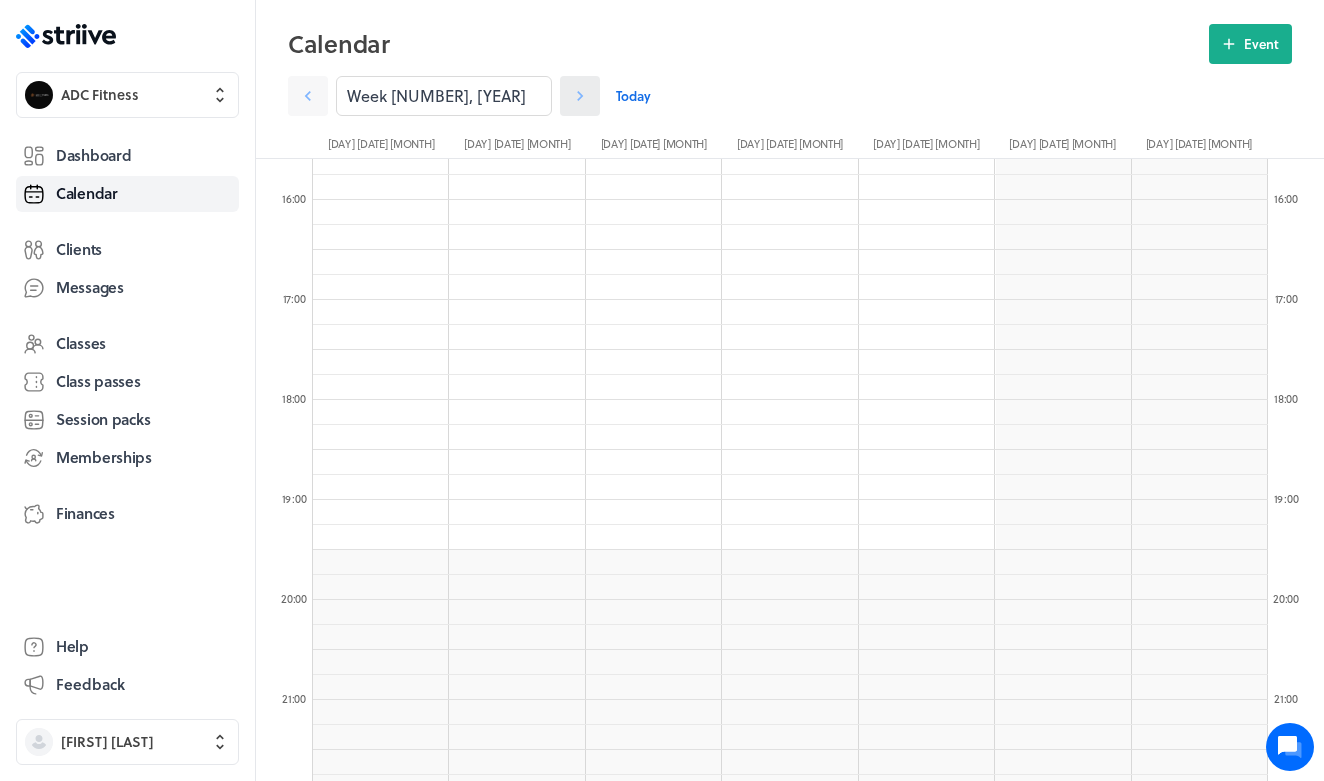 click at bounding box center [580, 96] 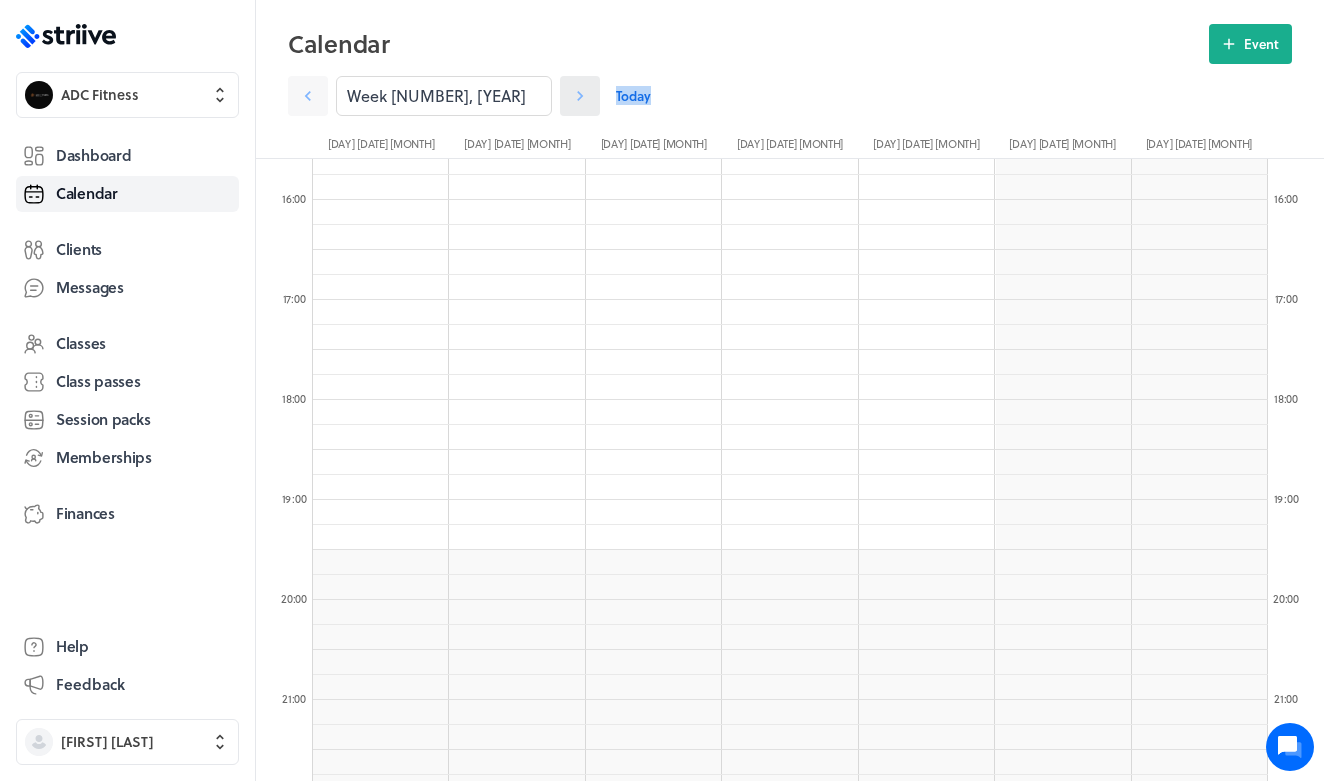 click at bounding box center (580, 96) 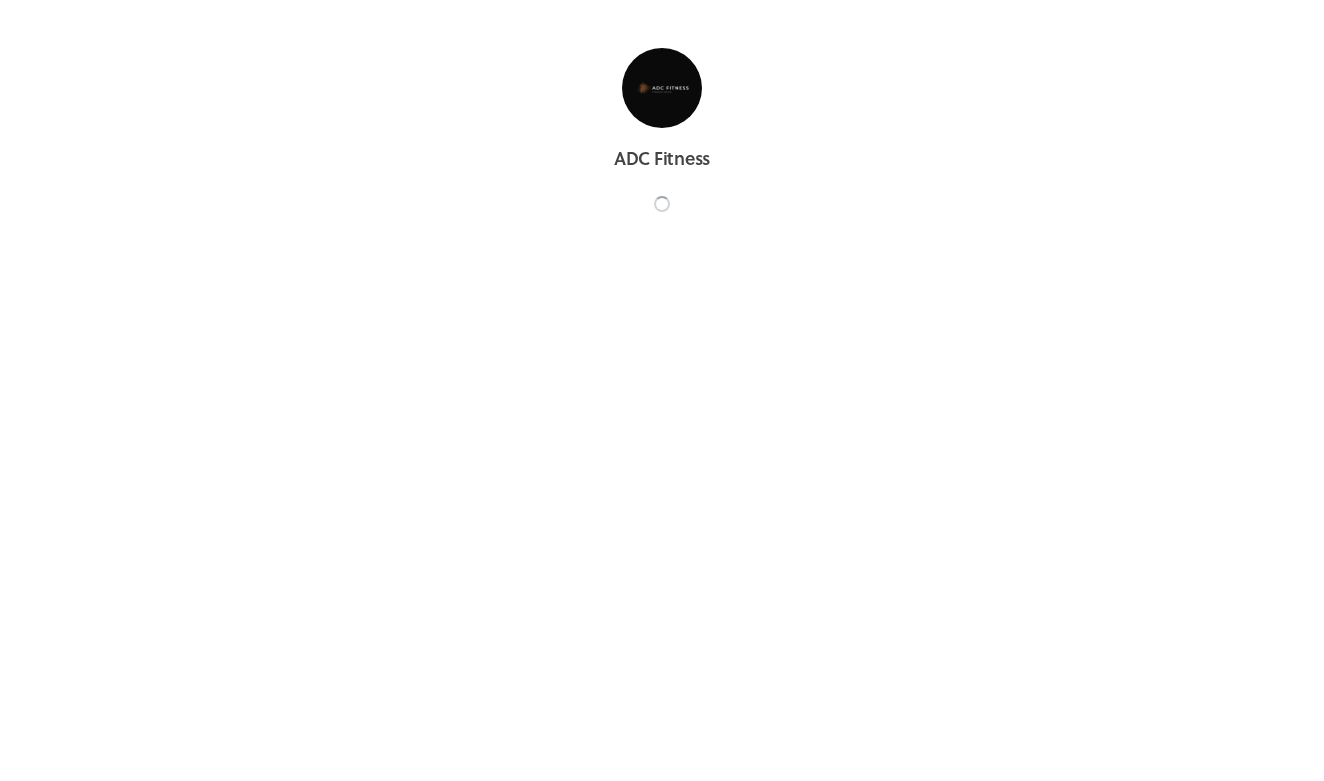 scroll, scrollTop: 0, scrollLeft: 0, axis: both 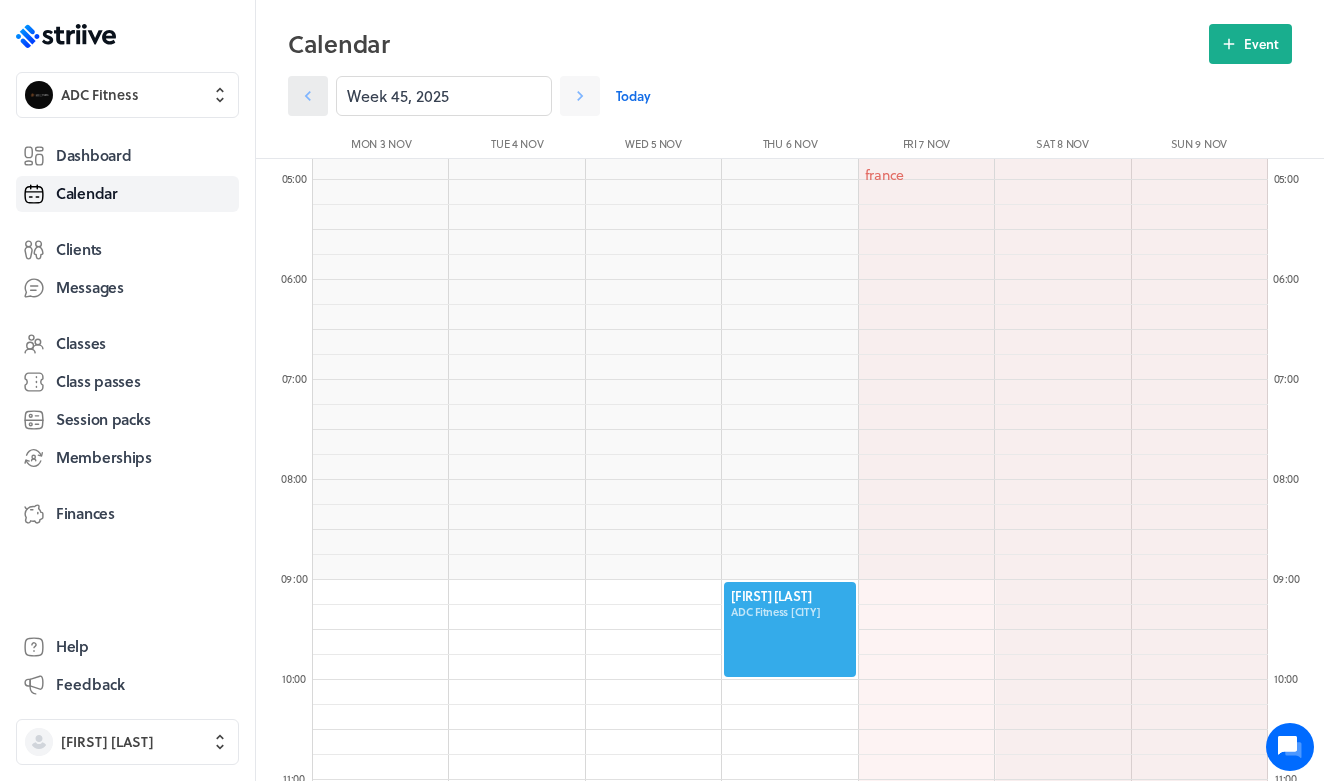 click 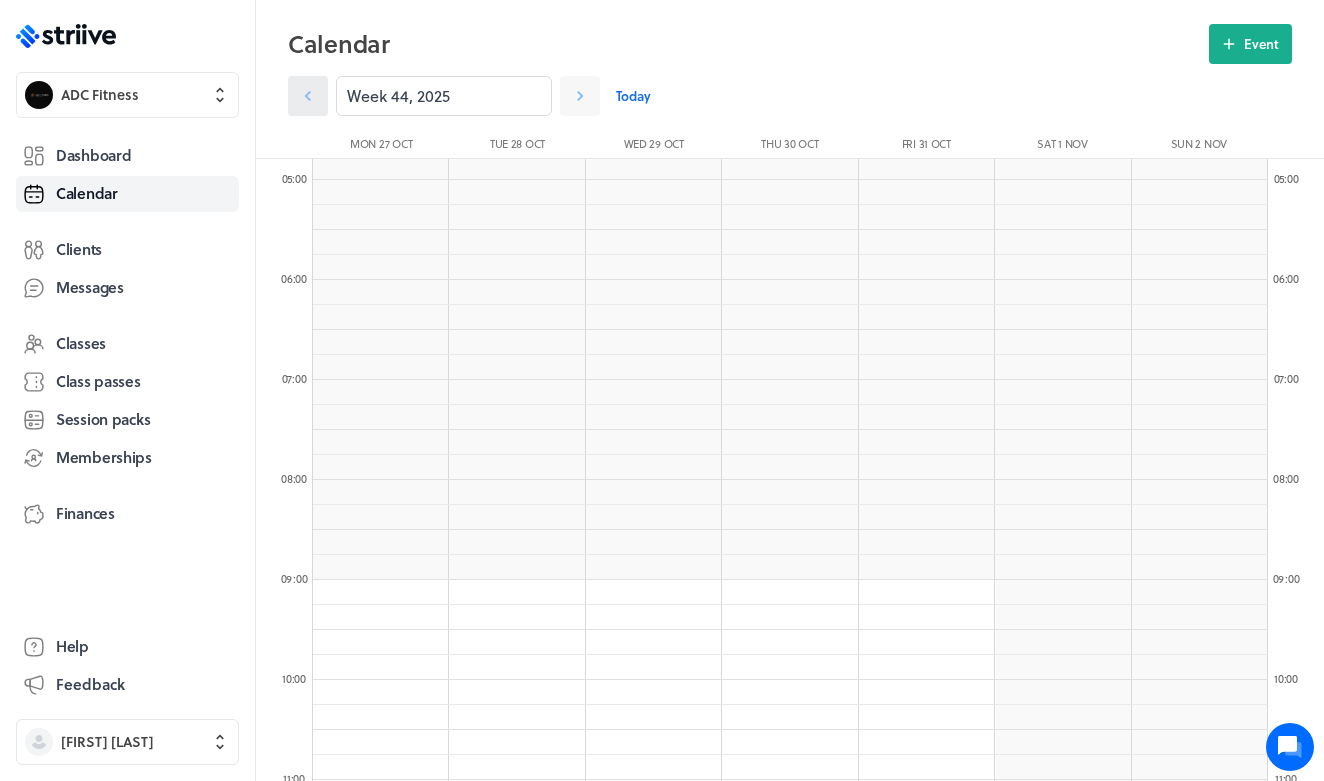 click 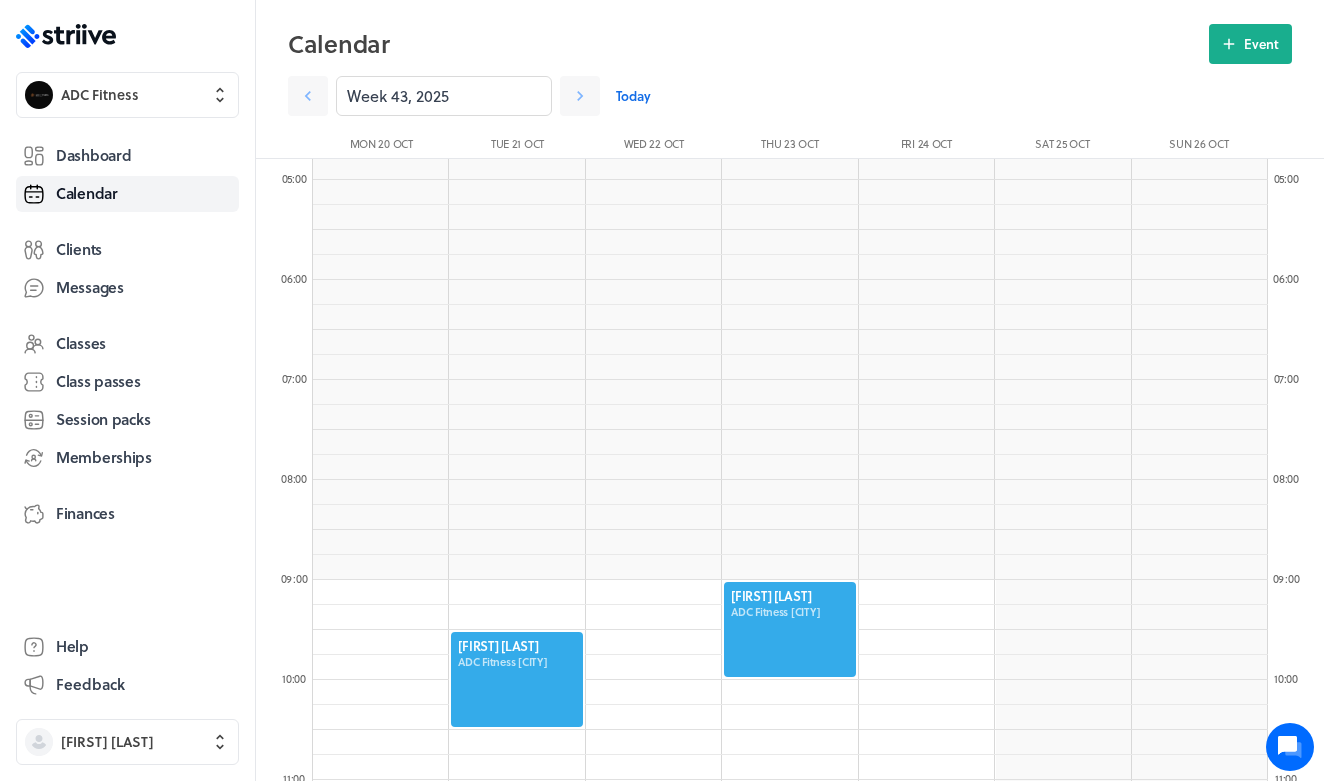 click on "Today" at bounding box center [633, 96] 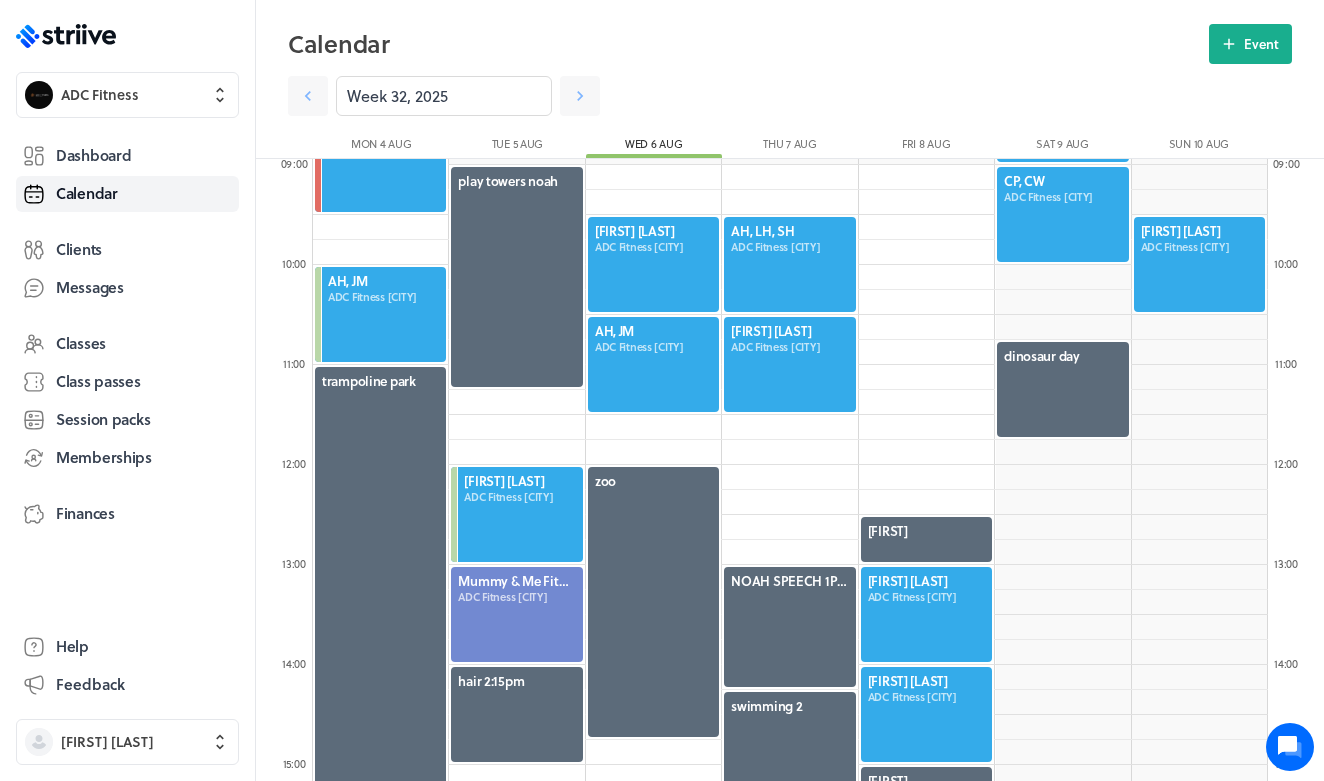 scroll, scrollTop: 869, scrollLeft: 0, axis: vertical 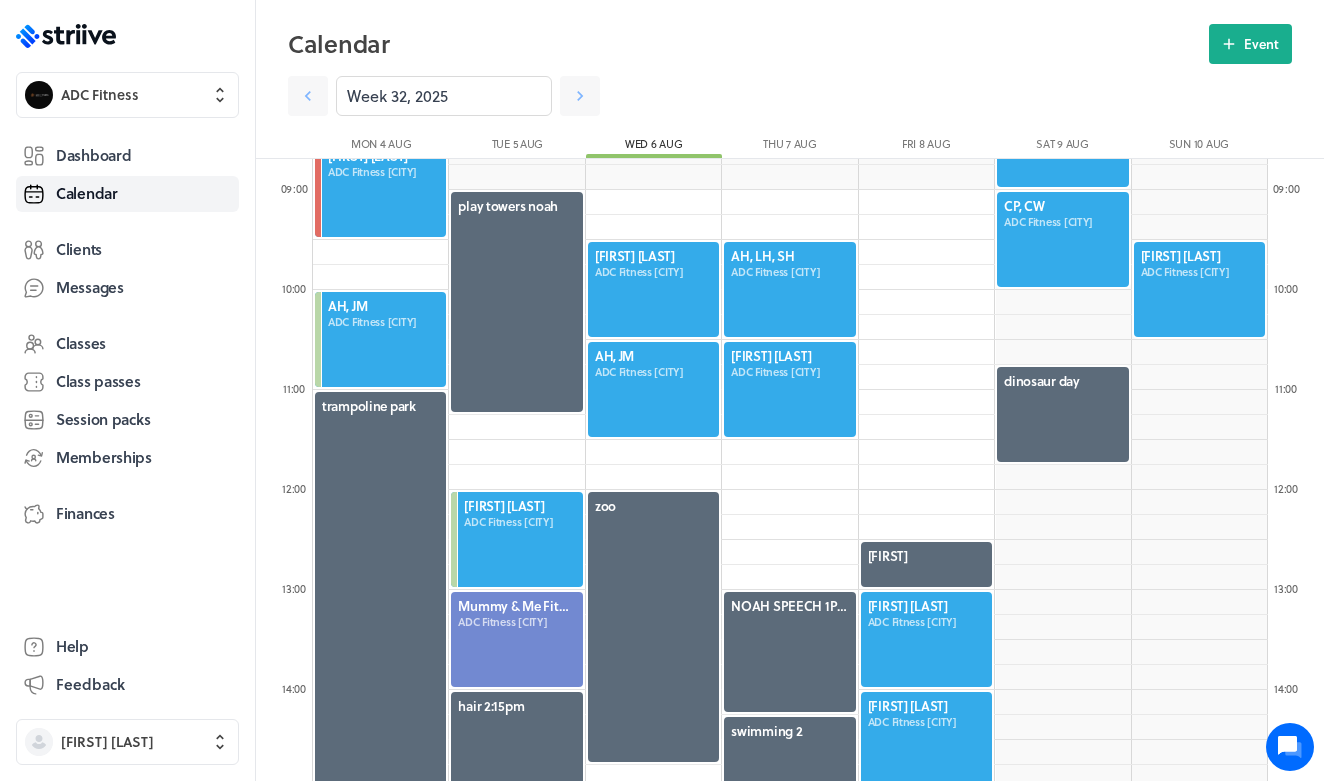 click at bounding box center (653, 289) 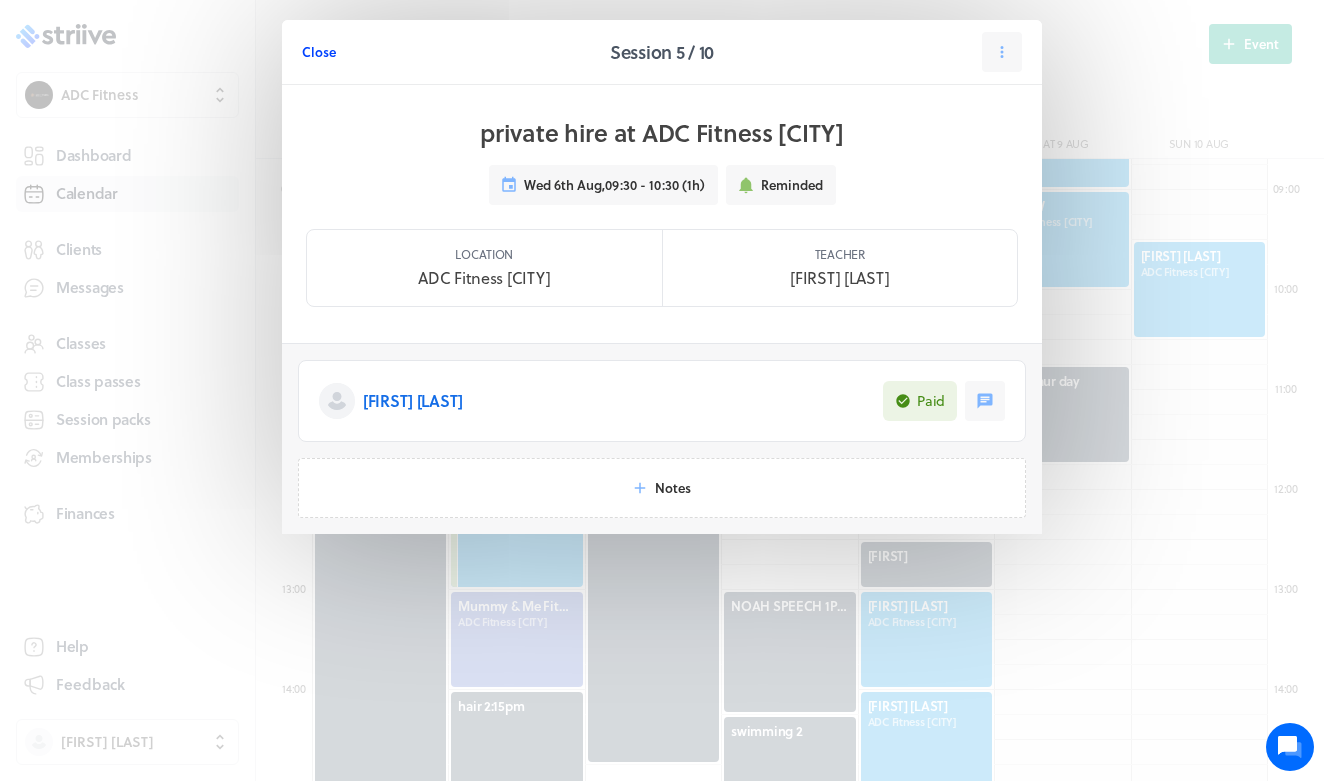click on "Close" at bounding box center (319, 52) 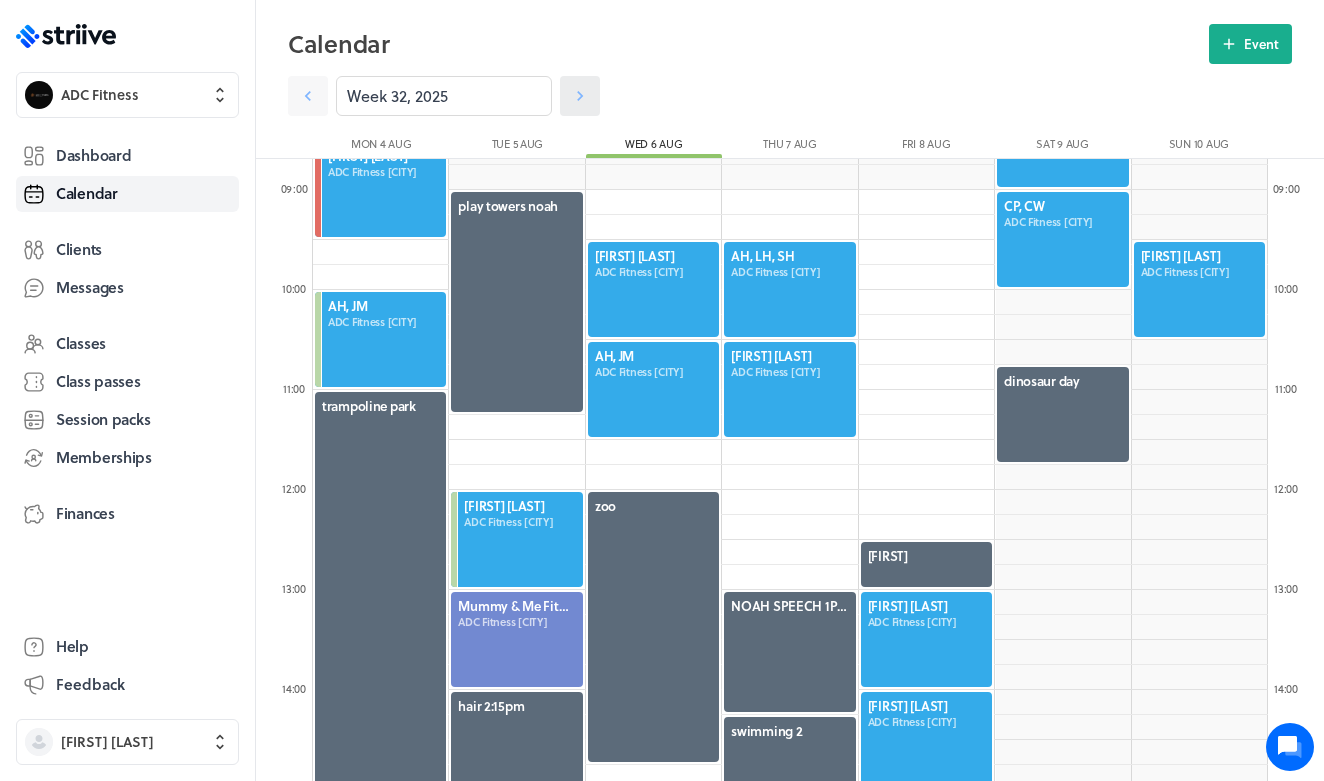 click 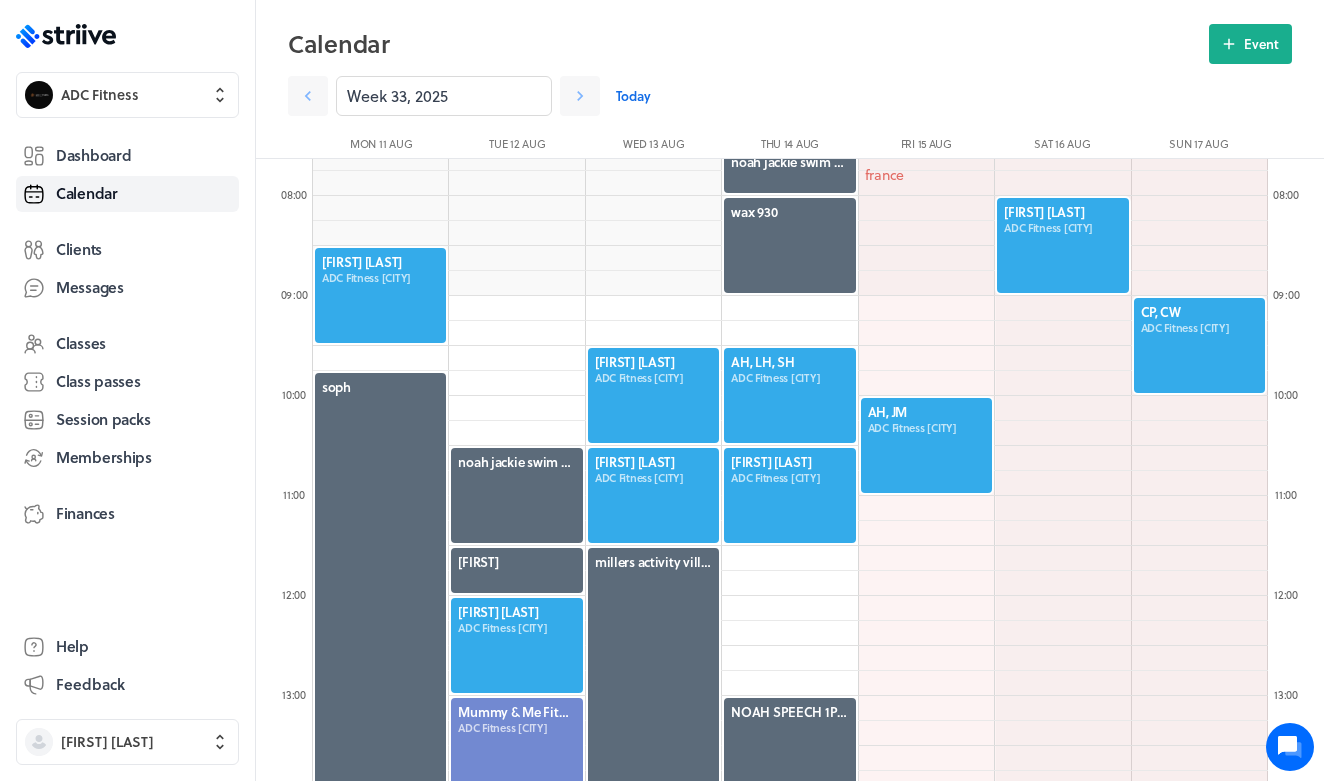 scroll, scrollTop: 764, scrollLeft: 0, axis: vertical 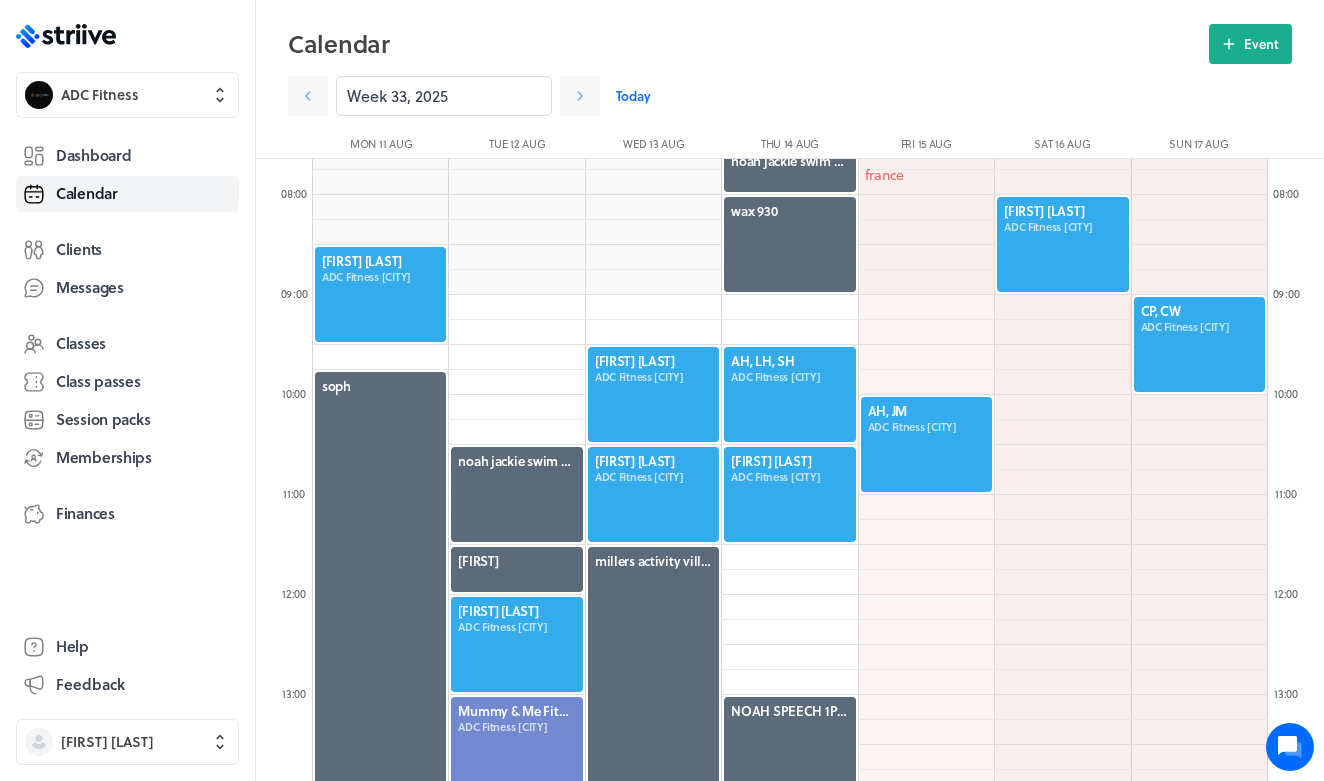 click 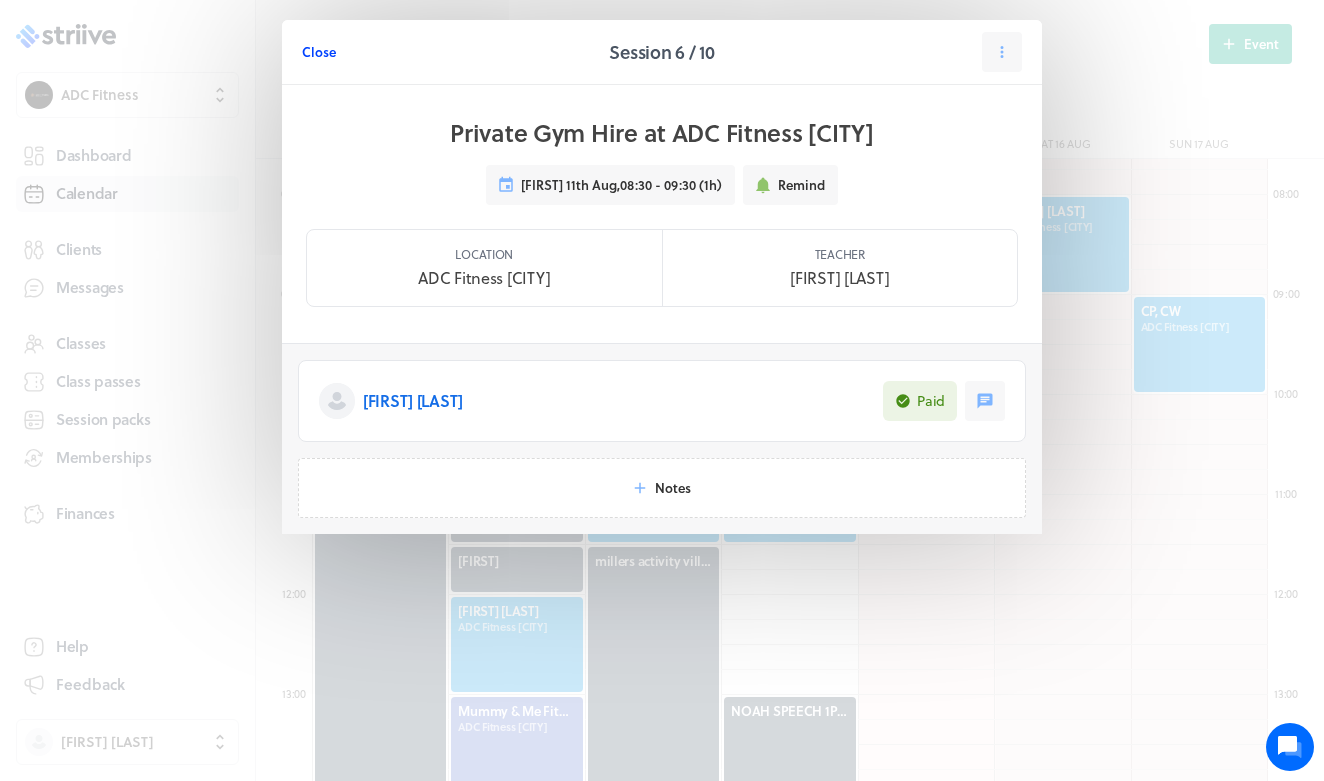 click on "Close" at bounding box center (319, 52) 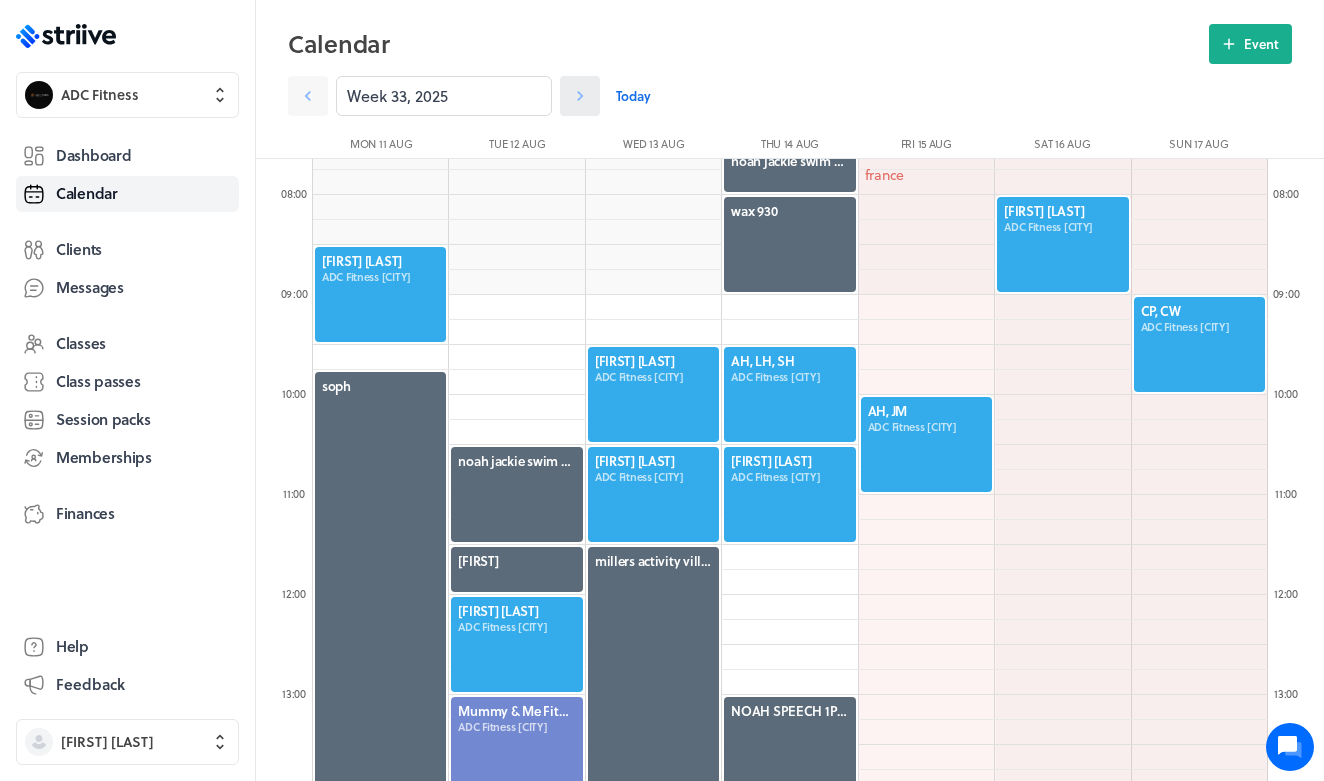 click 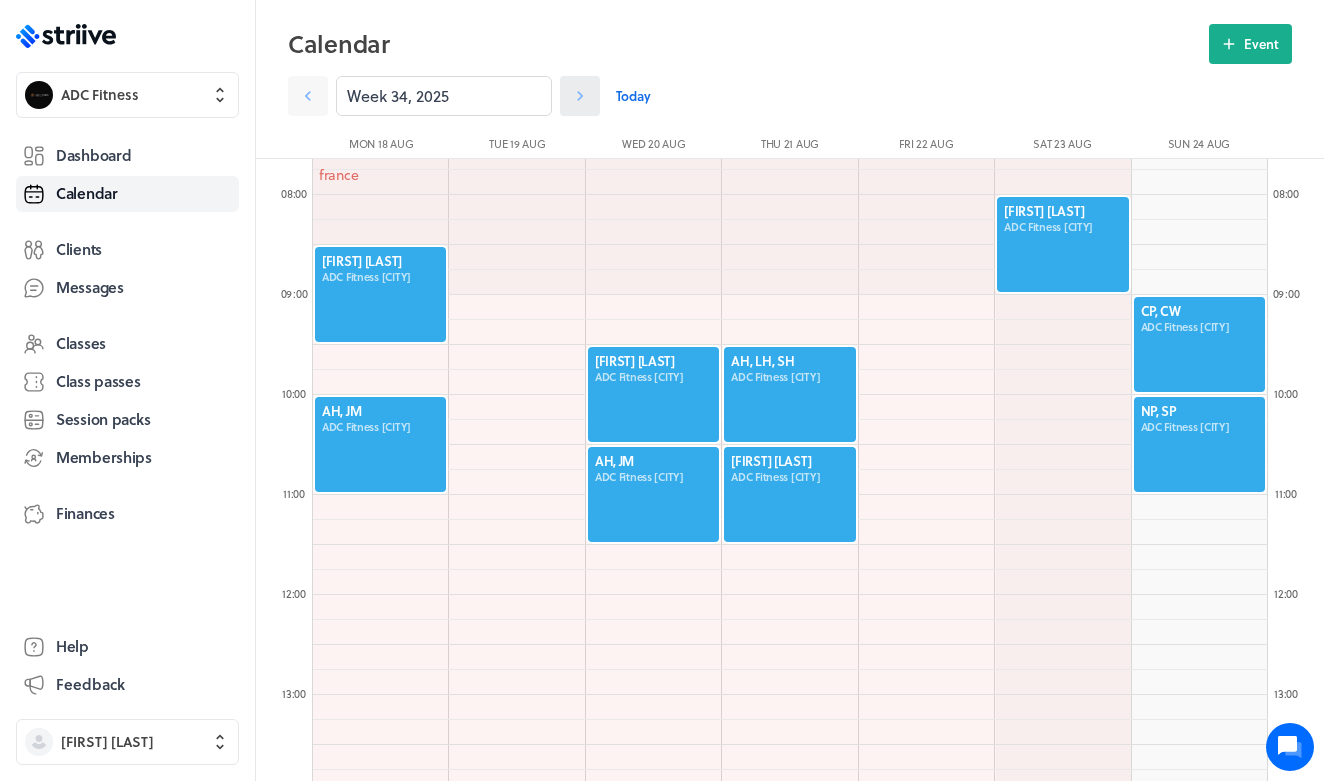 click 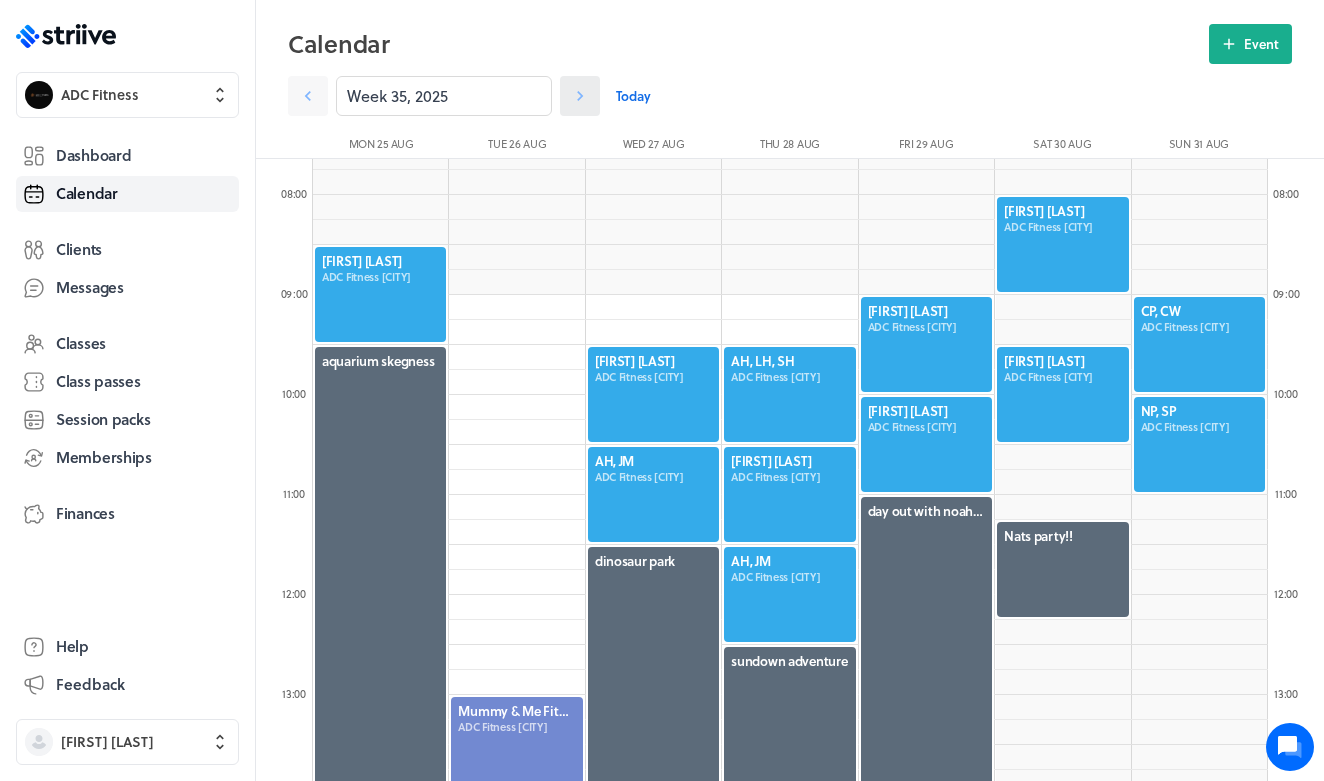 click 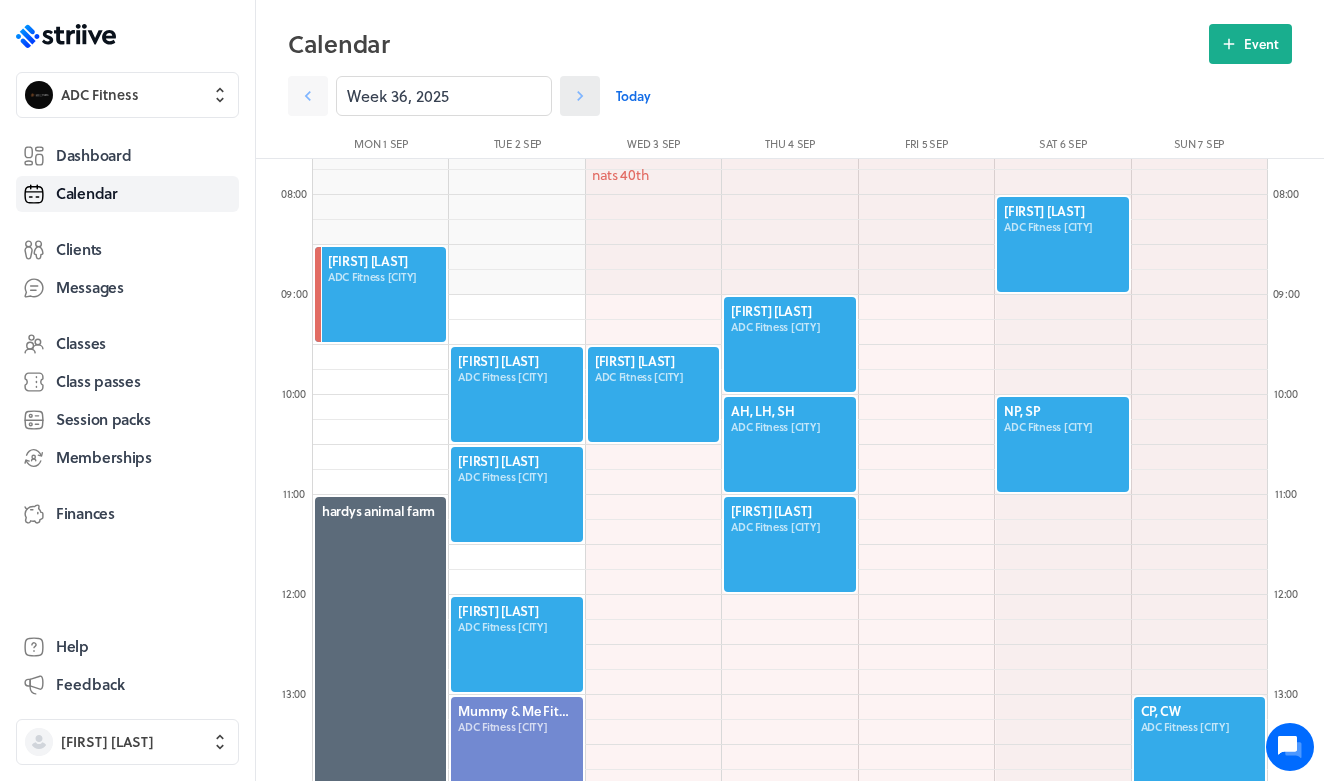 click 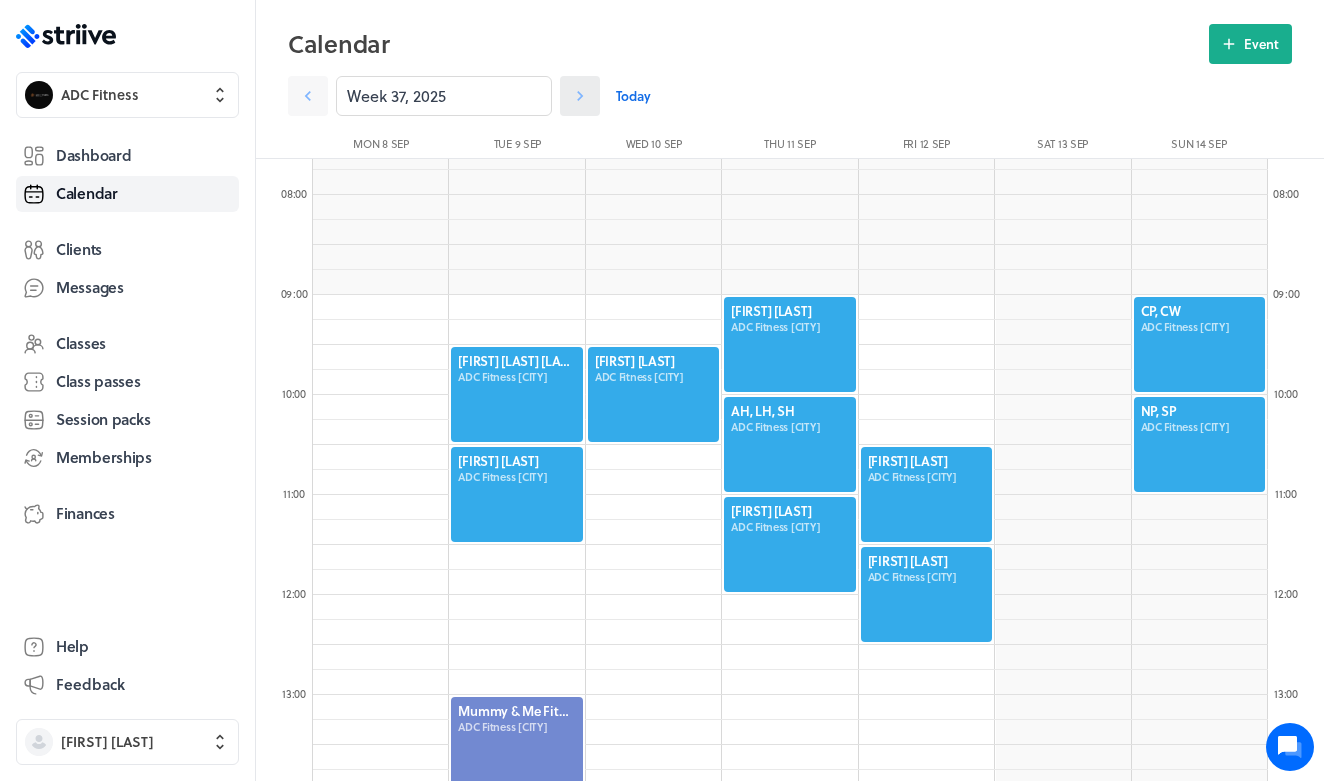 click 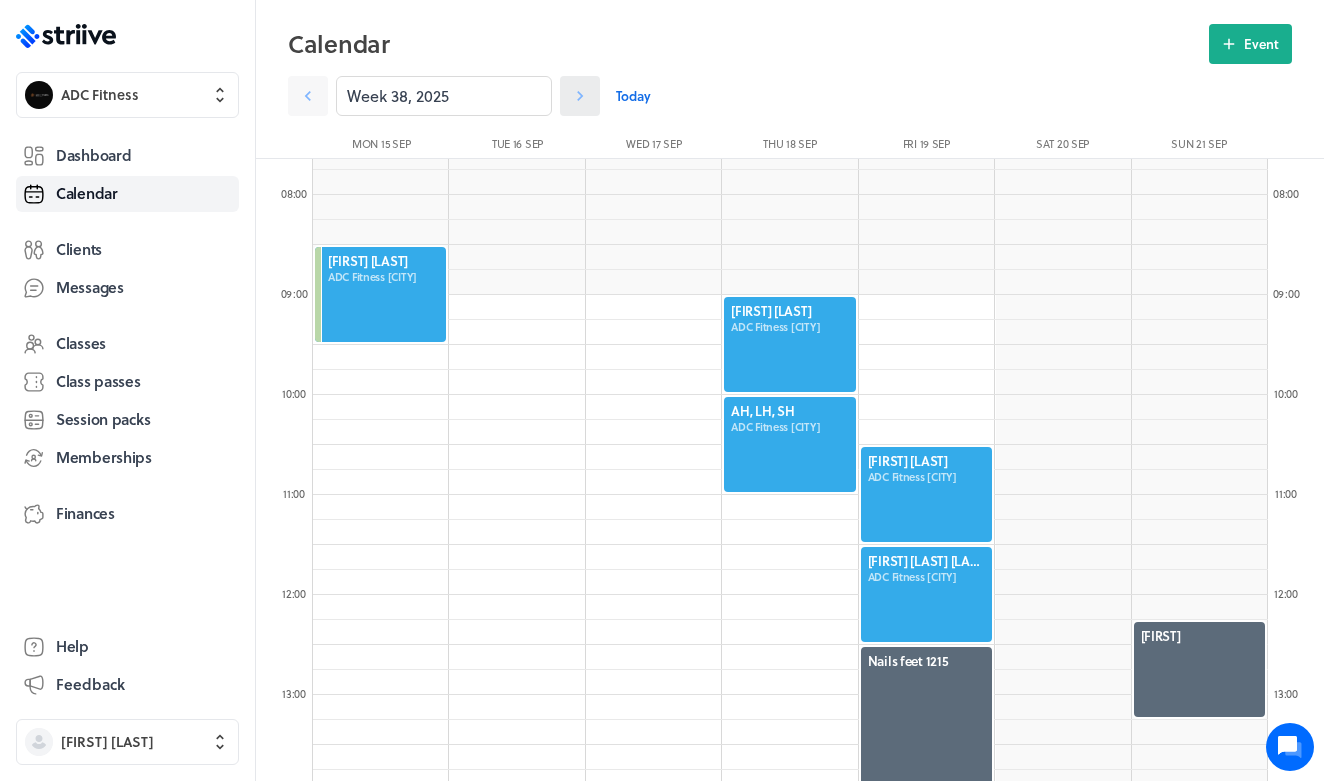 click 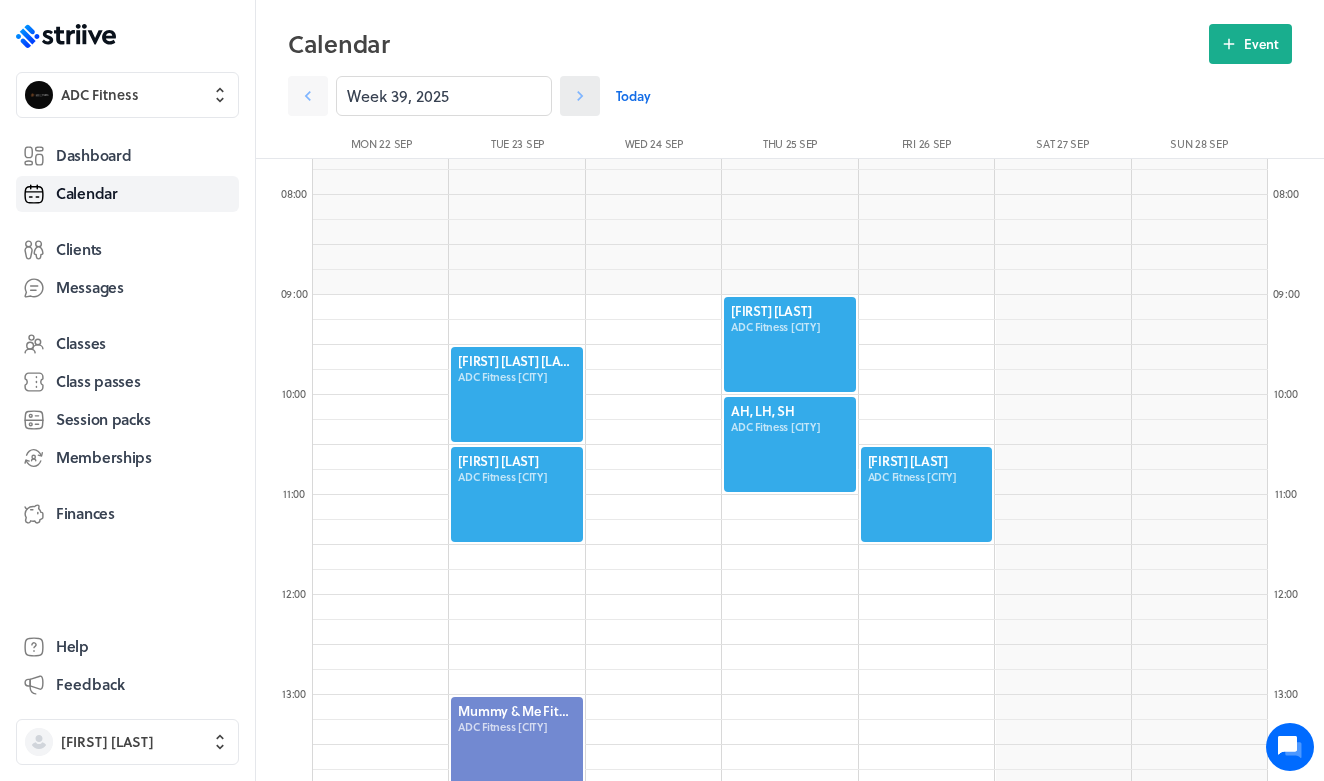 click 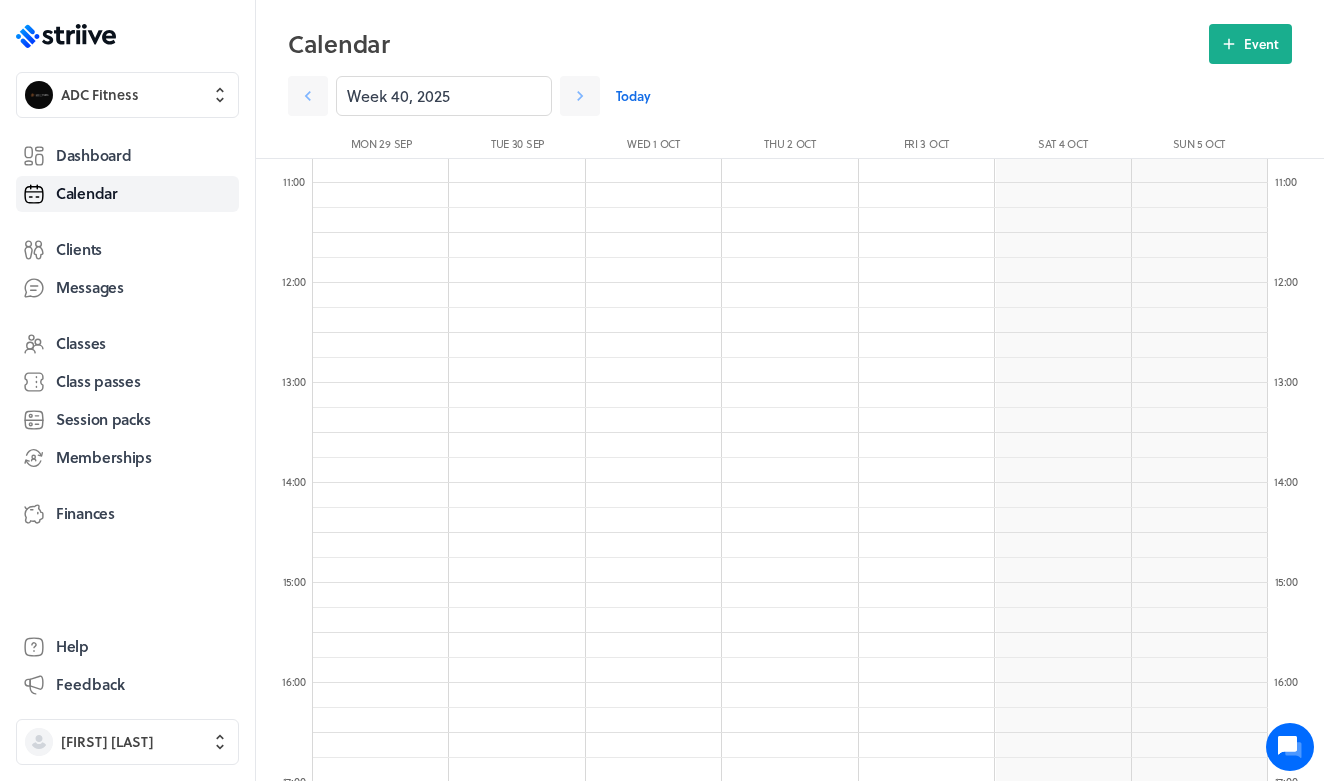 scroll, scrollTop: 991, scrollLeft: 0, axis: vertical 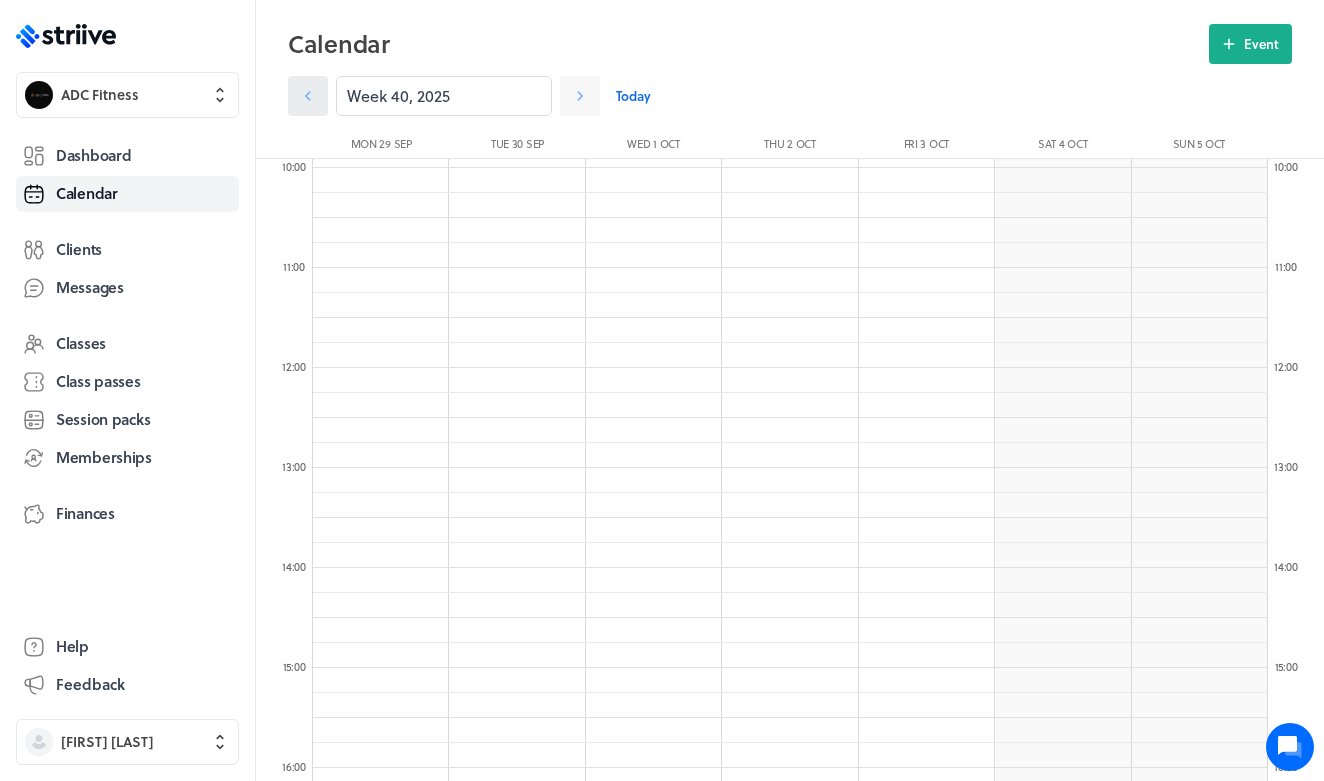 click at bounding box center [308, 96] 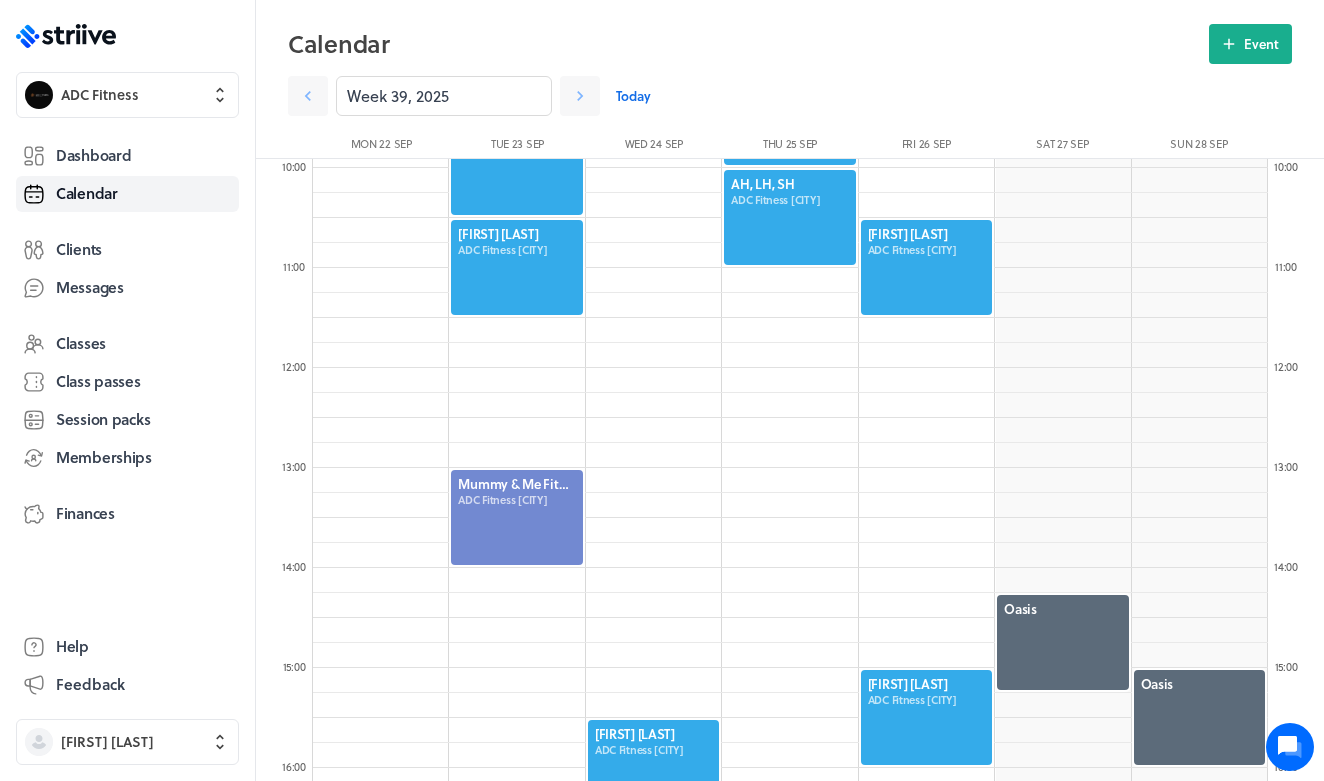 click at bounding box center (926, 717) 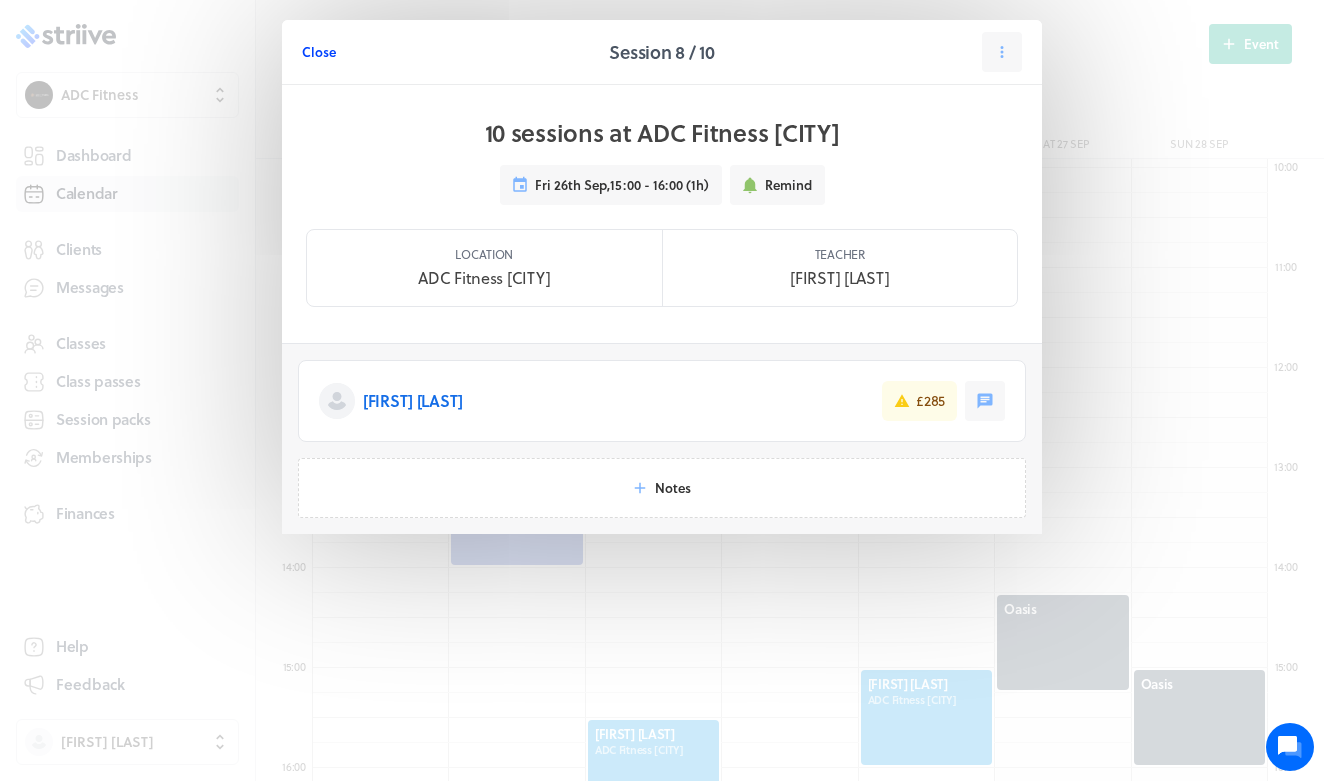click on "Close" at bounding box center (319, 52) 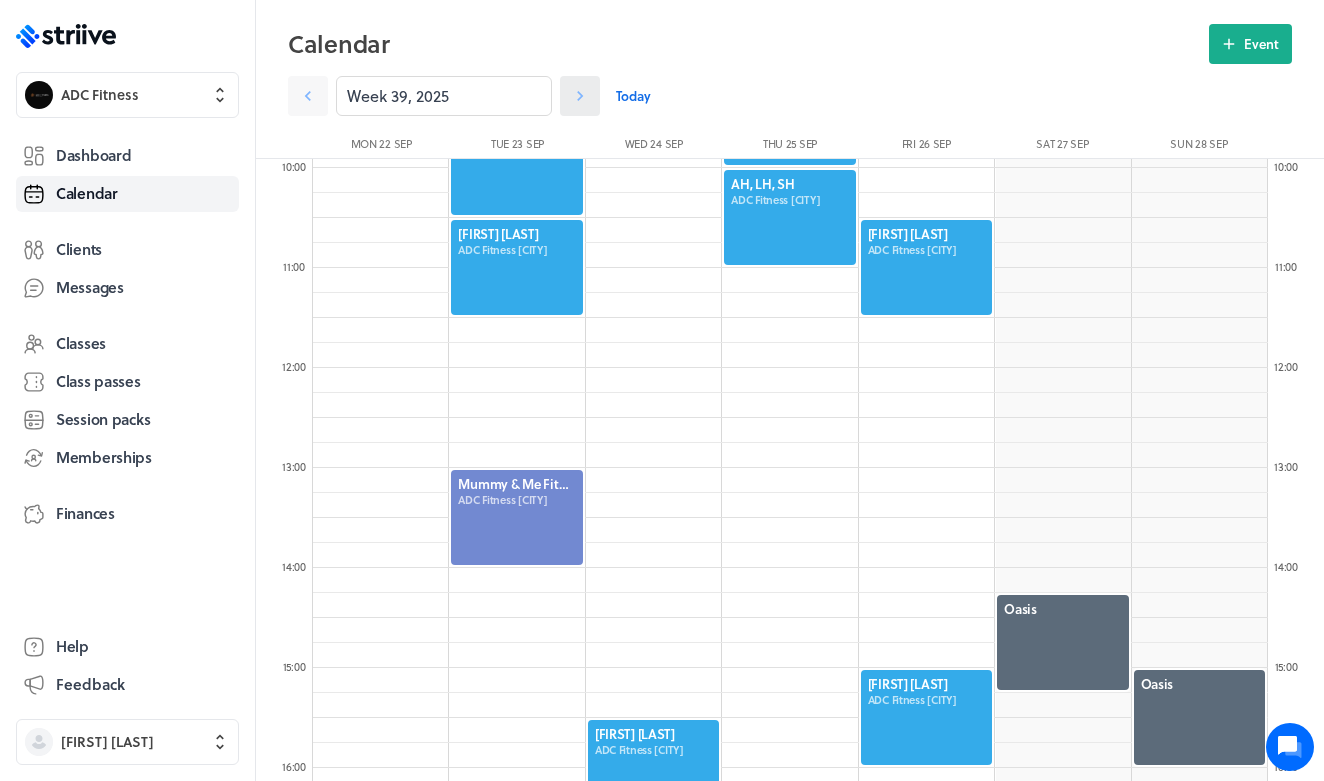 click 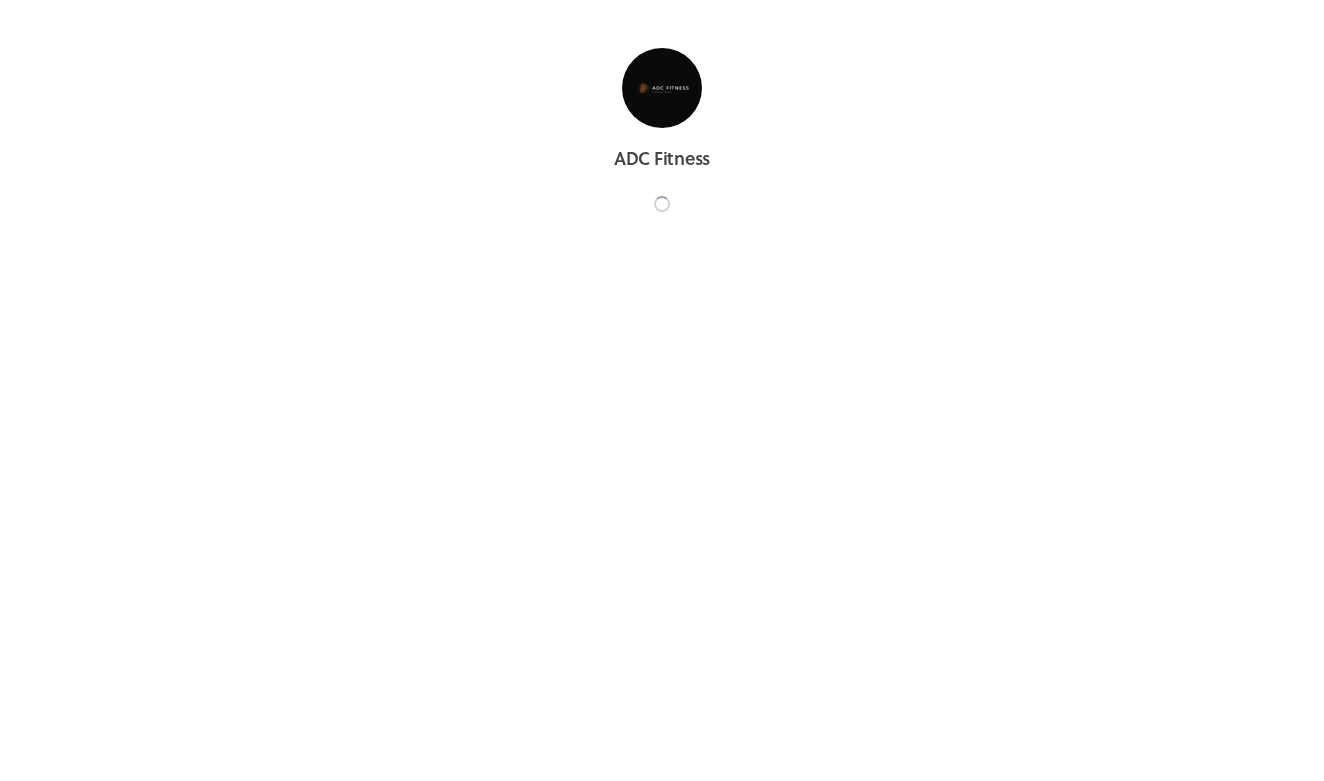 scroll, scrollTop: 0, scrollLeft: 0, axis: both 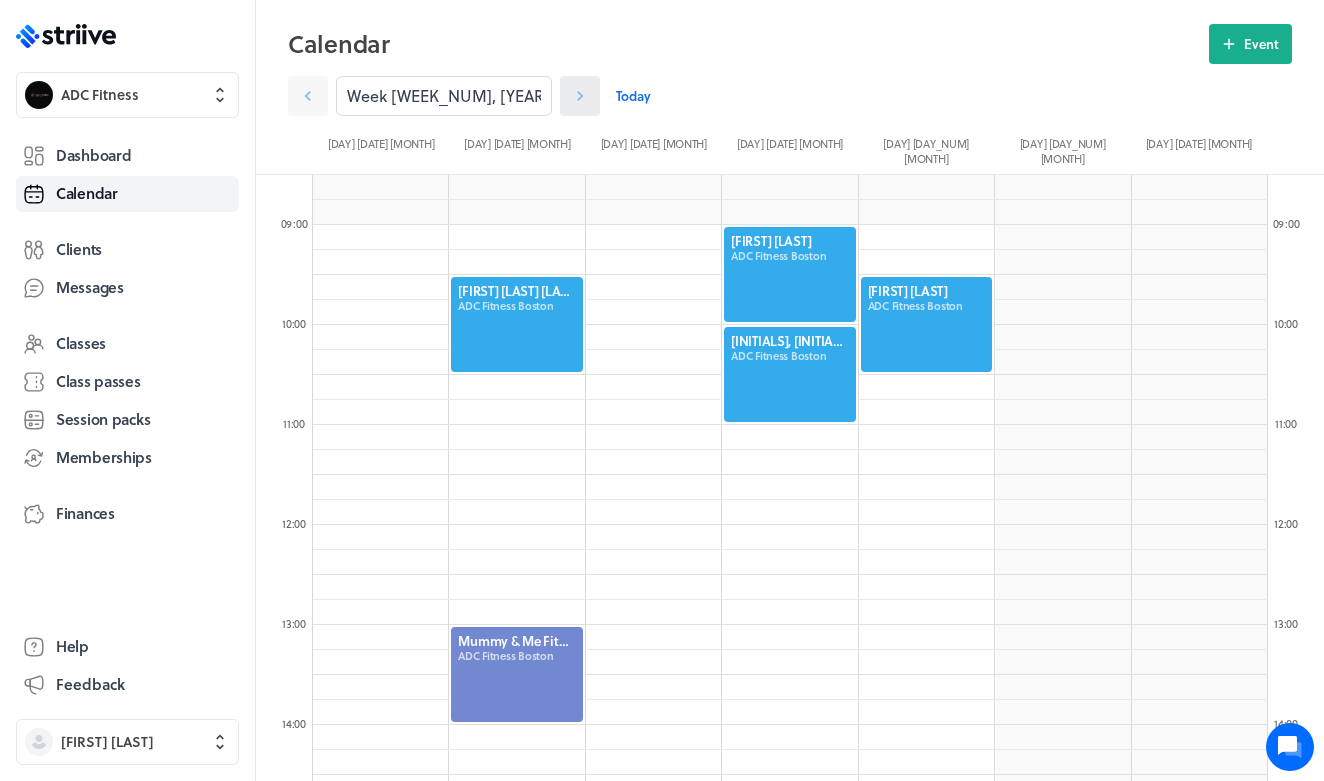 click 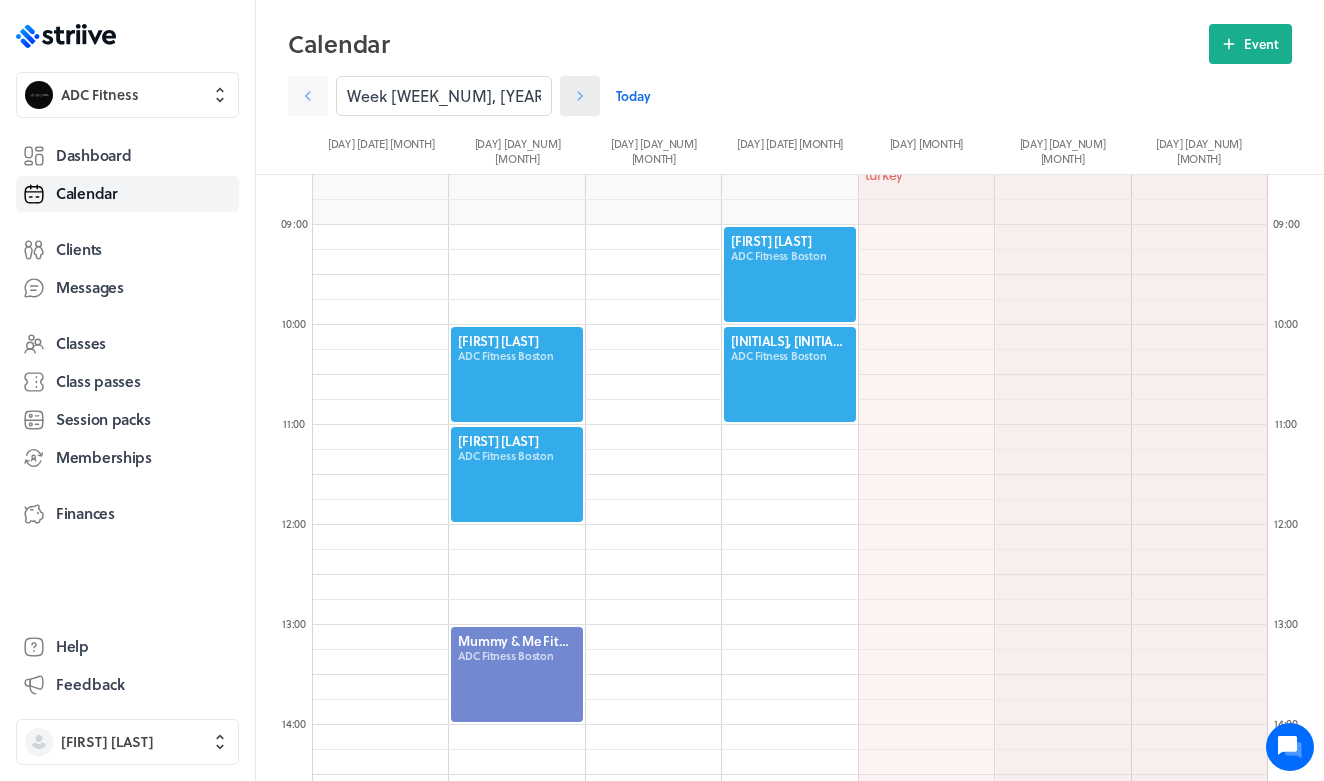 click 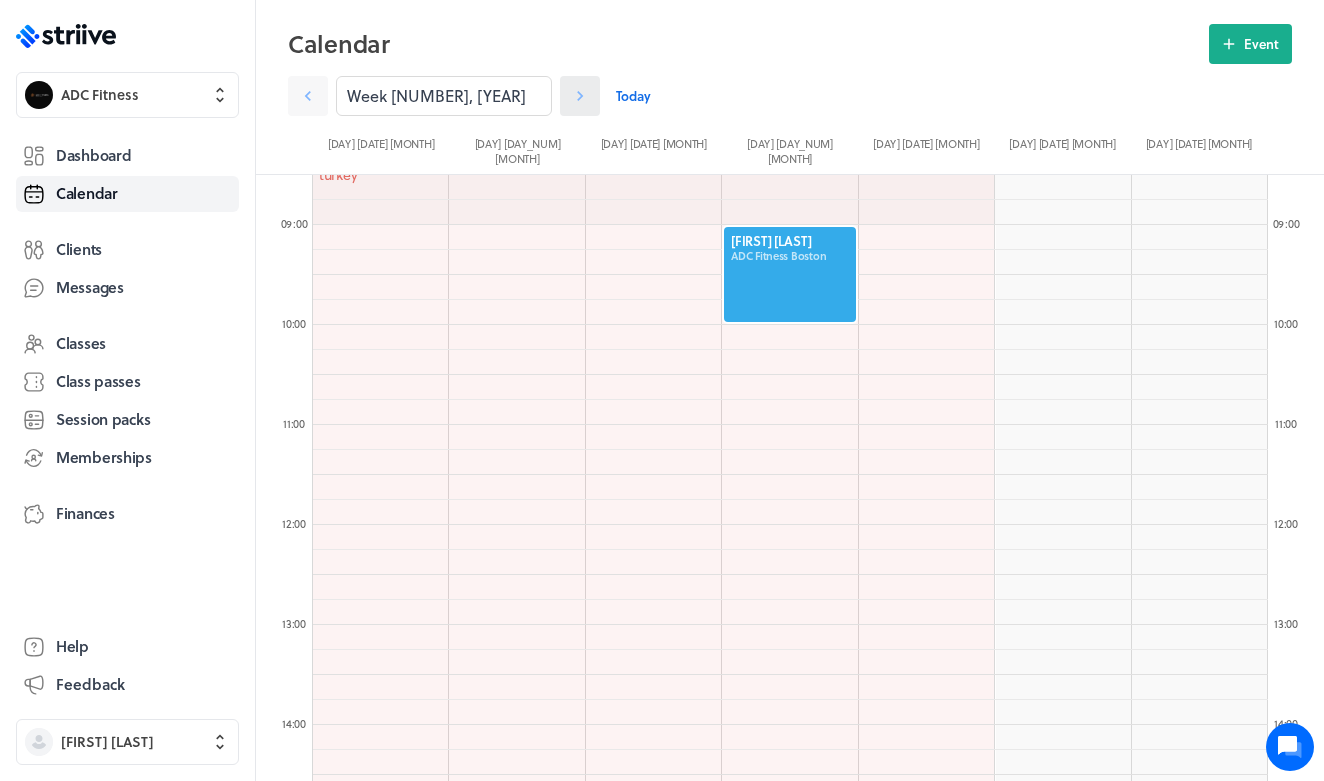 click 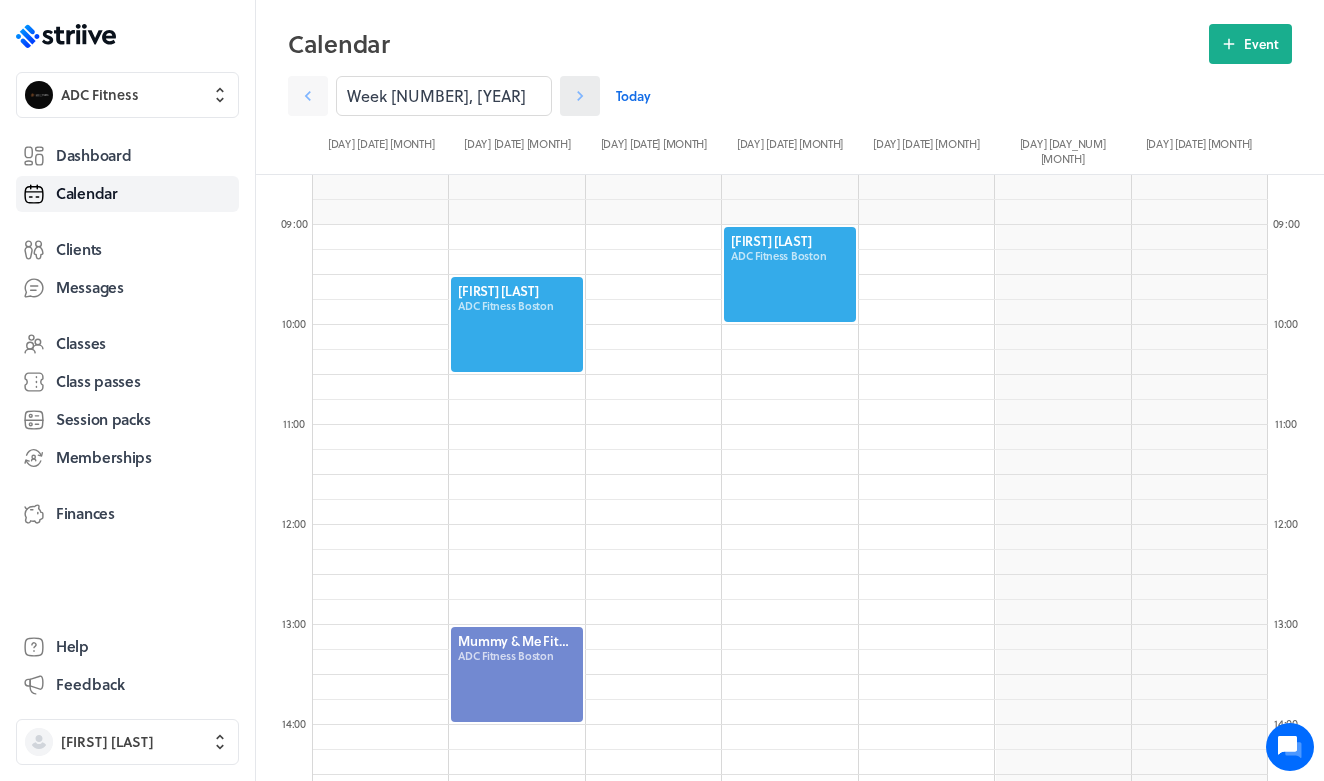 click 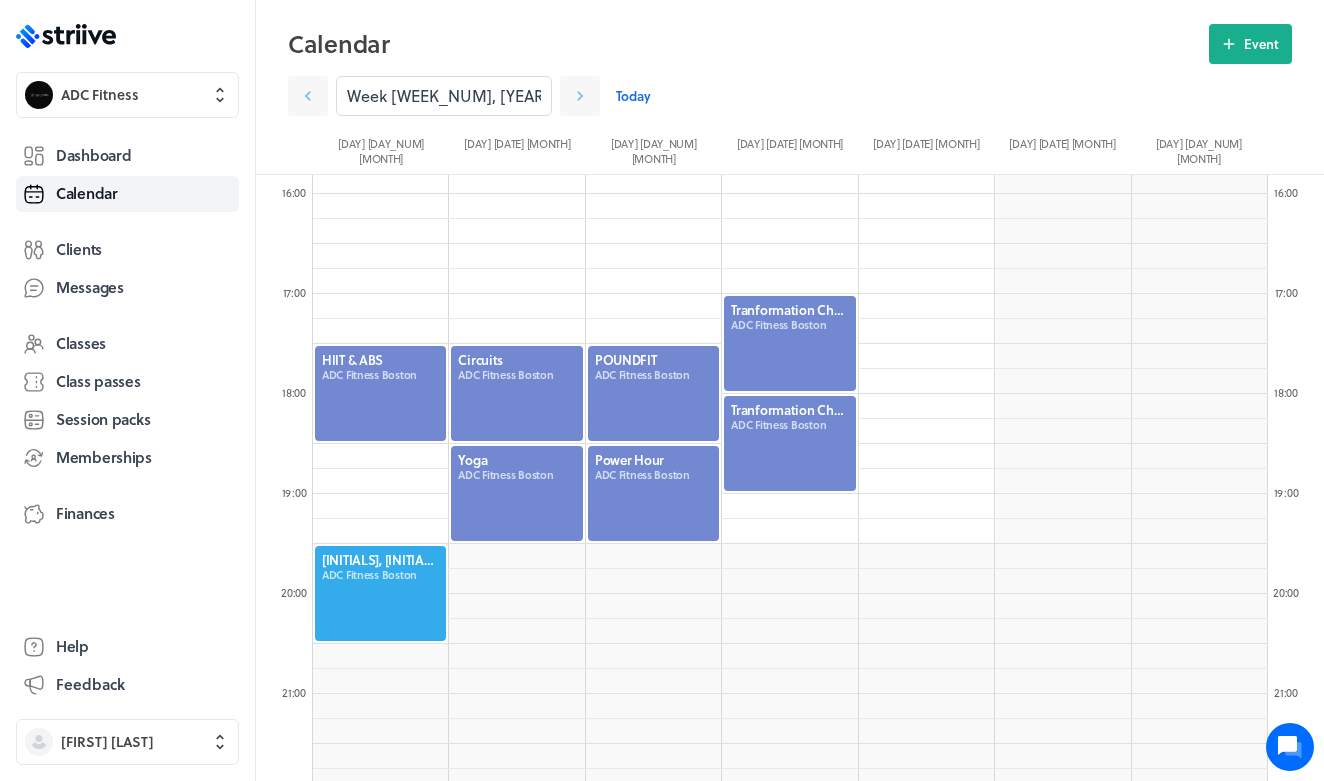 scroll, scrollTop: 1505, scrollLeft: 0, axis: vertical 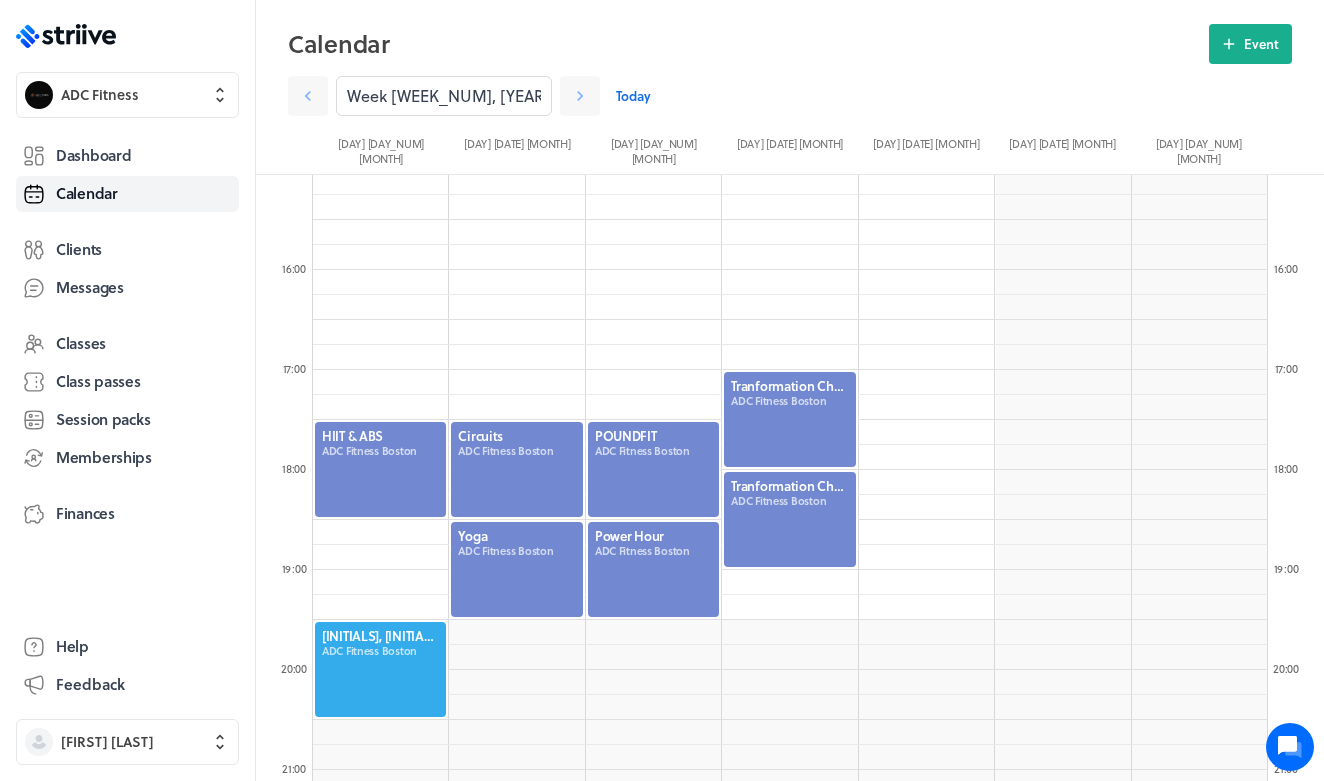 click at bounding box center [380, 669] 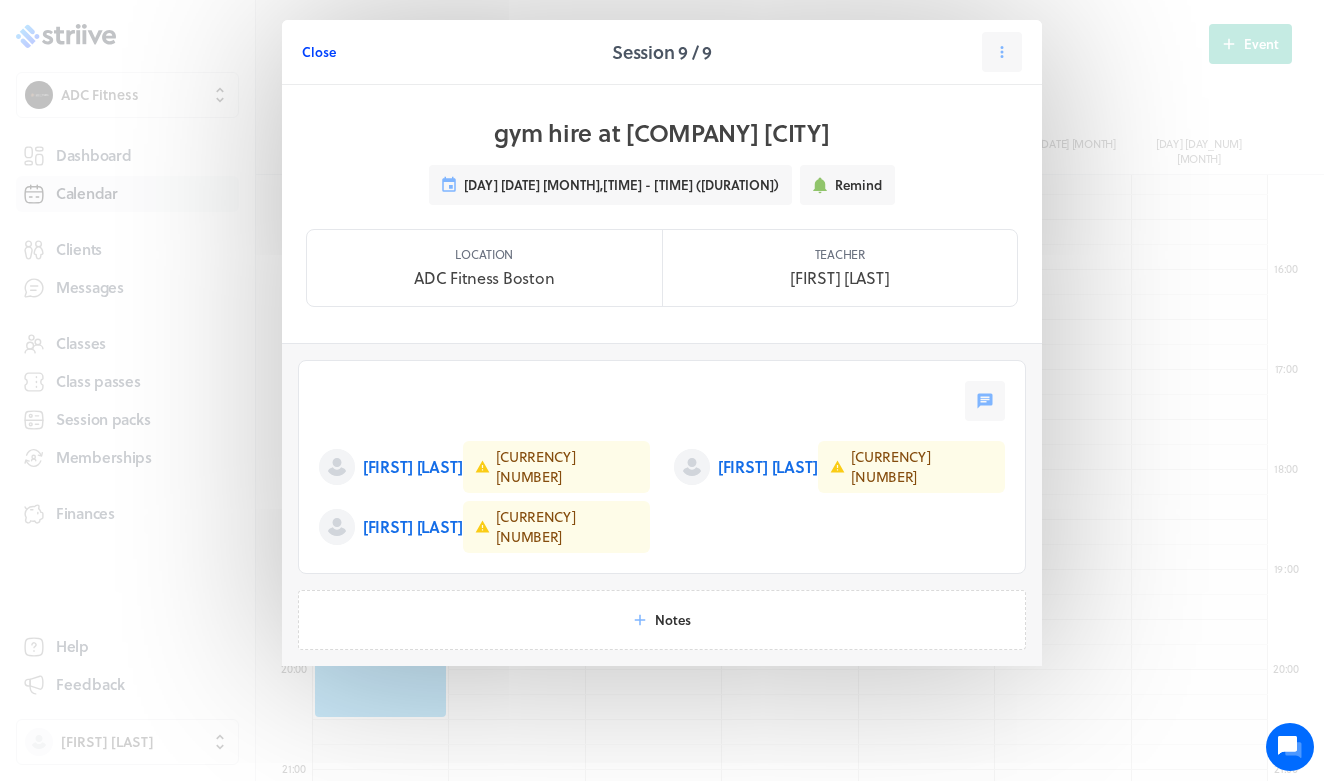 click on "Close" at bounding box center [319, 52] 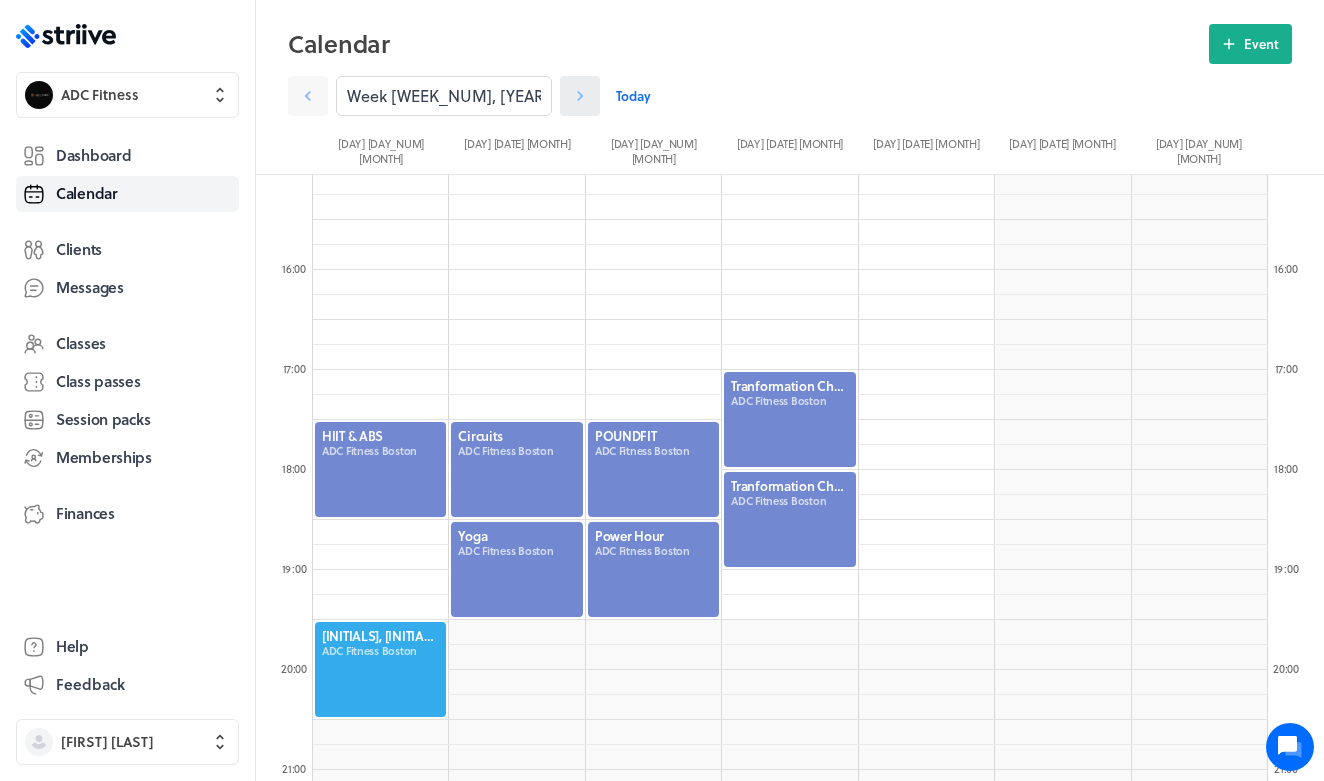 click at bounding box center (580, 96) 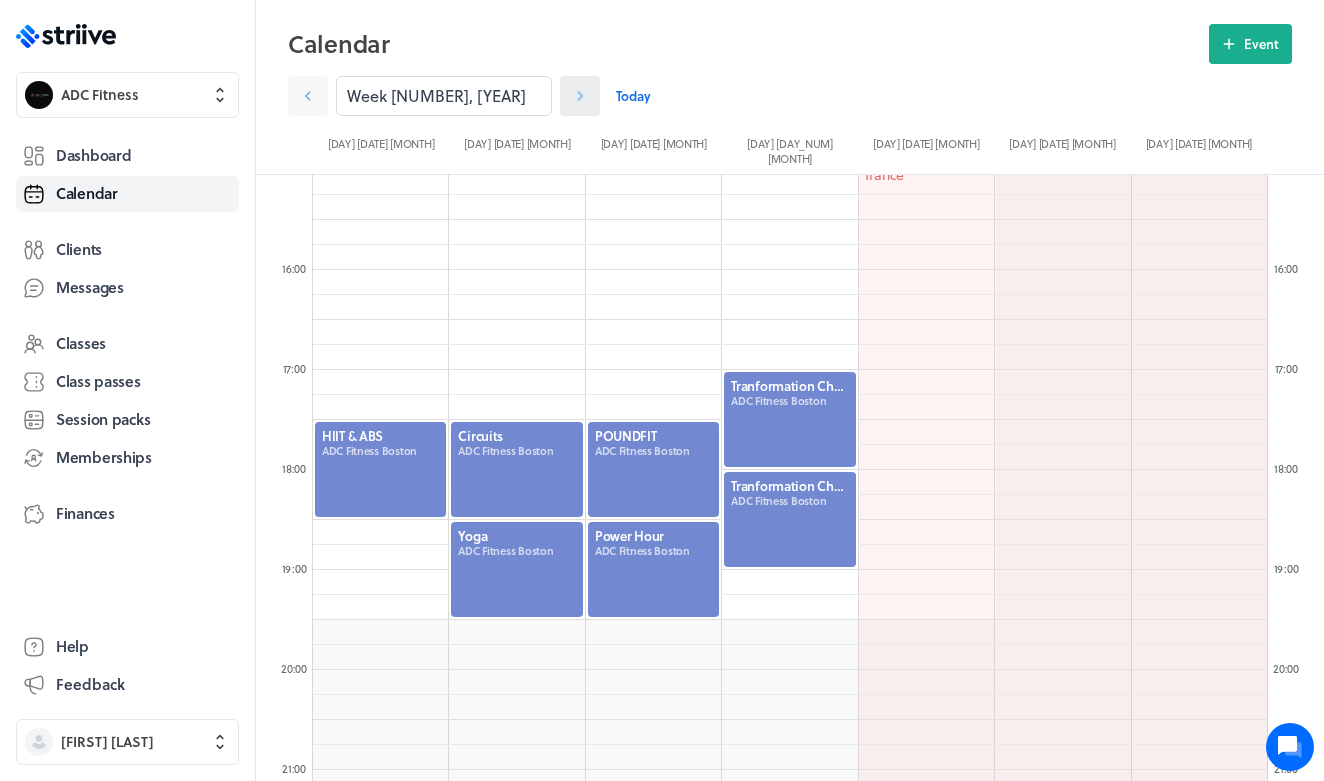 click at bounding box center (580, 96) 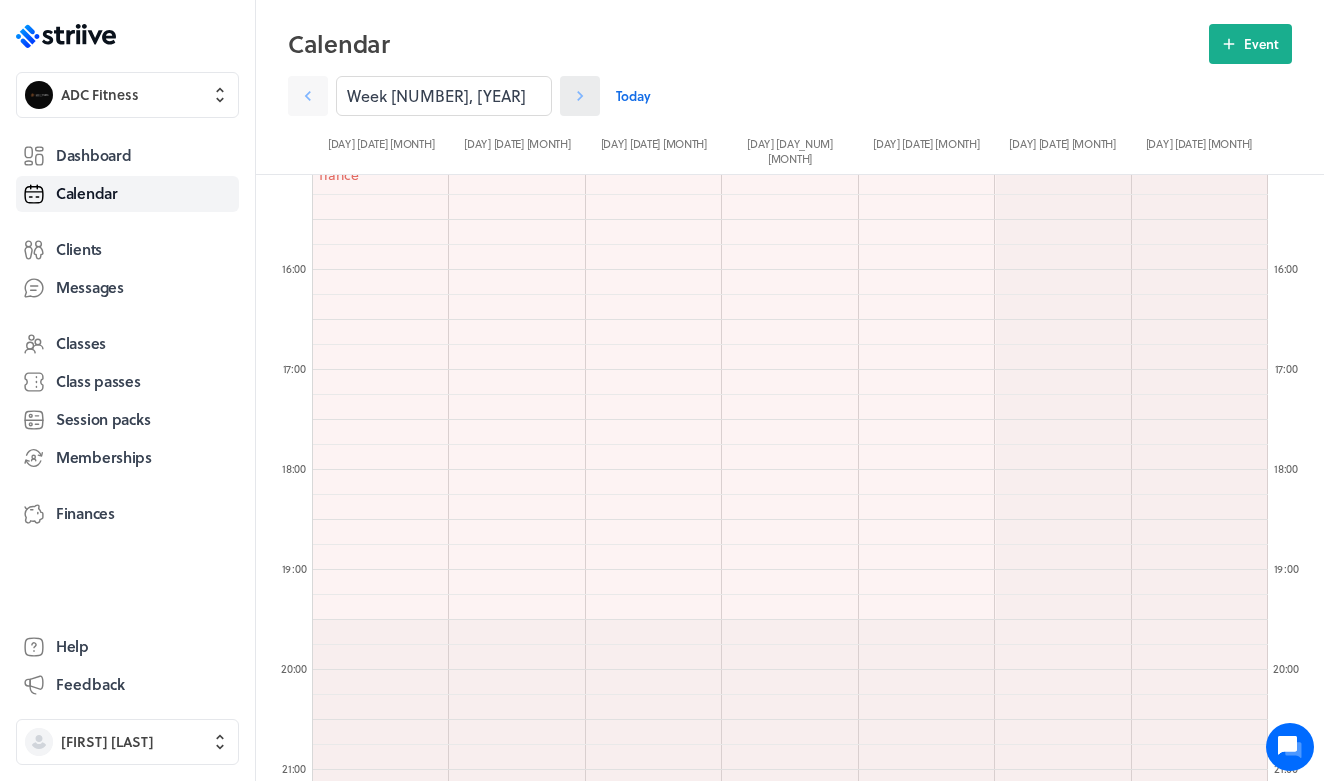 click at bounding box center [580, 96] 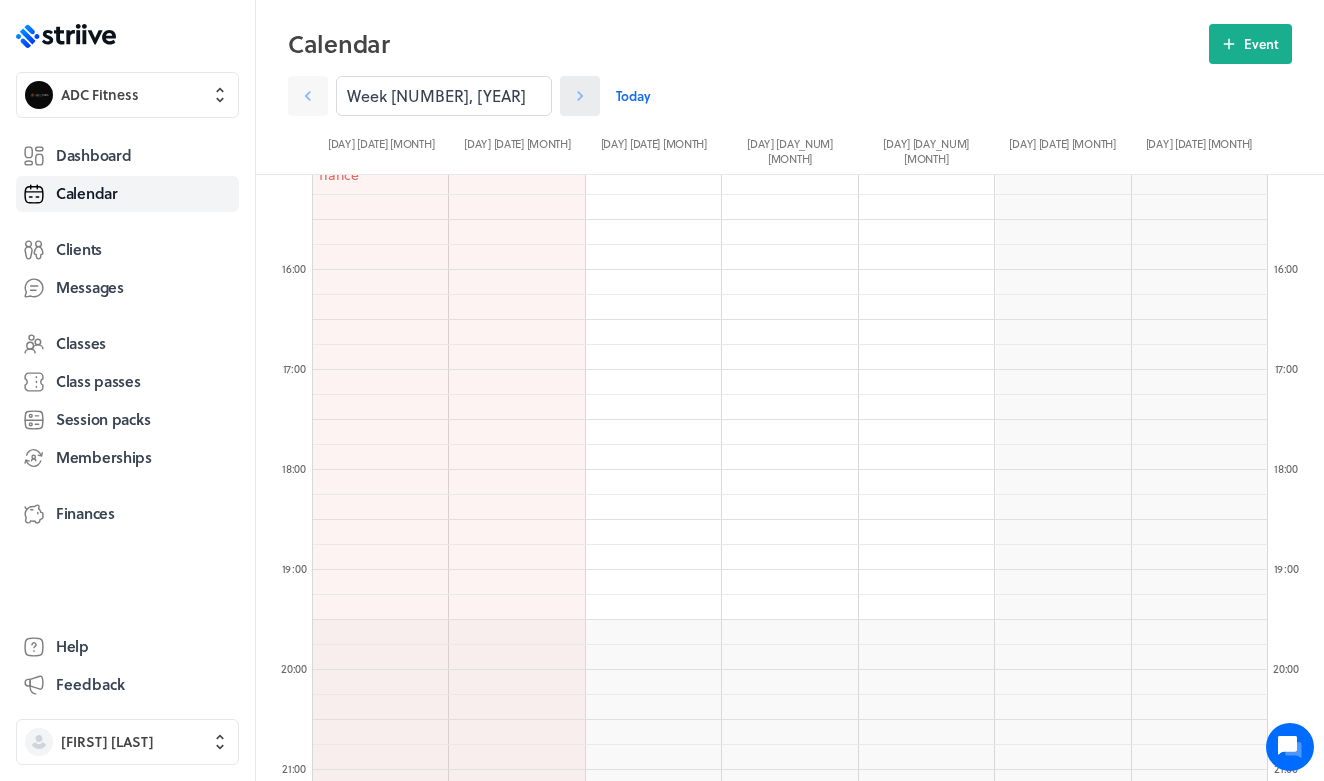 click at bounding box center [580, 96] 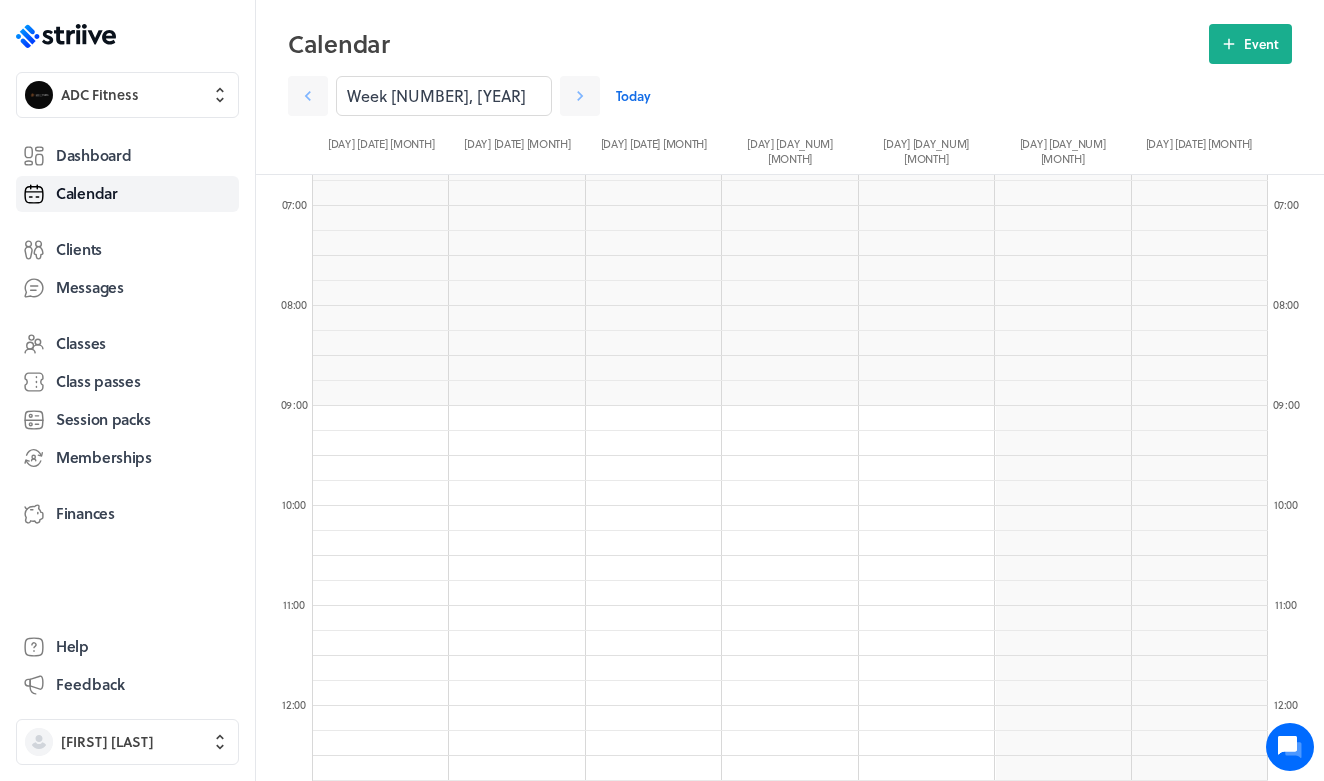 scroll, scrollTop: 667, scrollLeft: 0, axis: vertical 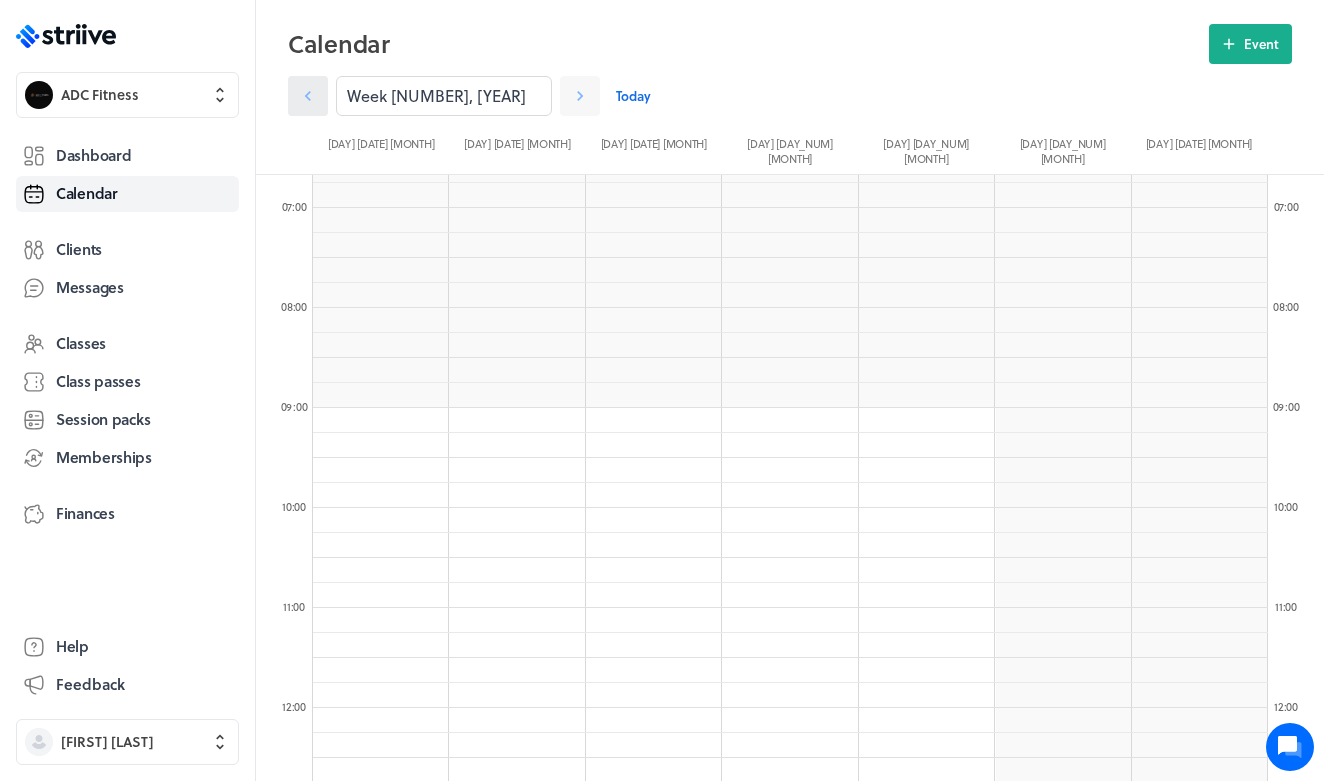 click 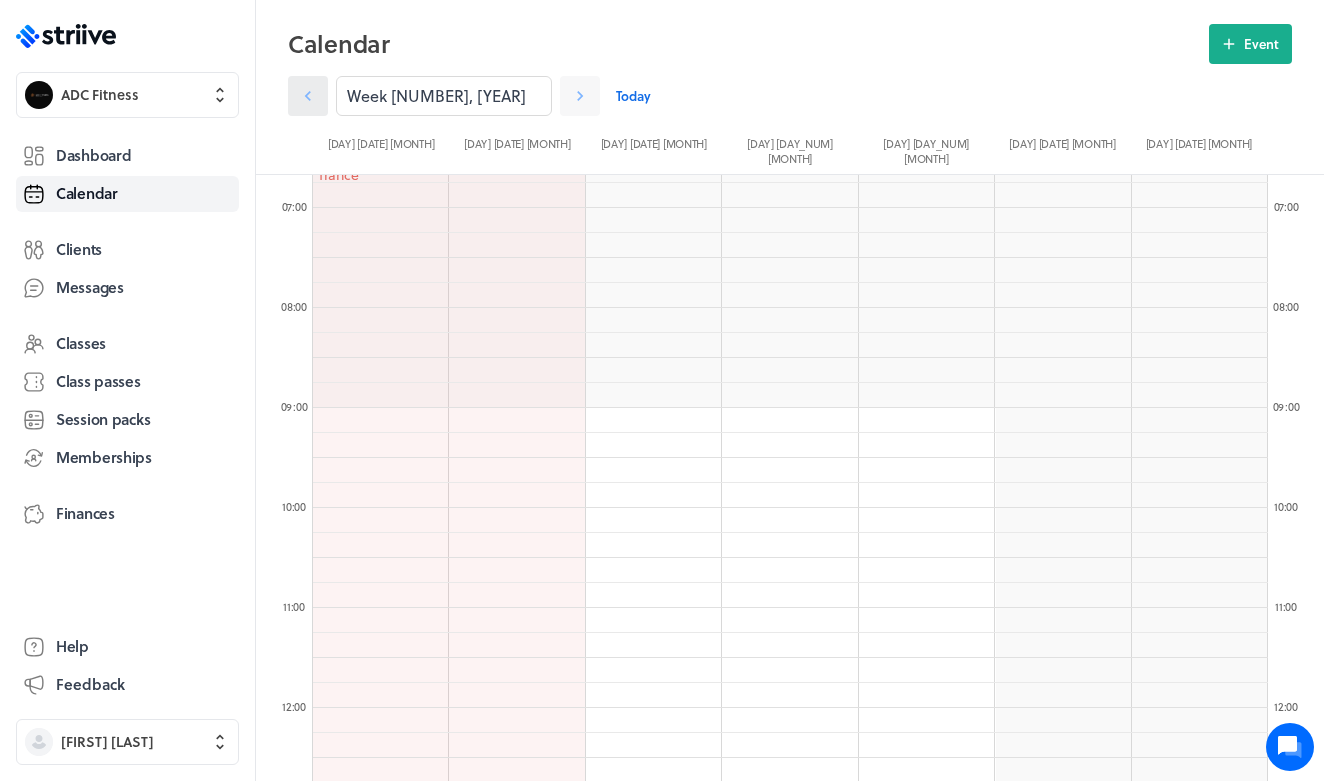 click 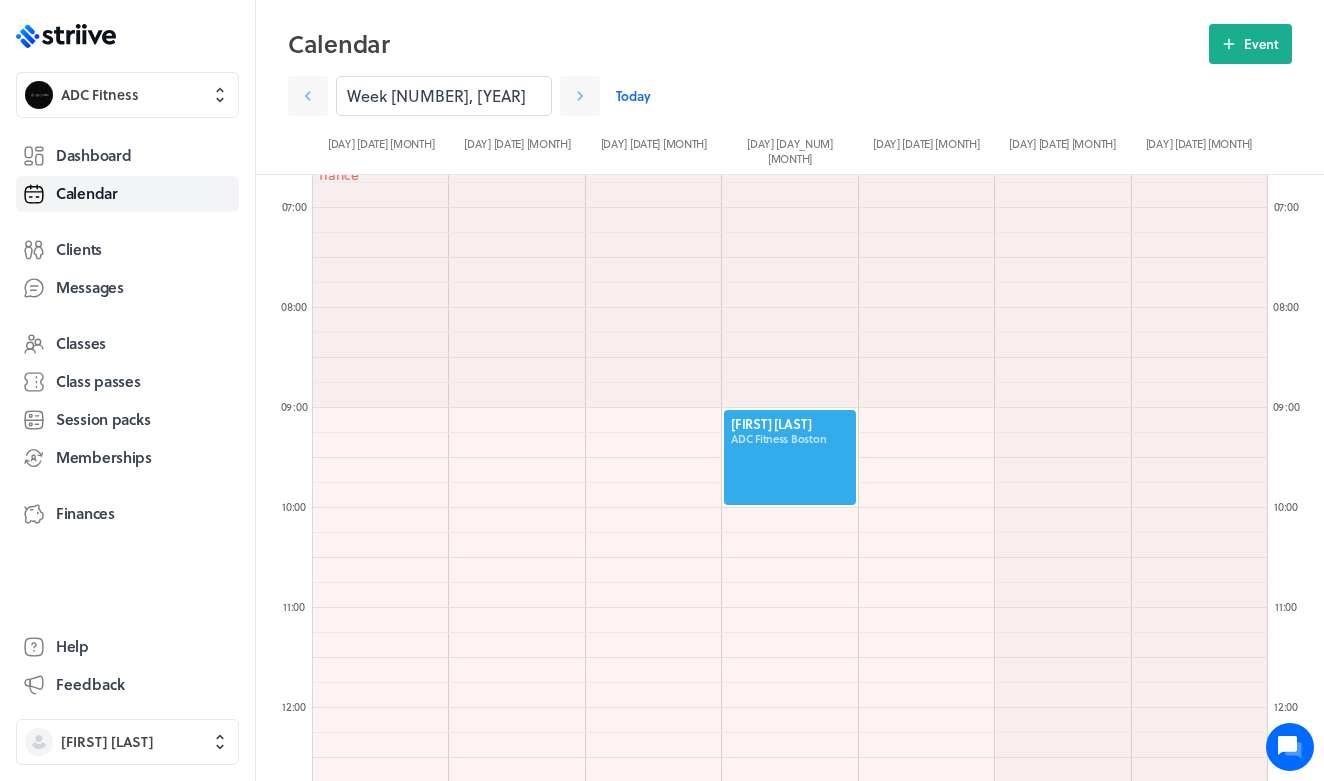 click 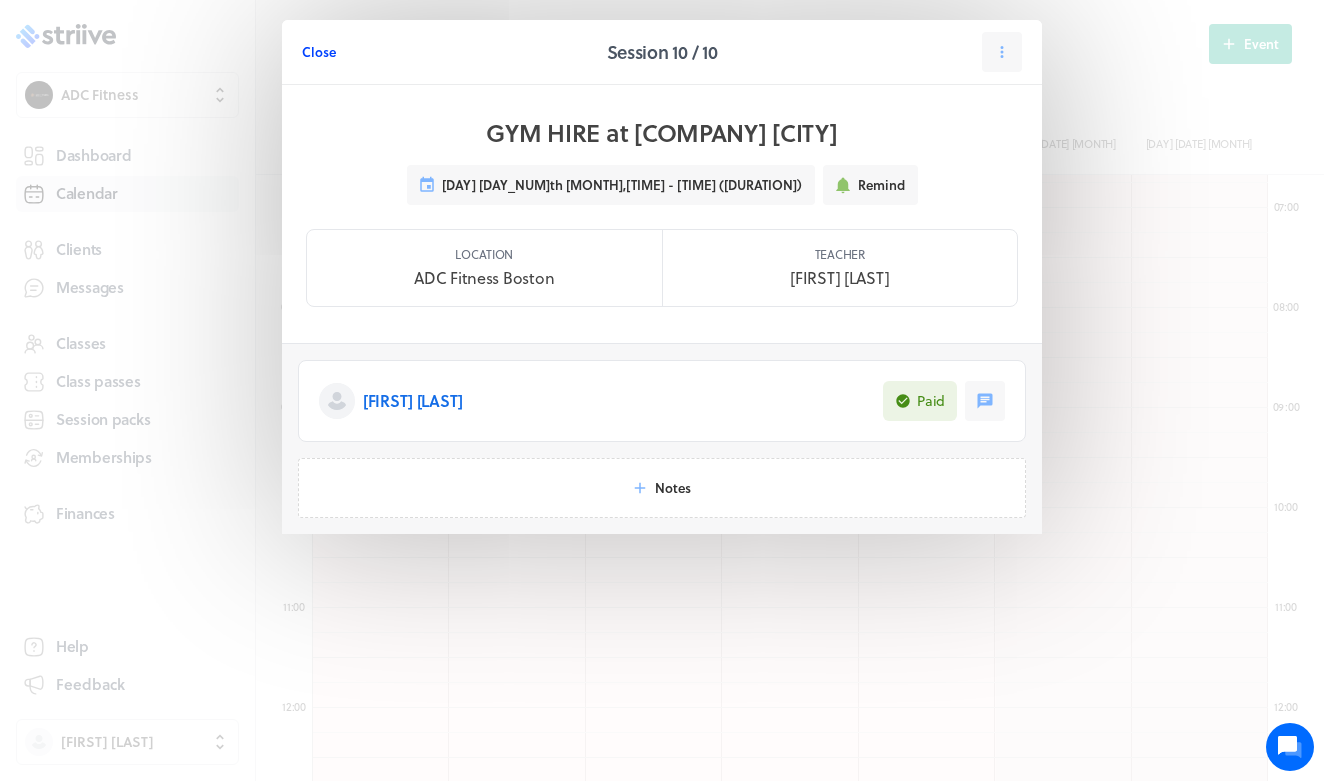 click on "Close" at bounding box center [319, 52] 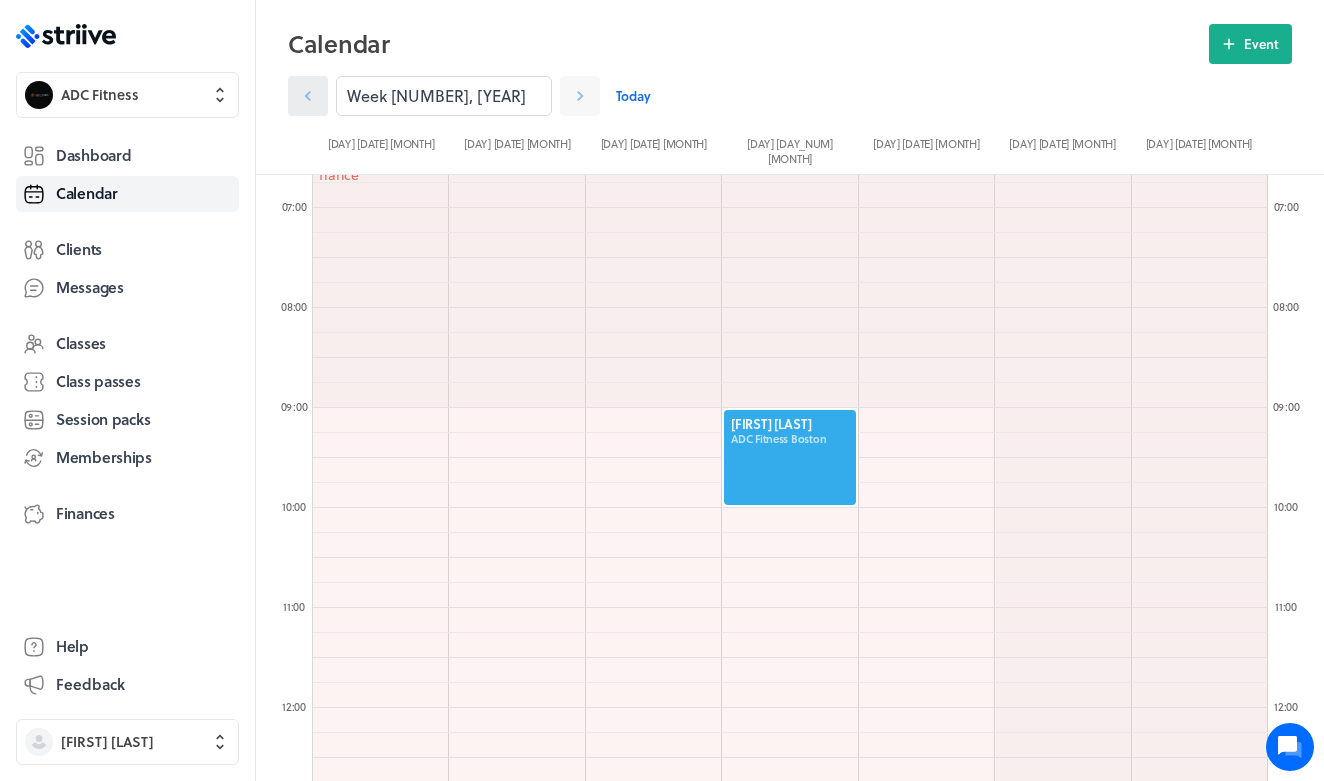 click at bounding box center [308, 96] 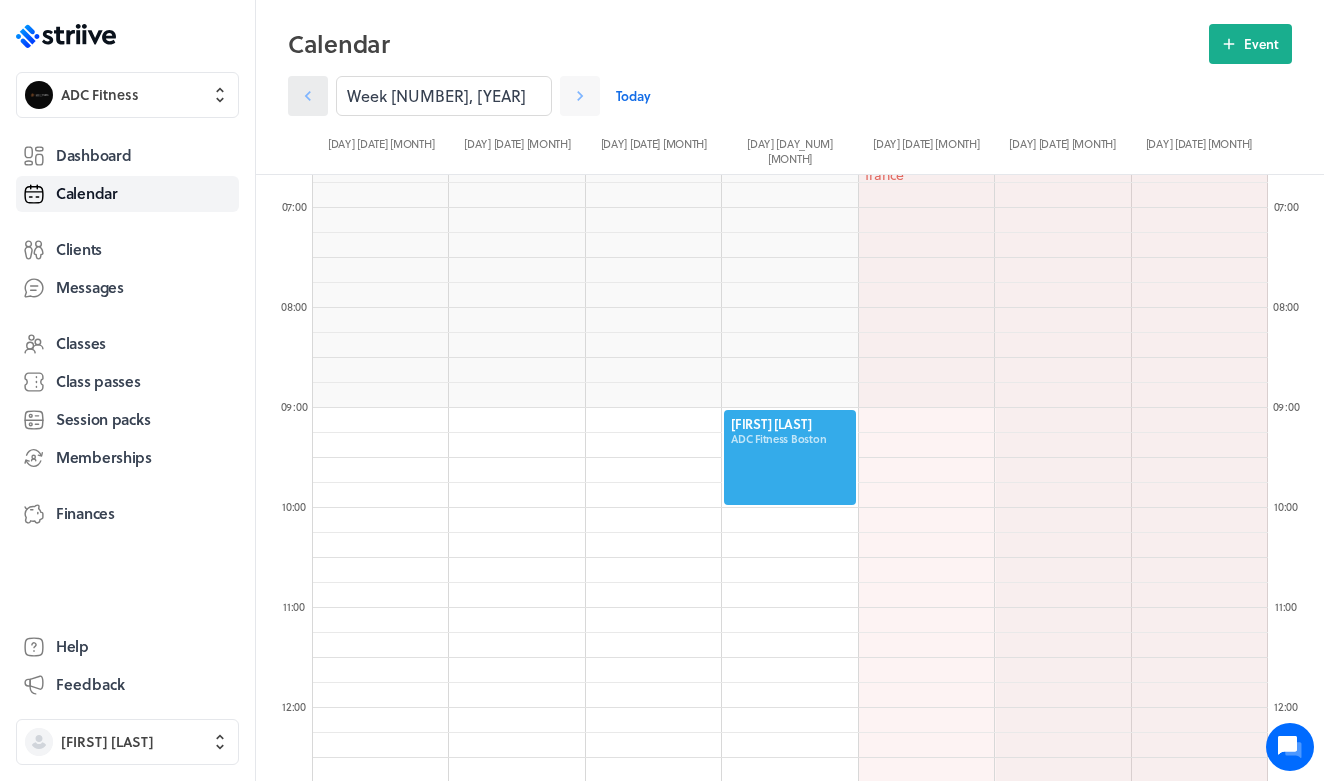 click at bounding box center (308, 96) 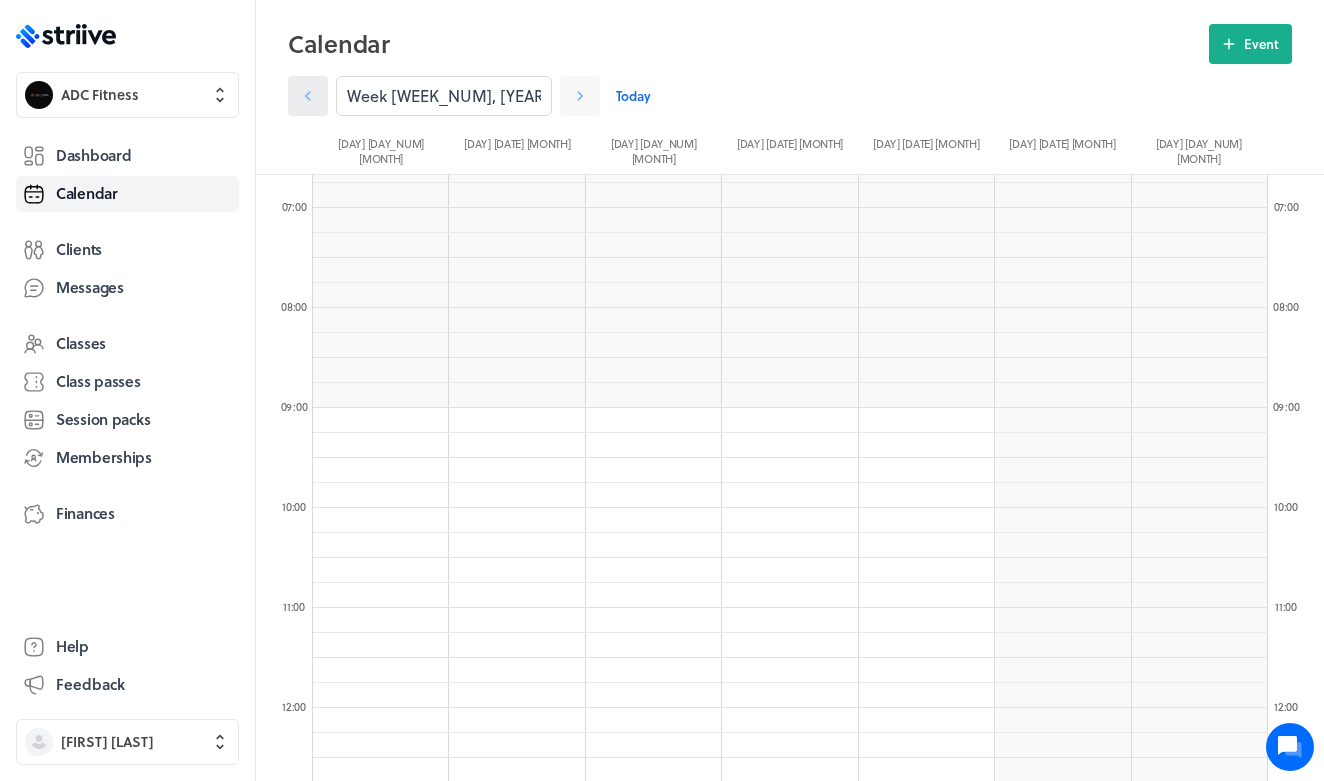 click at bounding box center (308, 96) 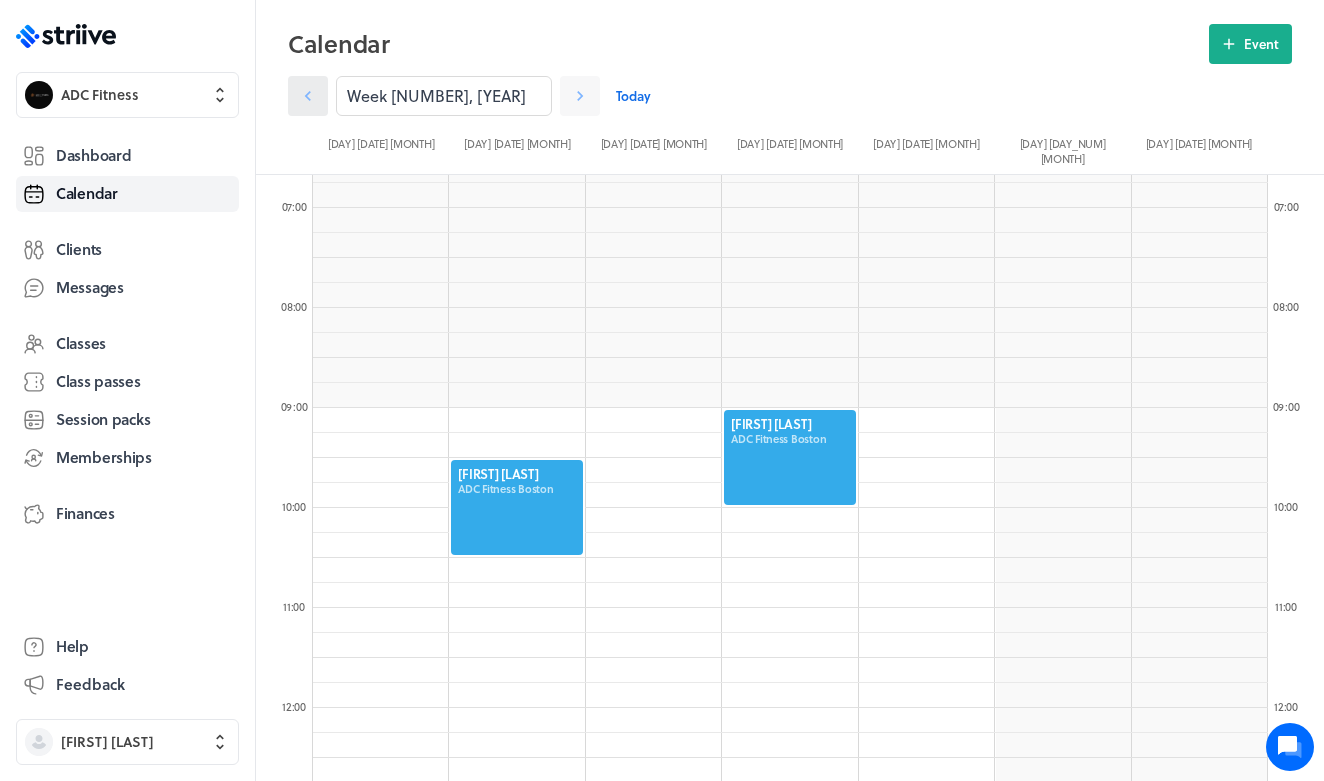 click at bounding box center (308, 96) 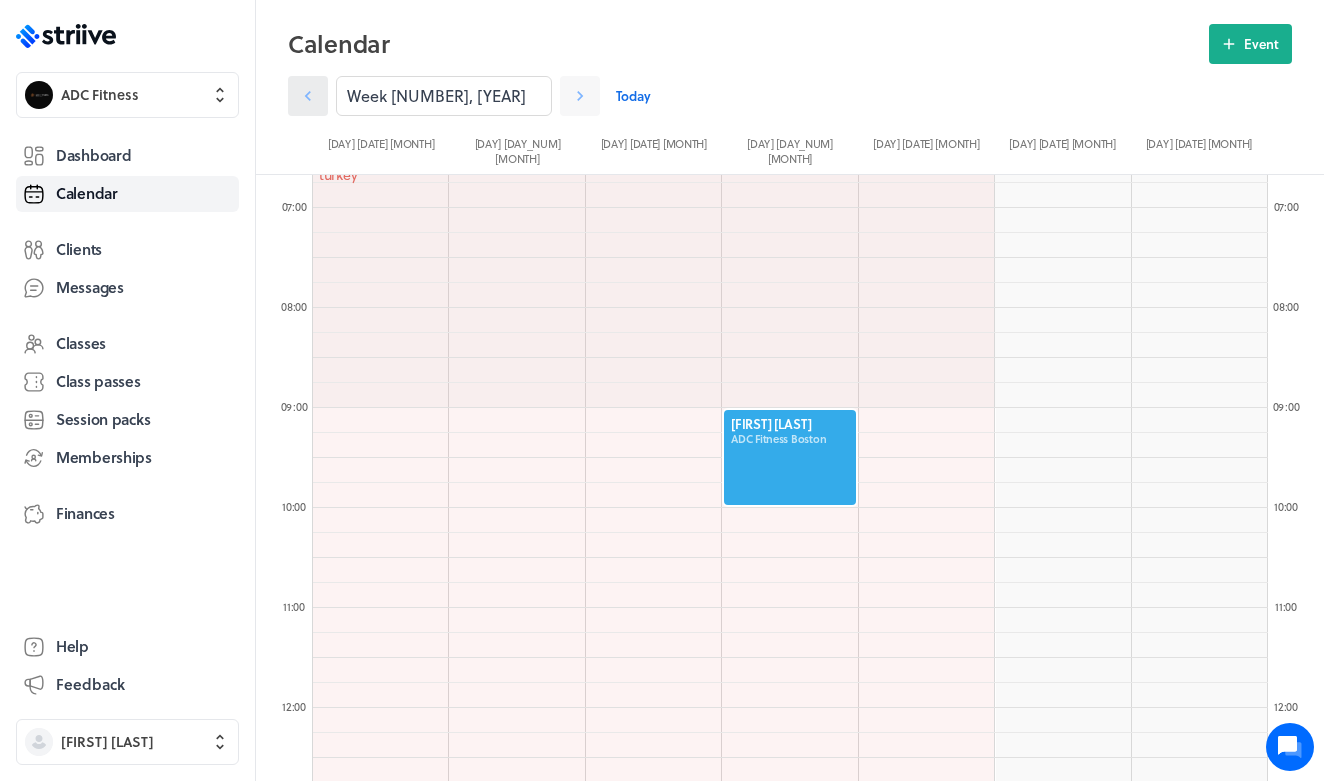 click at bounding box center [308, 96] 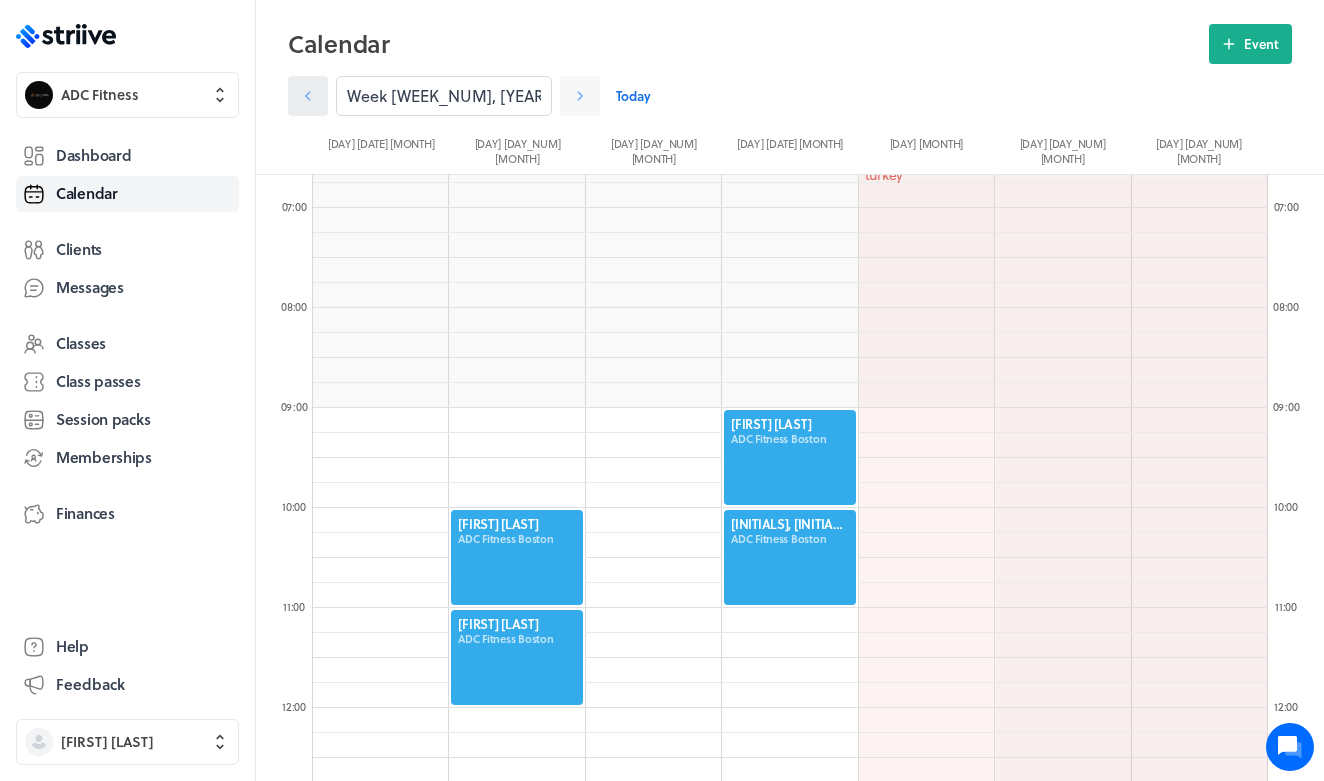 click at bounding box center (308, 96) 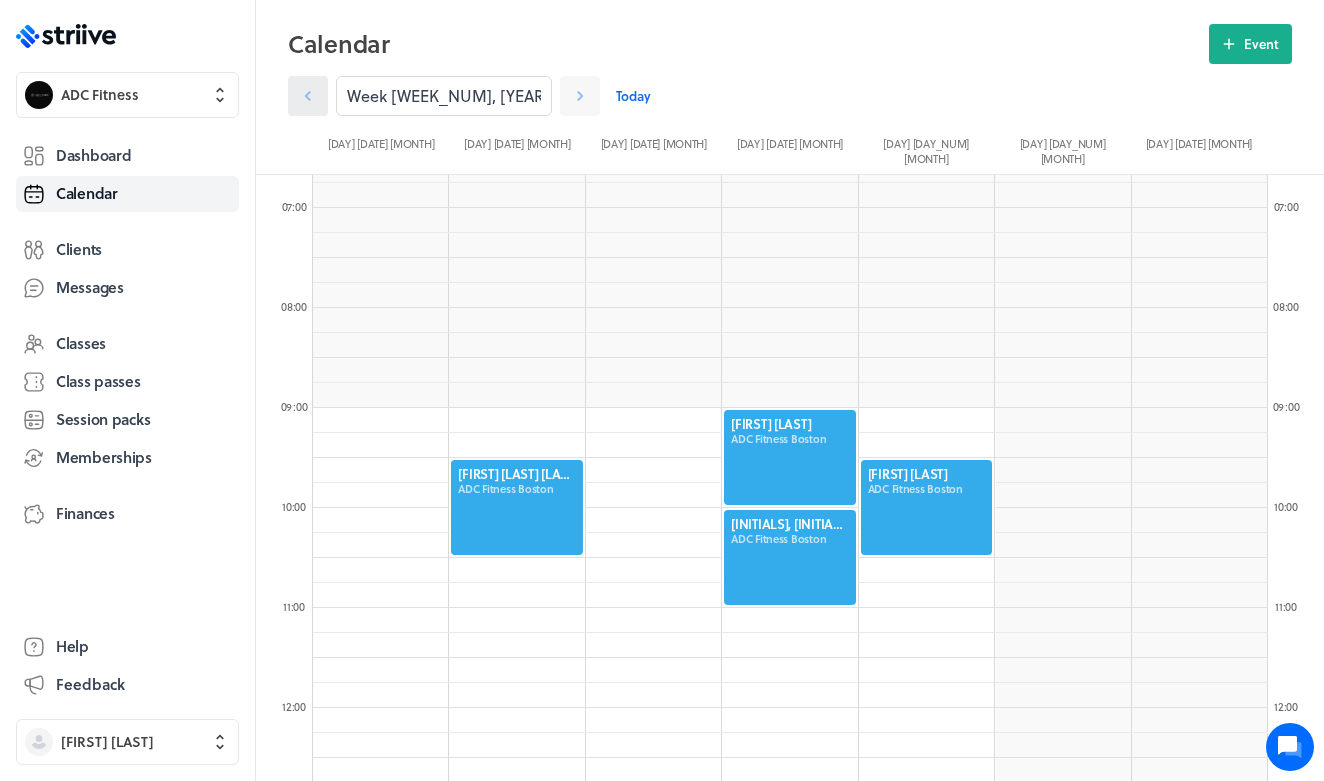 click at bounding box center (308, 96) 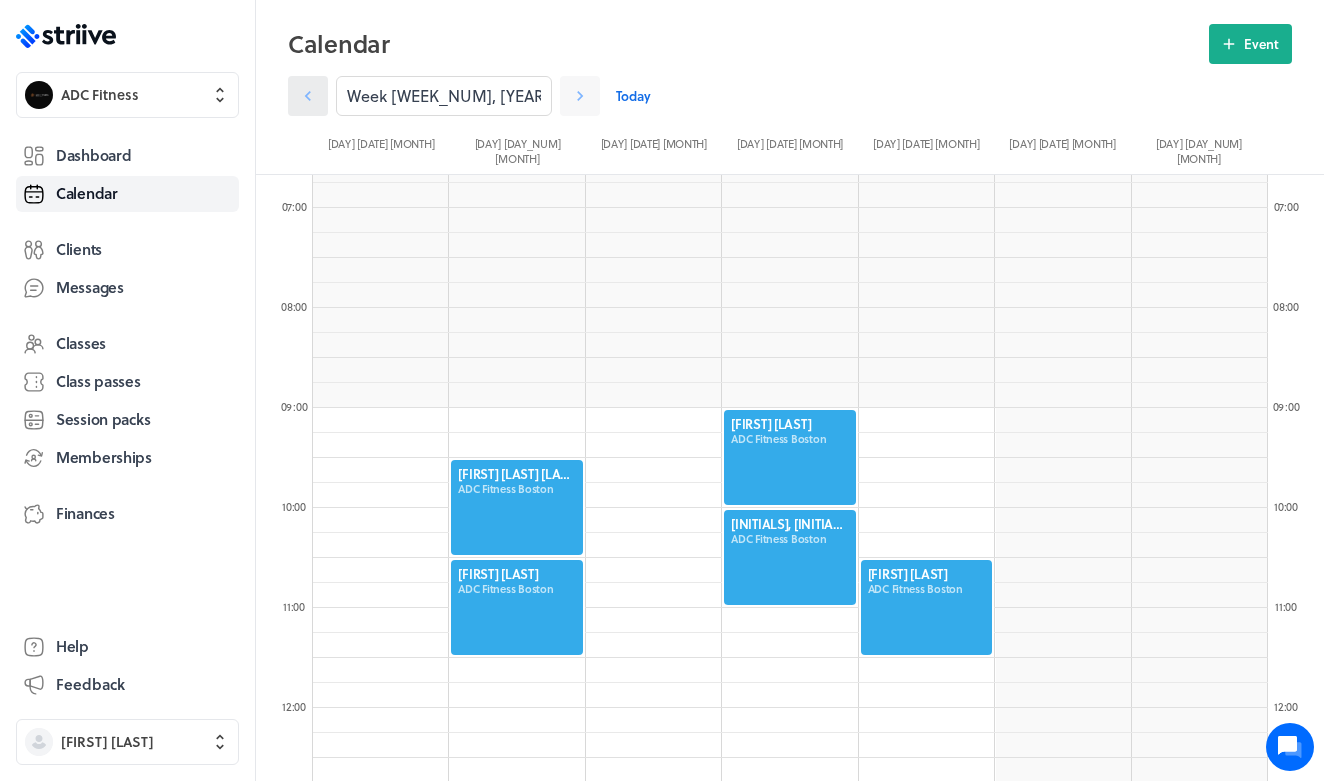 click at bounding box center [308, 96] 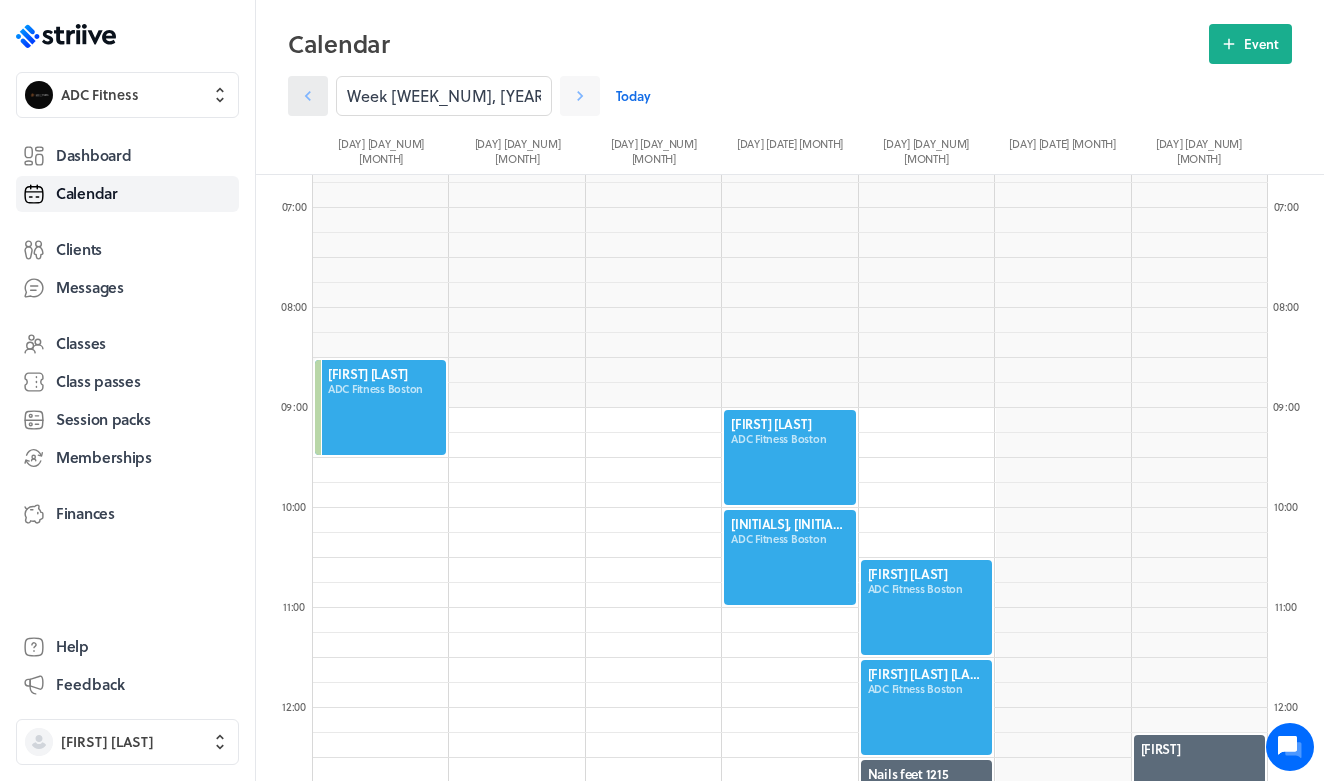 click at bounding box center (308, 96) 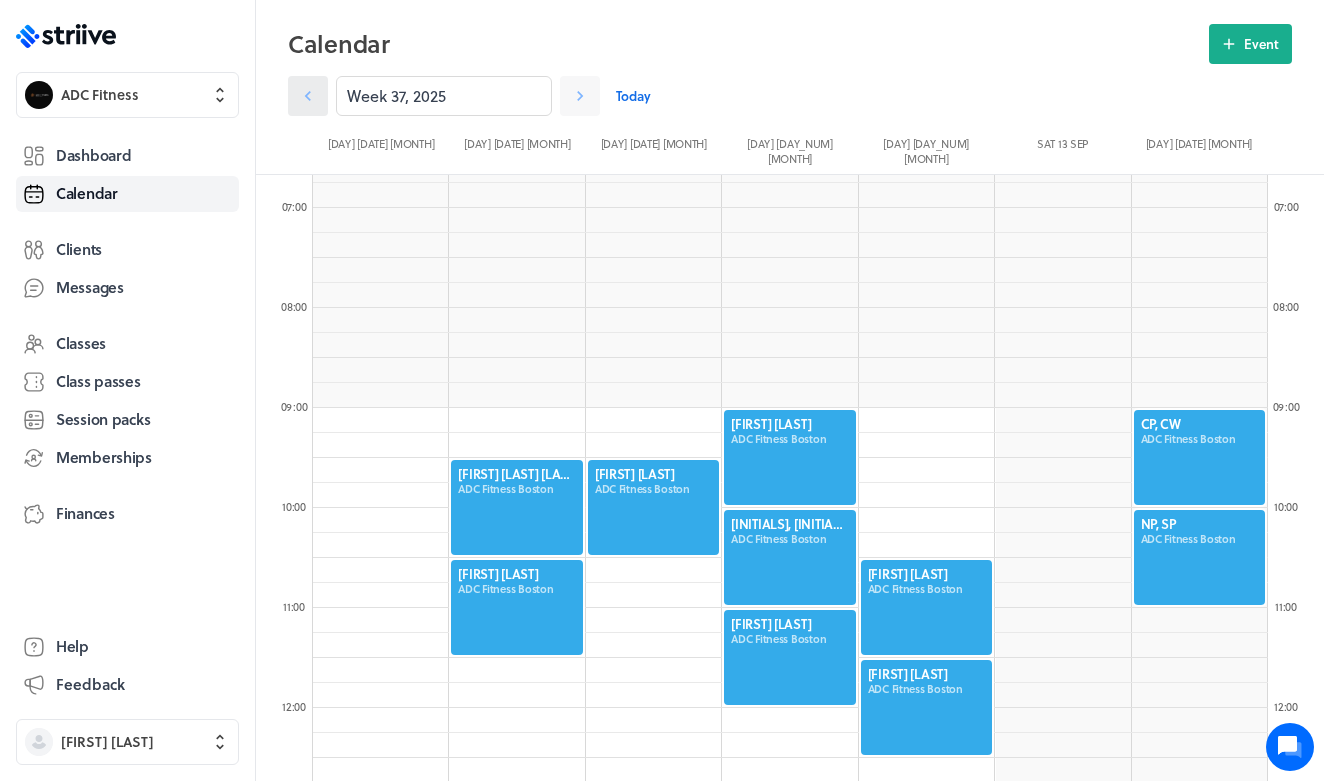 click at bounding box center (308, 96) 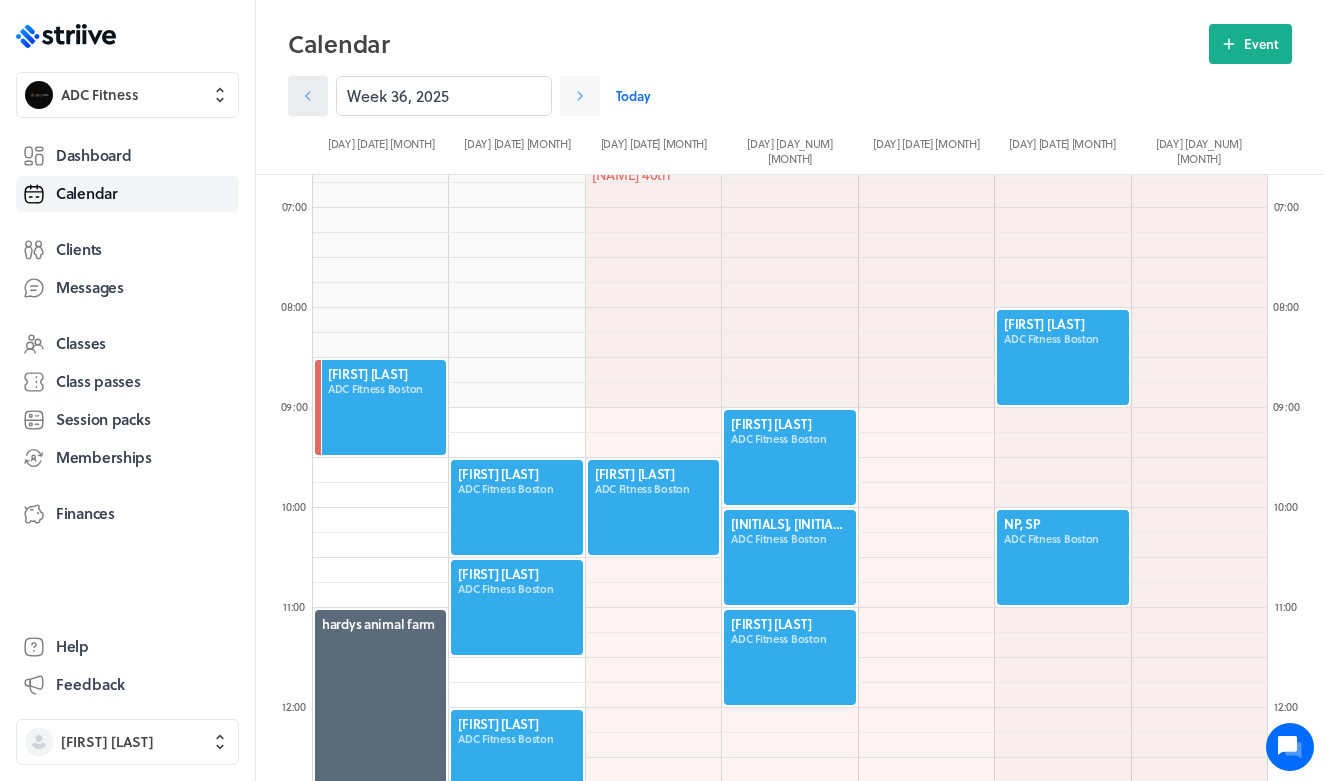 click at bounding box center (308, 96) 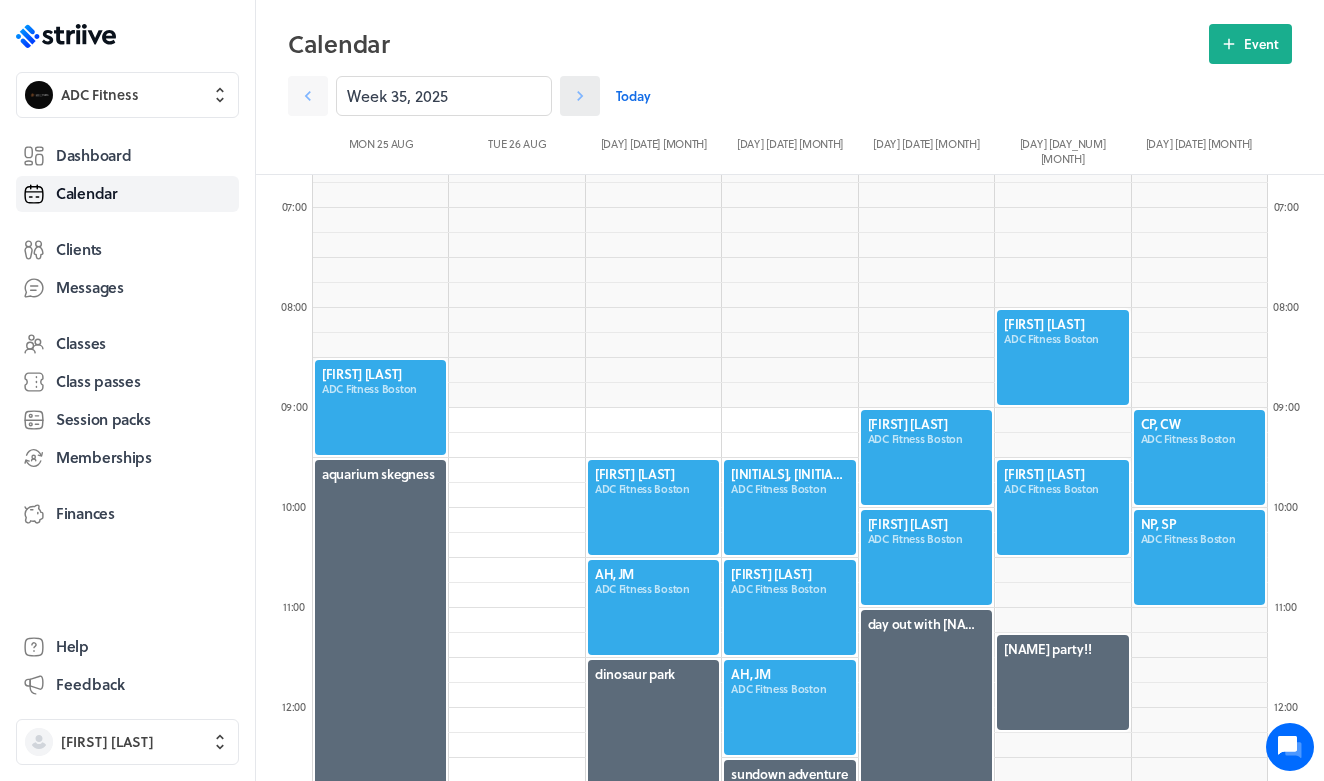 click at bounding box center [580, 96] 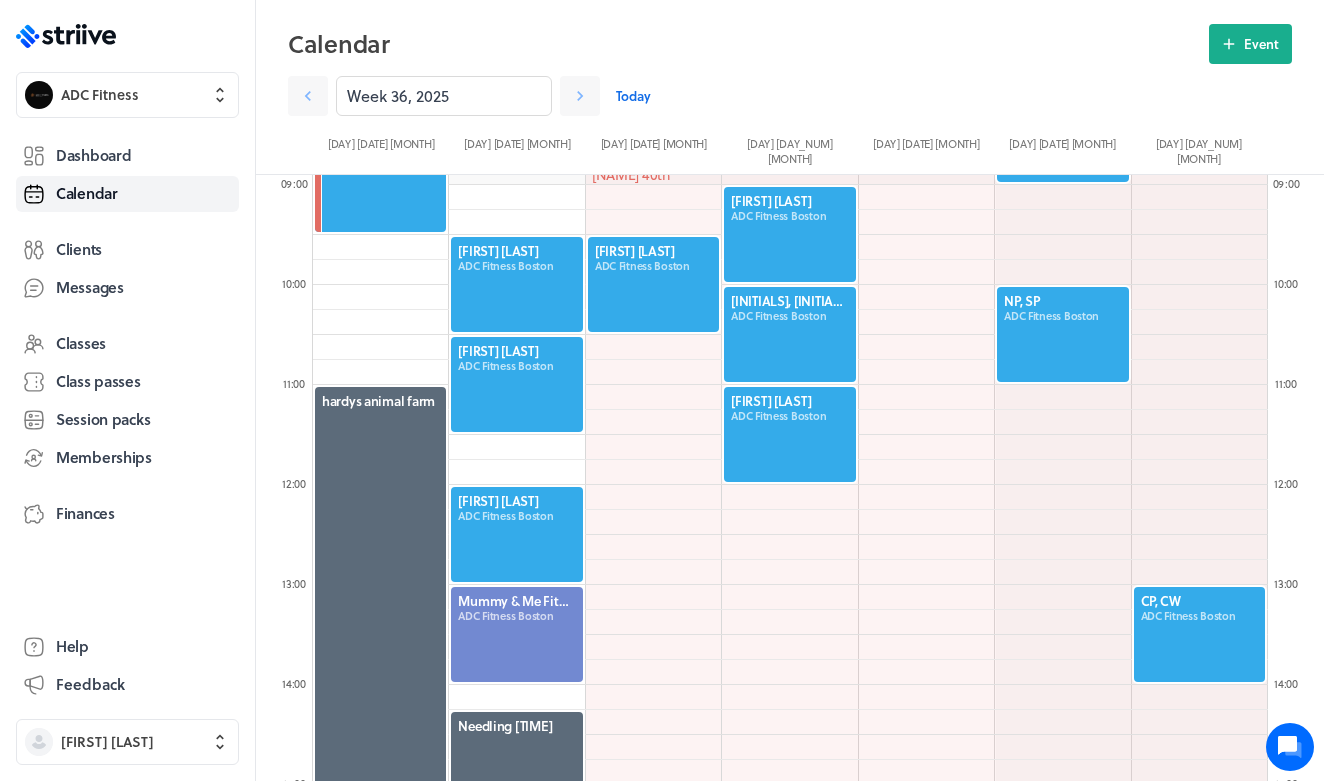 scroll, scrollTop: 898, scrollLeft: 0, axis: vertical 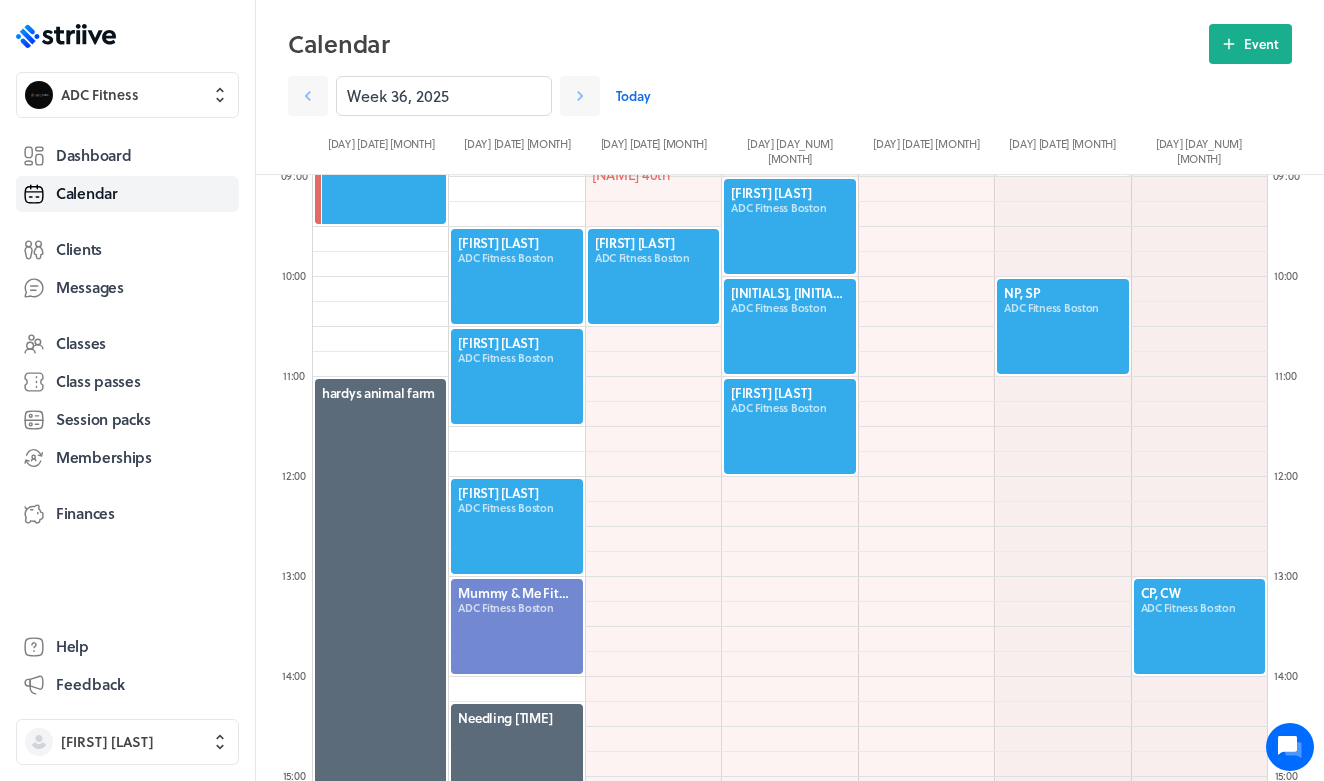 click 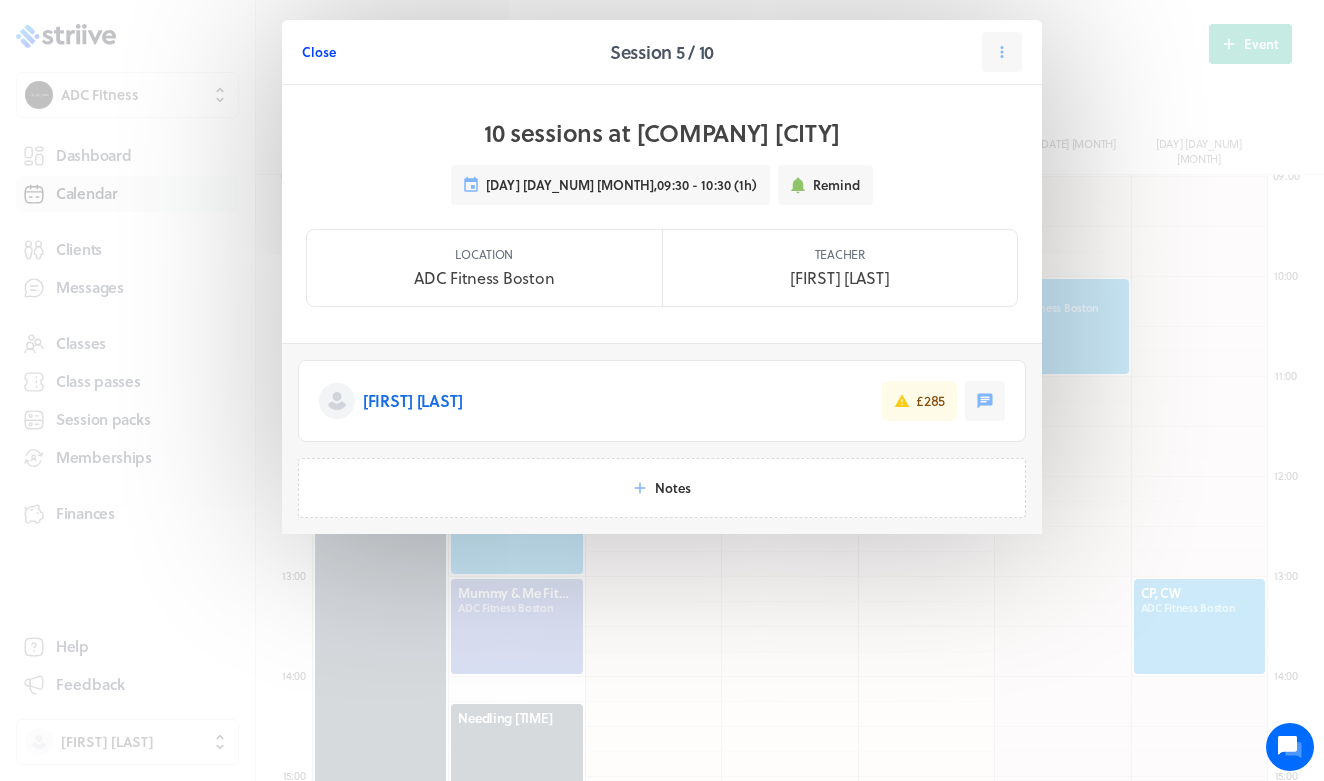 click on "Close" at bounding box center [319, 52] 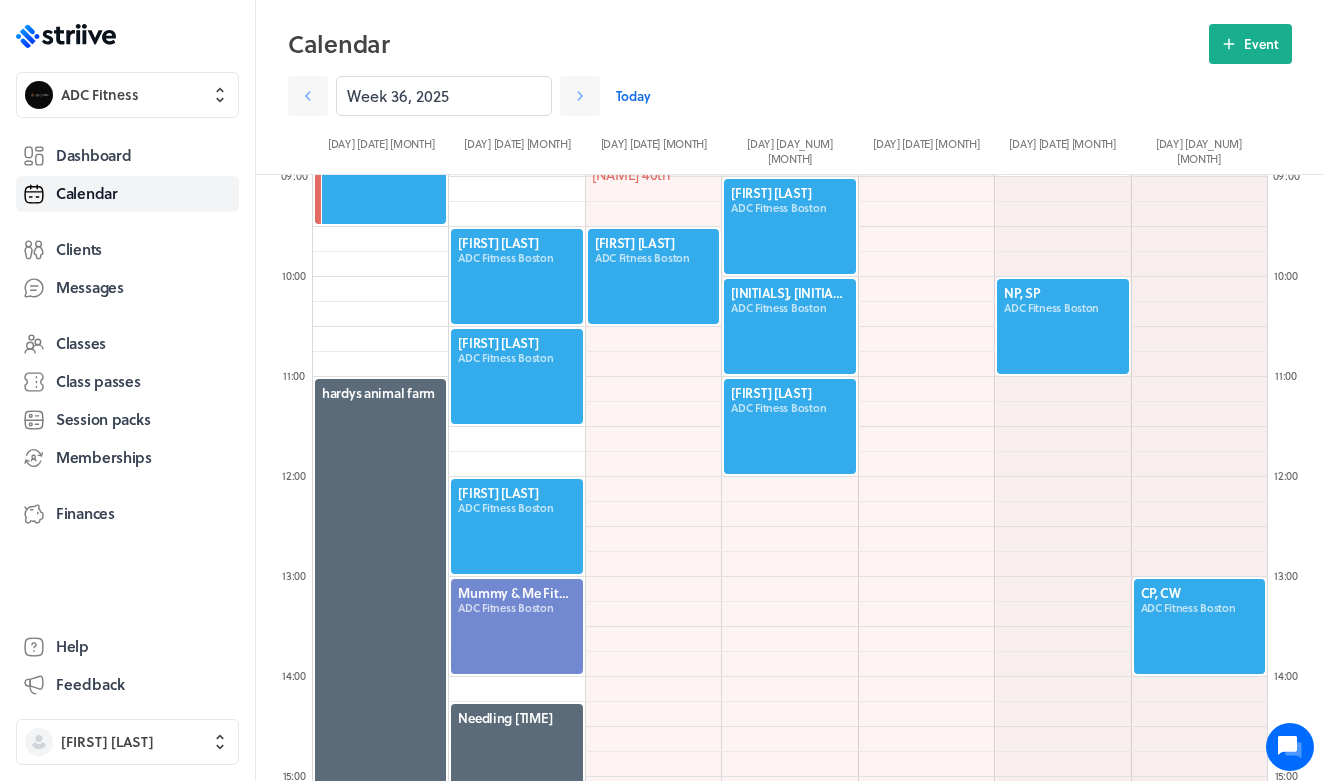 click 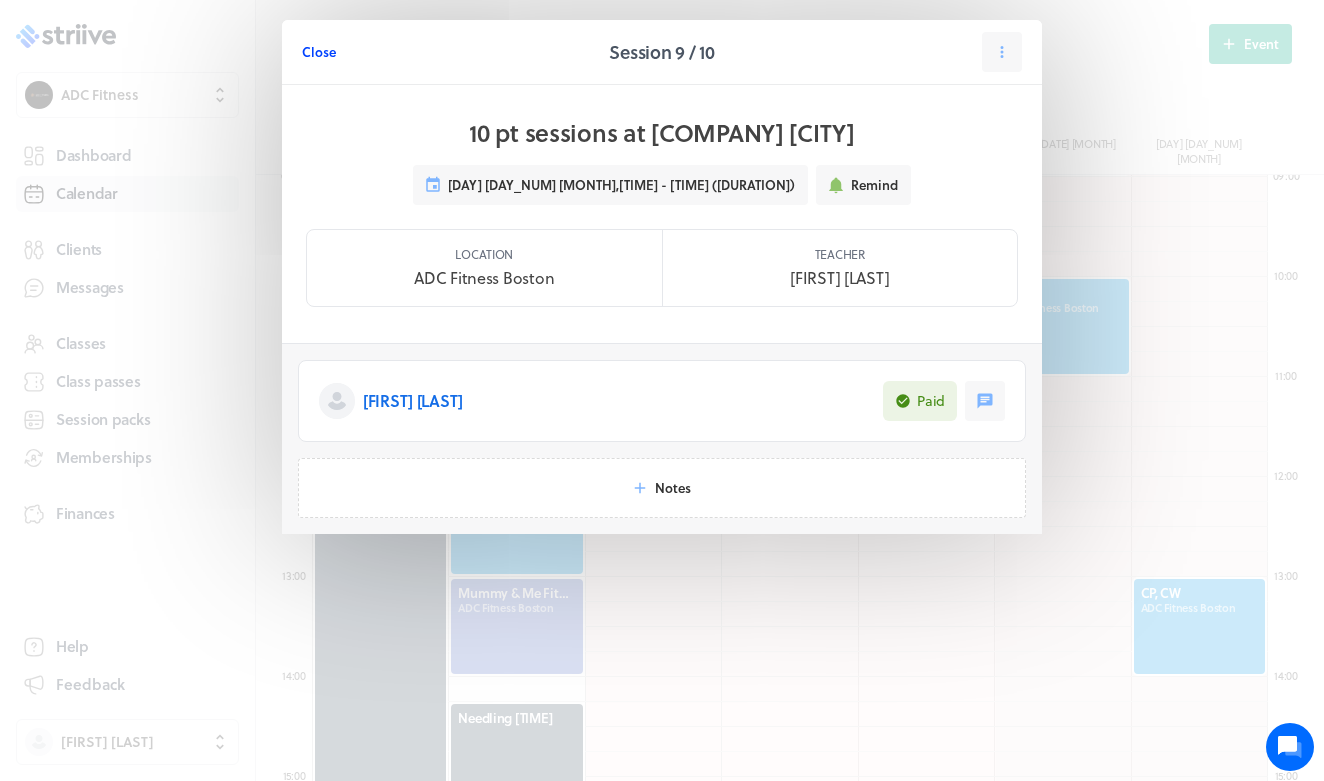click on "Close" at bounding box center (319, 52) 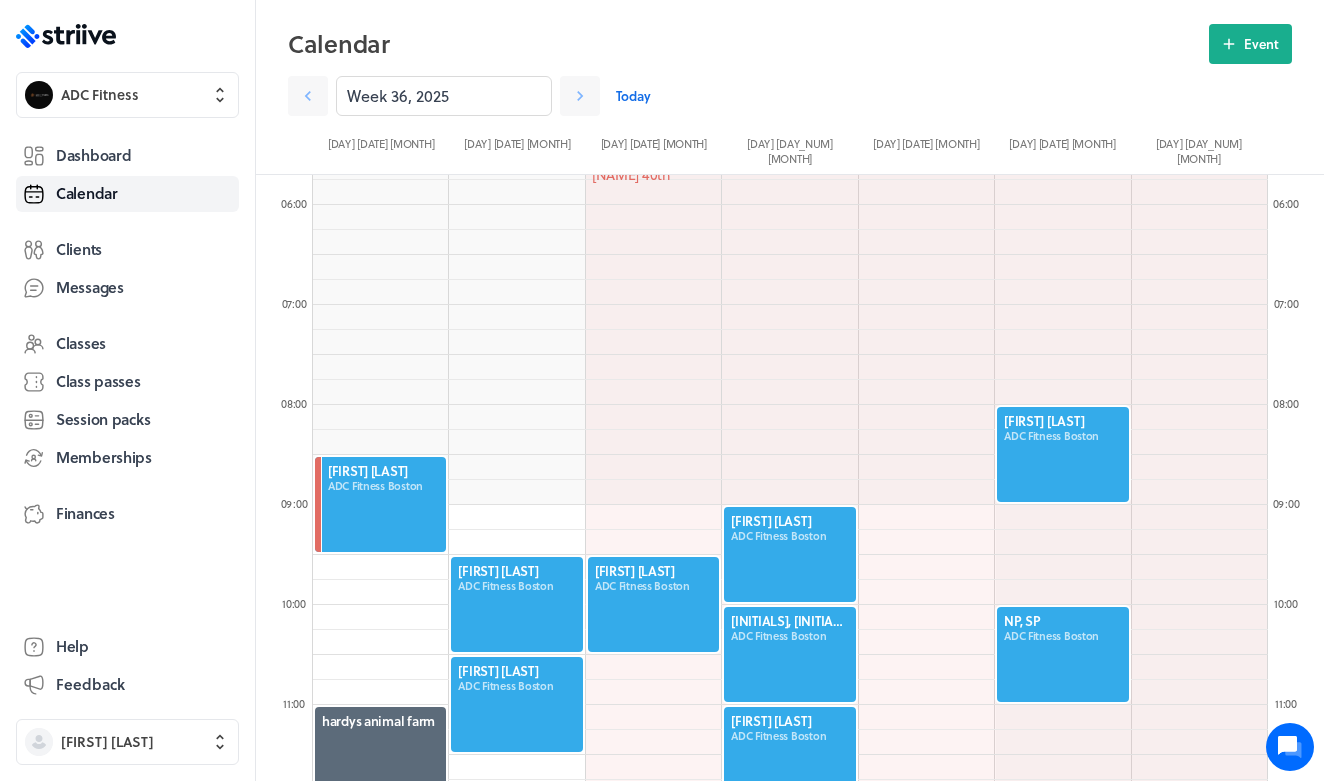 scroll, scrollTop: 569, scrollLeft: 0, axis: vertical 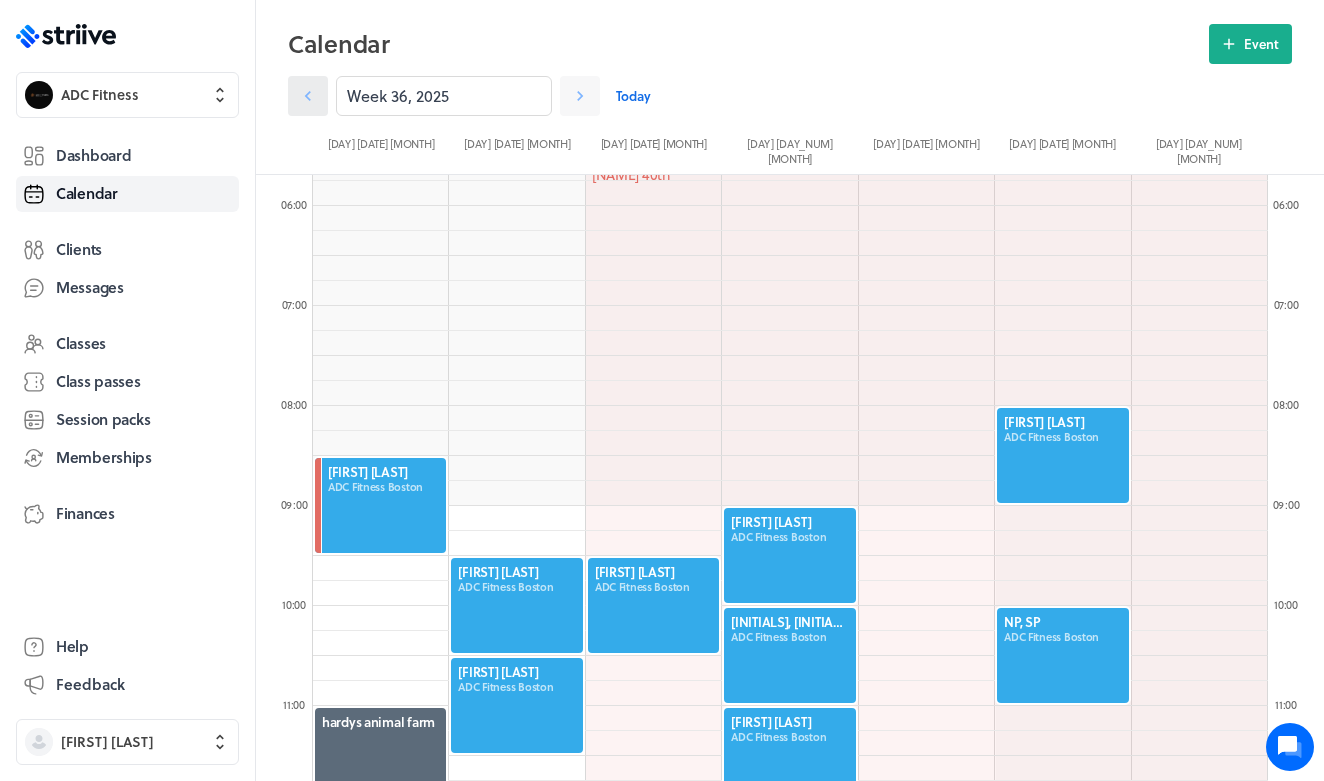 click at bounding box center [308, 96] 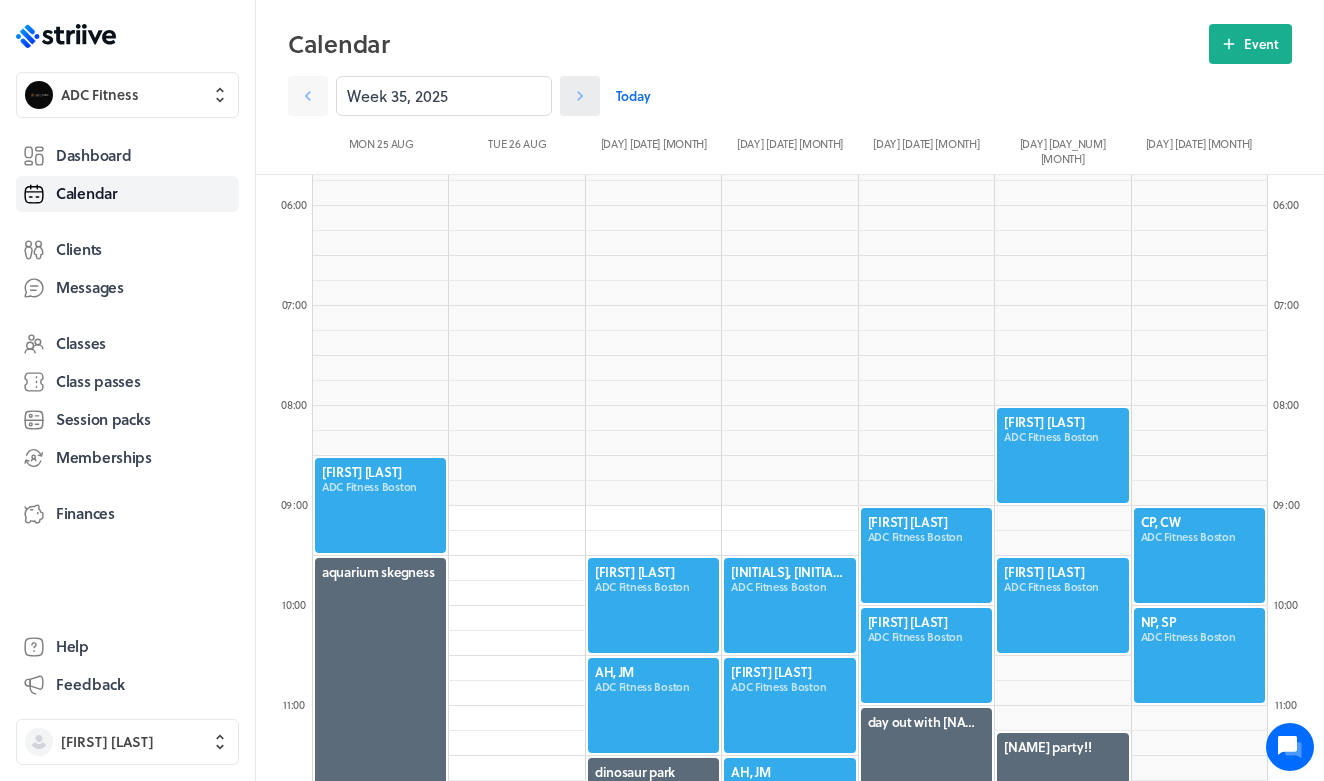 click at bounding box center (580, 96) 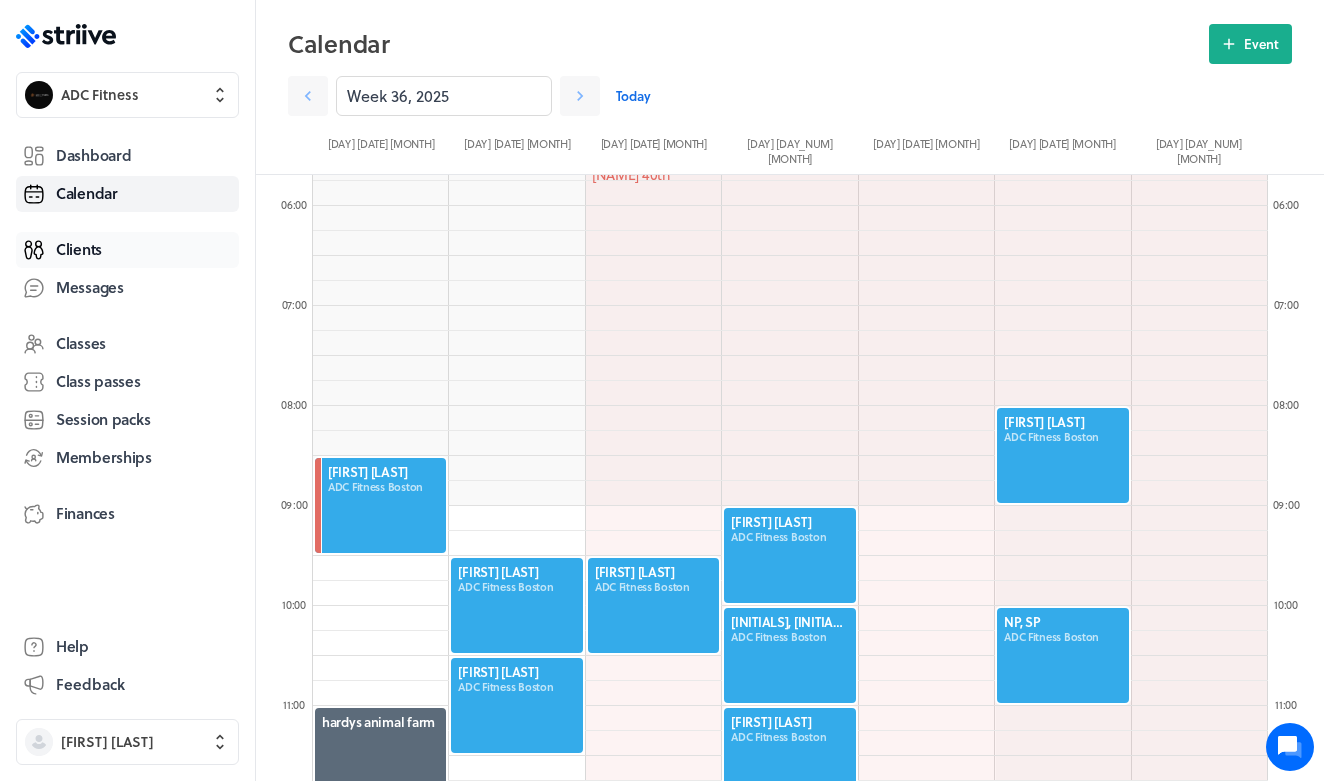 click on "Clients" at bounding box center (127, 250) 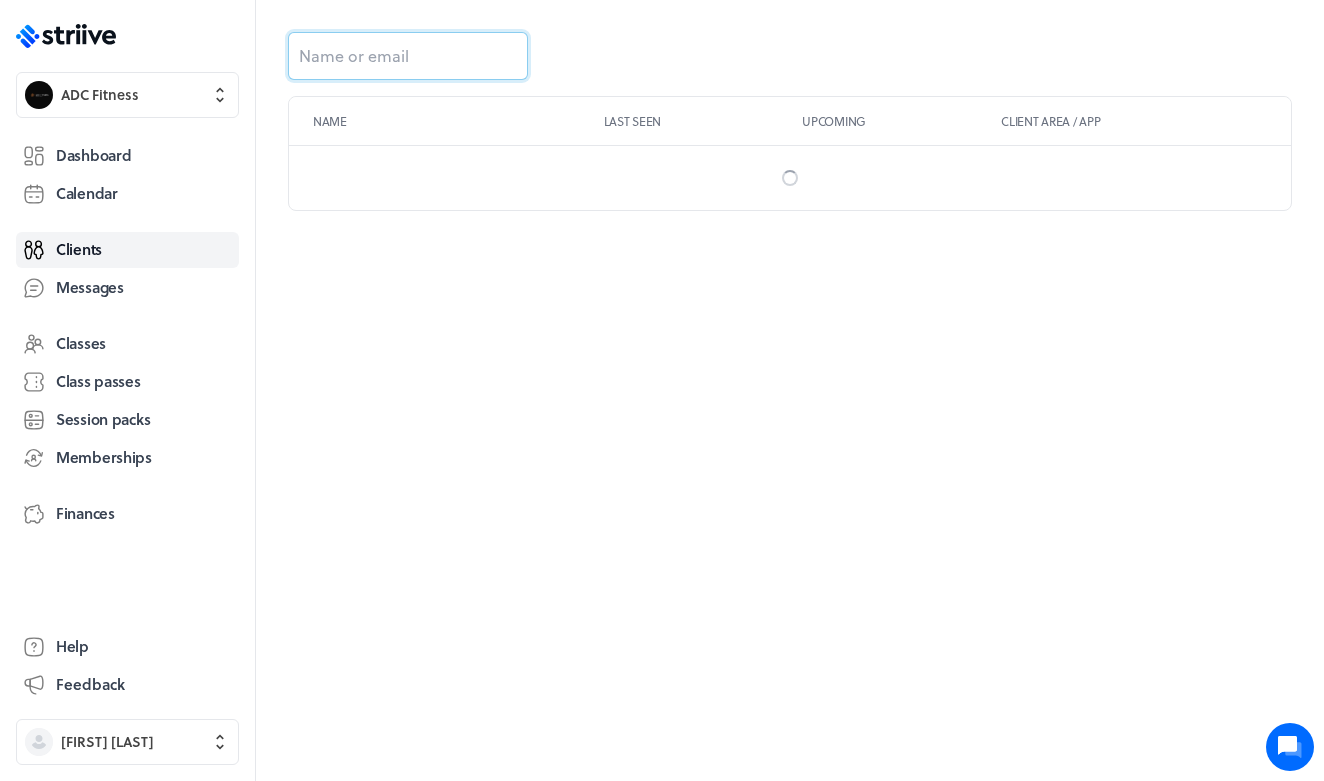 click at bounding box center [408, 56] 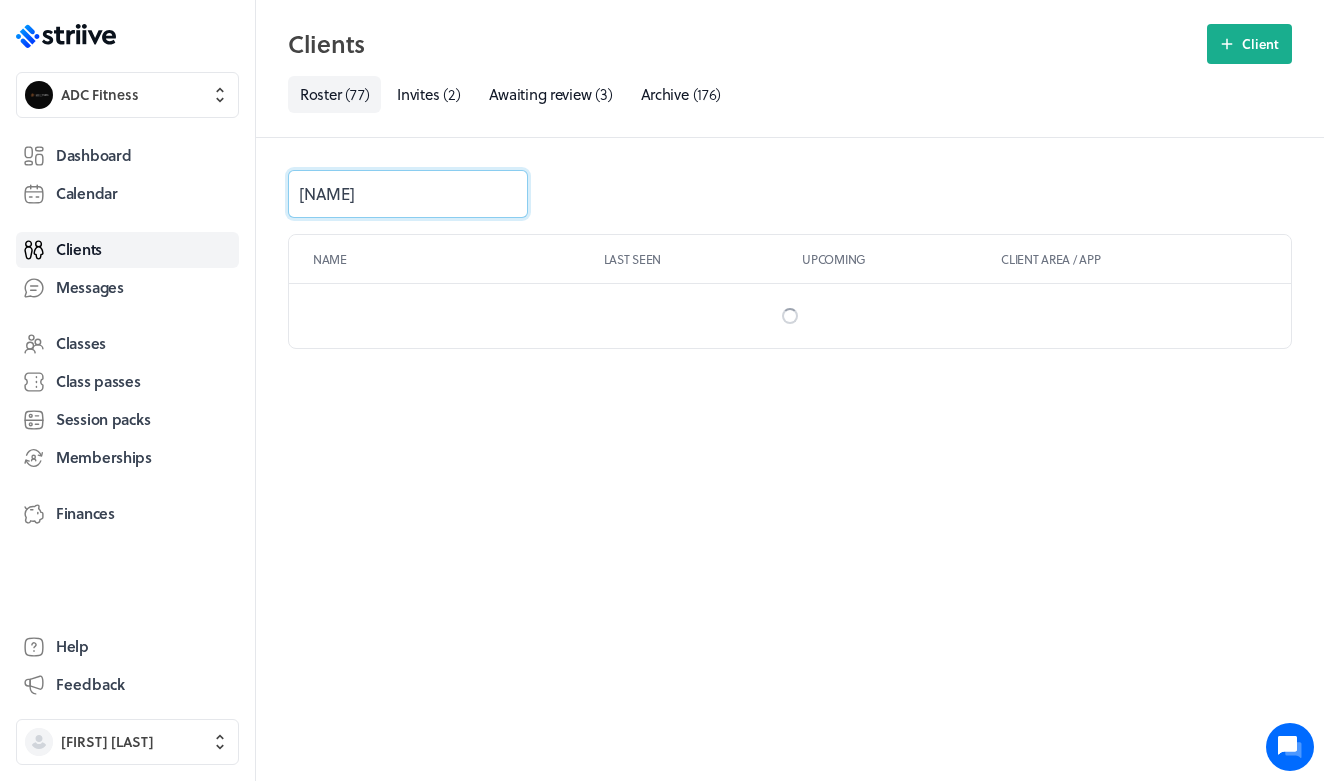 type on "[FIRST]" 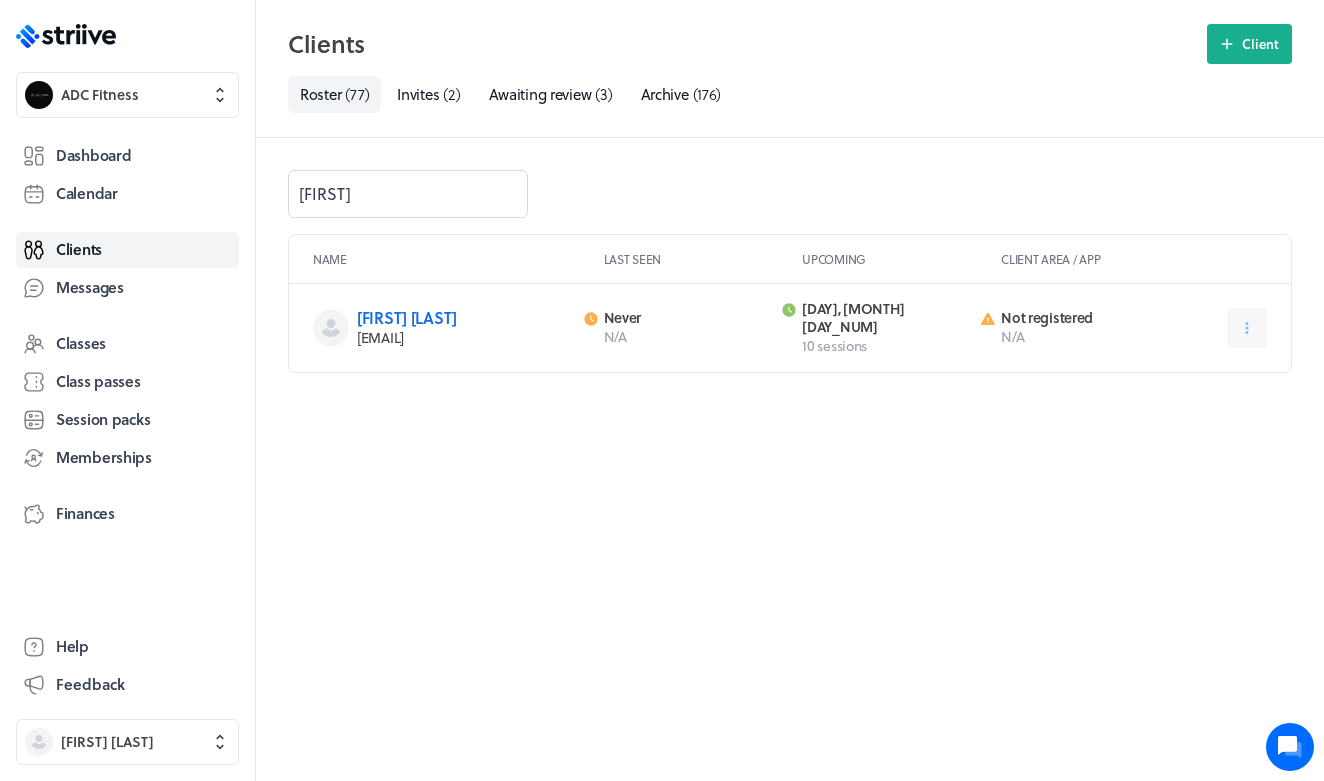drag, startPoint x: 564, startPoint y: 339, endPoint x: 358, endPoint y: 337, distance: 206.0097 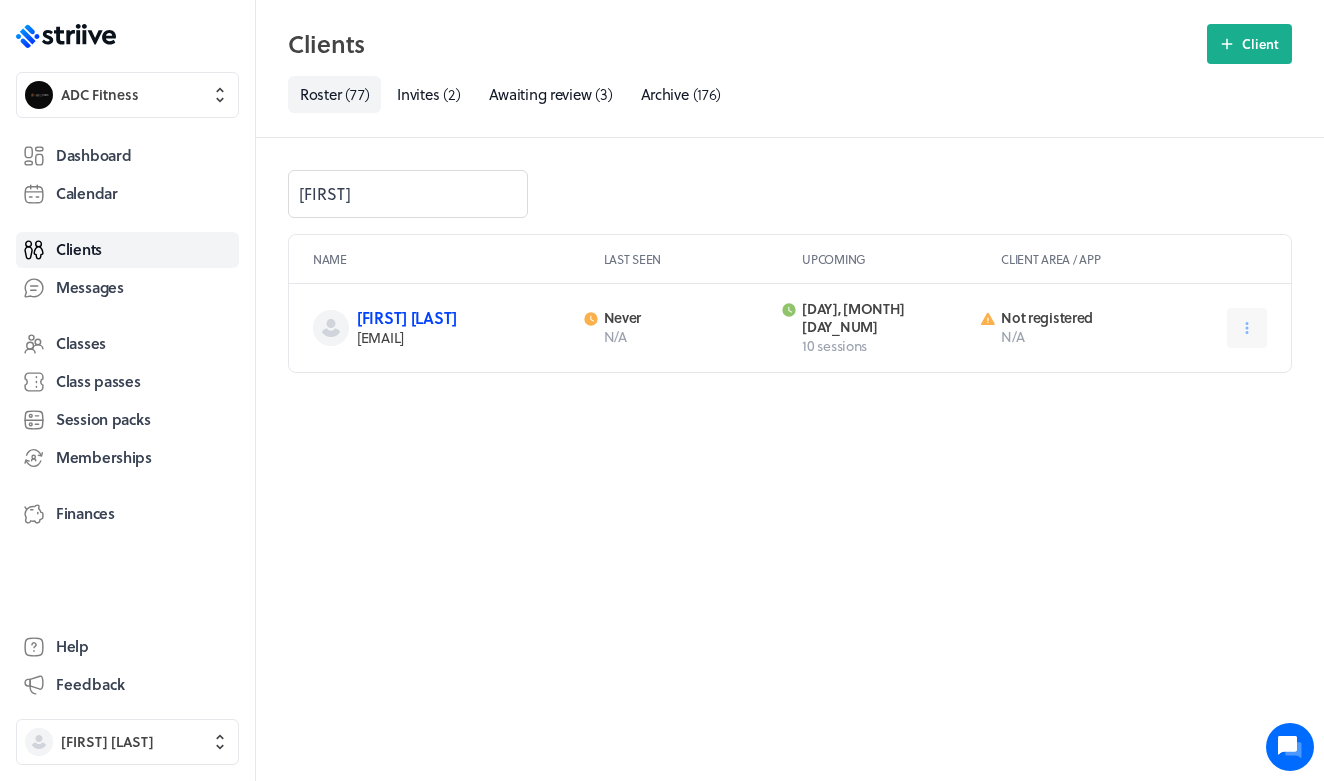 click on "[FIRST] [LAST]" at bounding box center [407, 317] 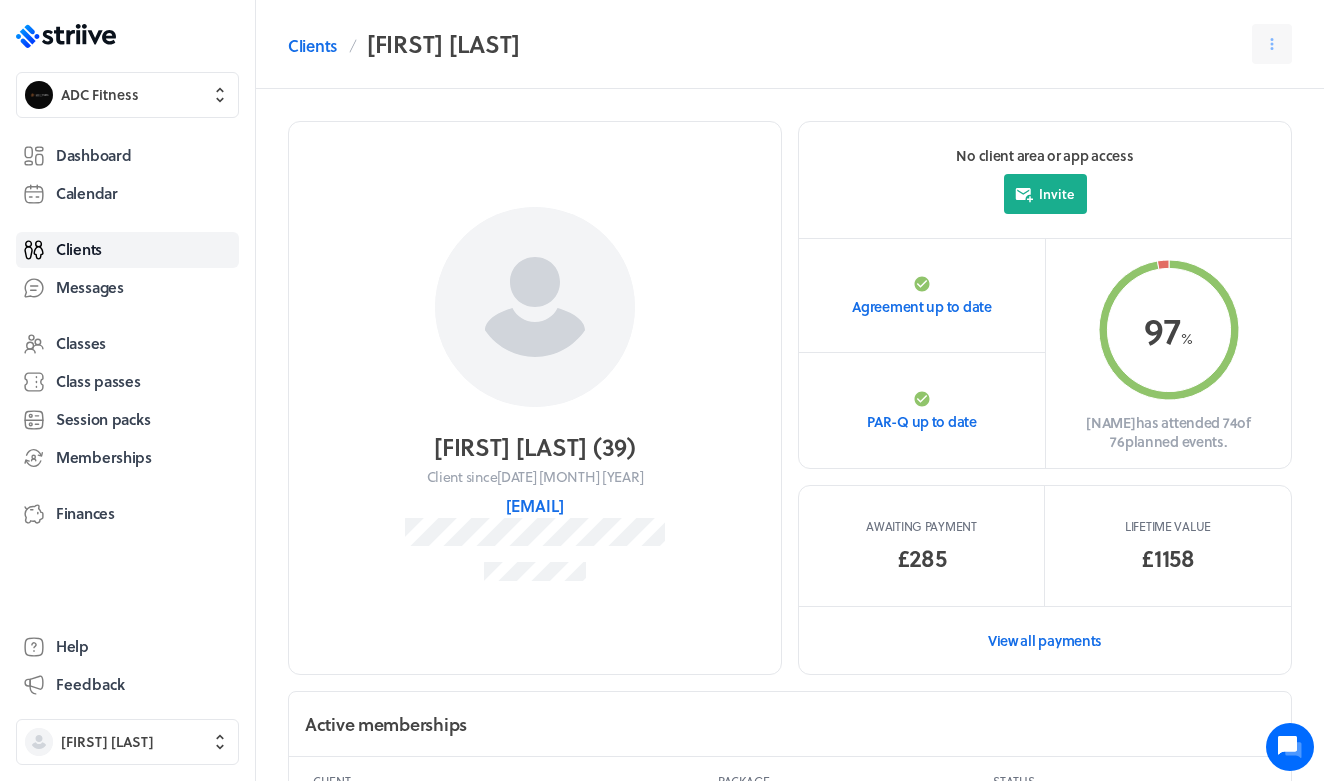 scroll, scrollTop: 0, scrollLeft: 0, axis: both 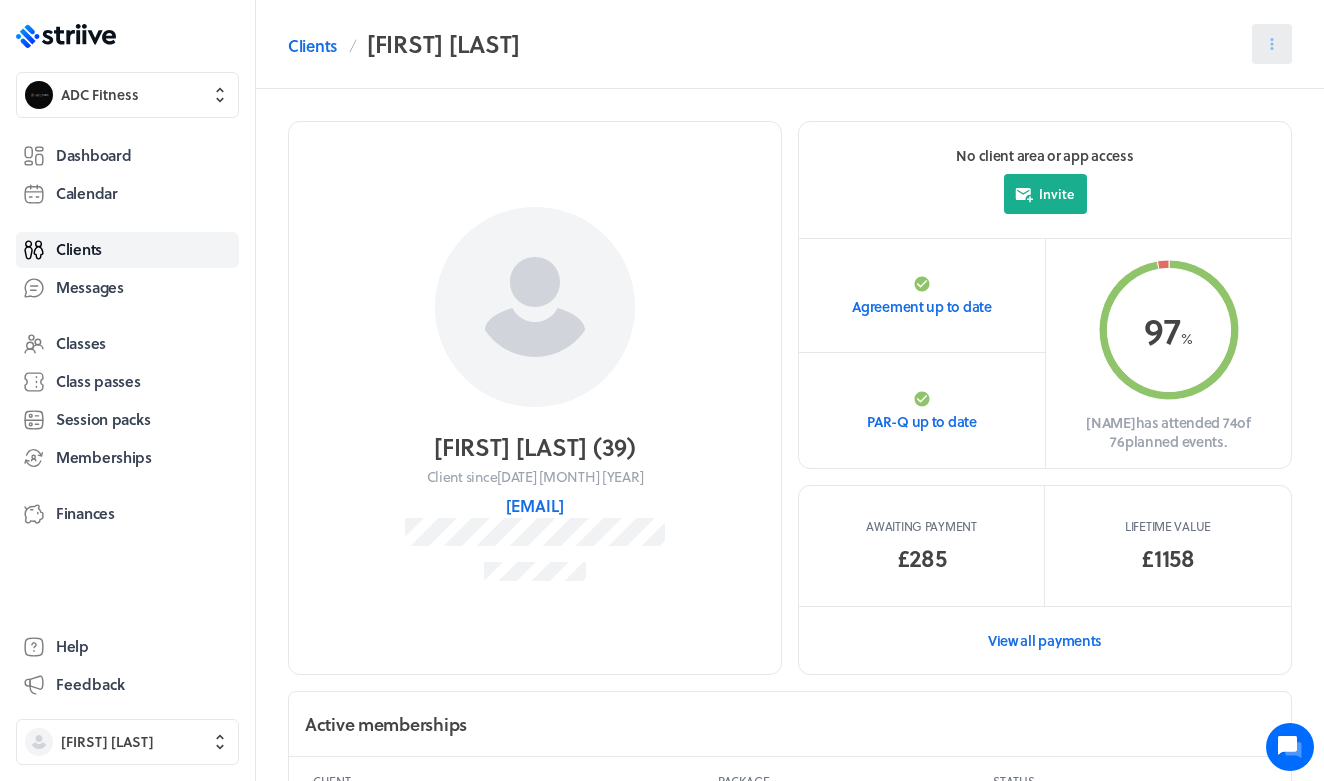 click 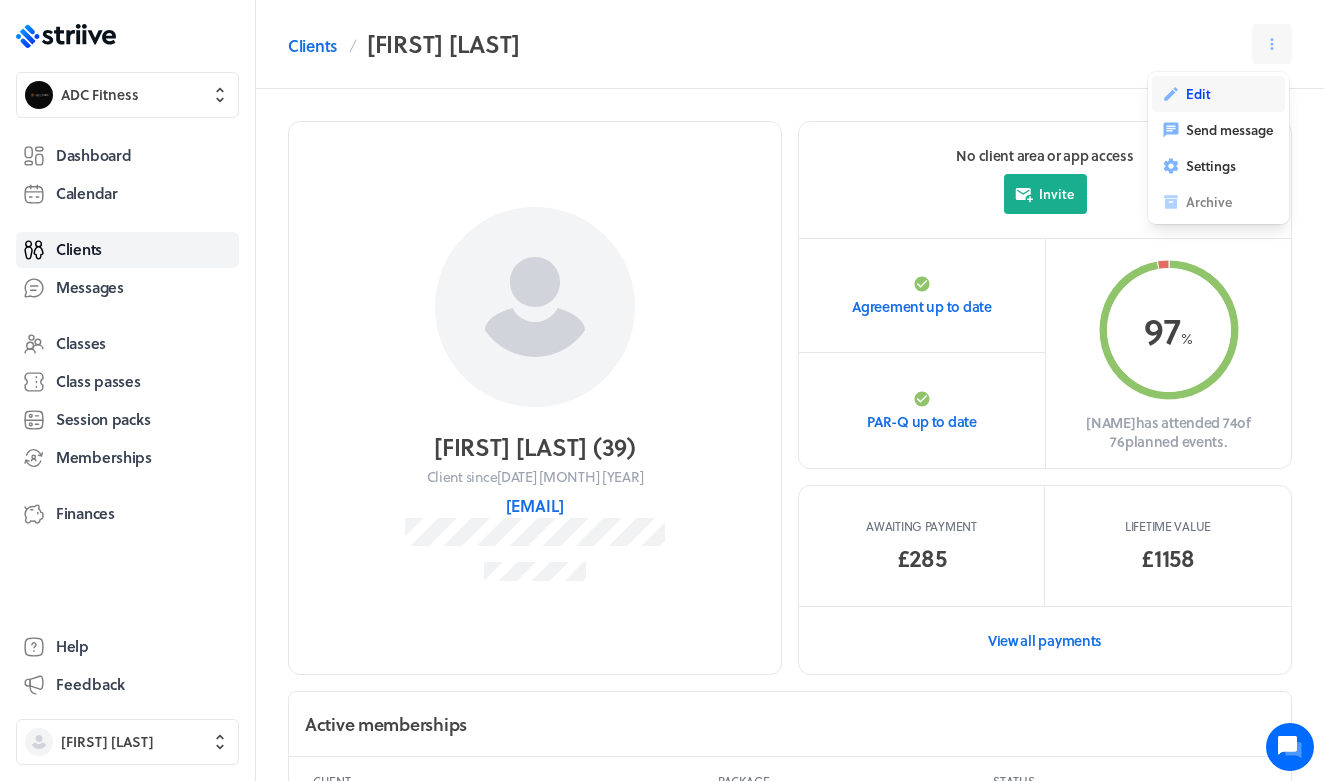 click on "Edit" at bounding box center (1218, 94) 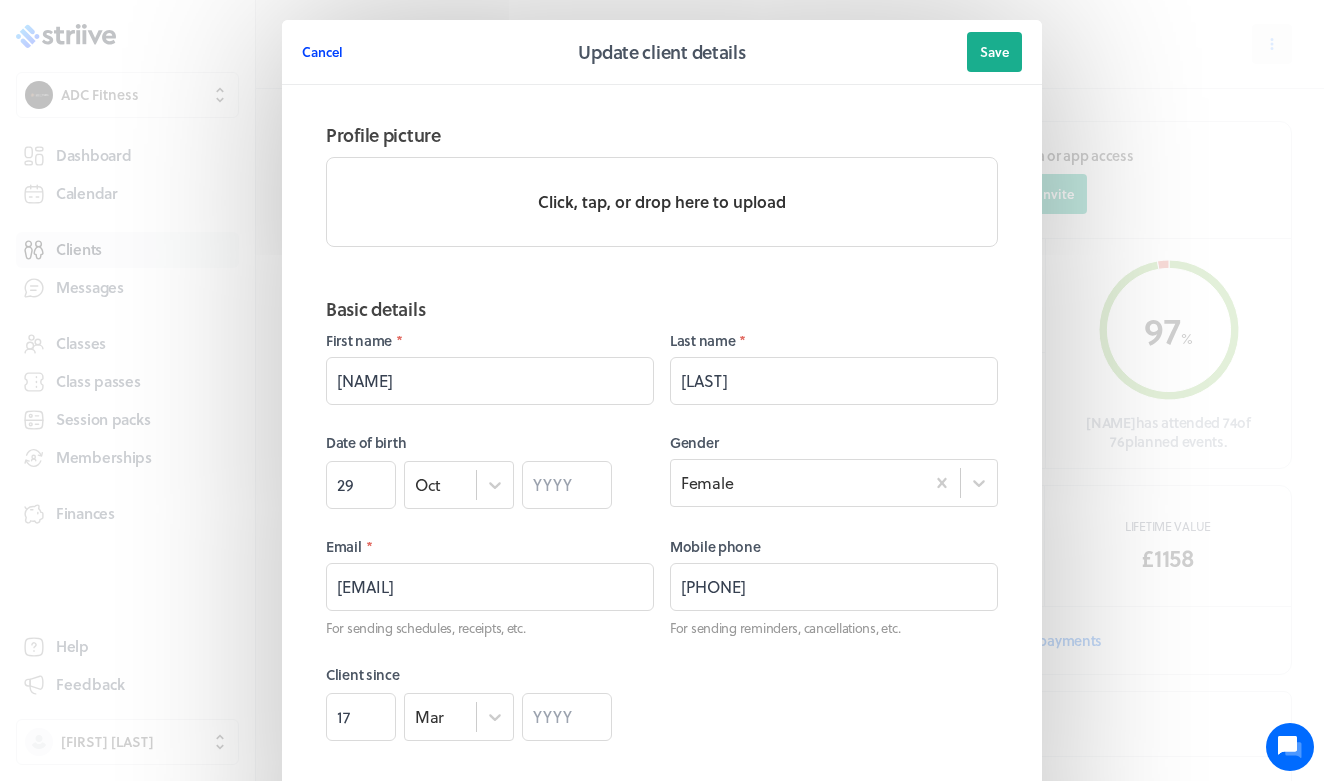click on "Cancel" at bounding box center [322, 52] 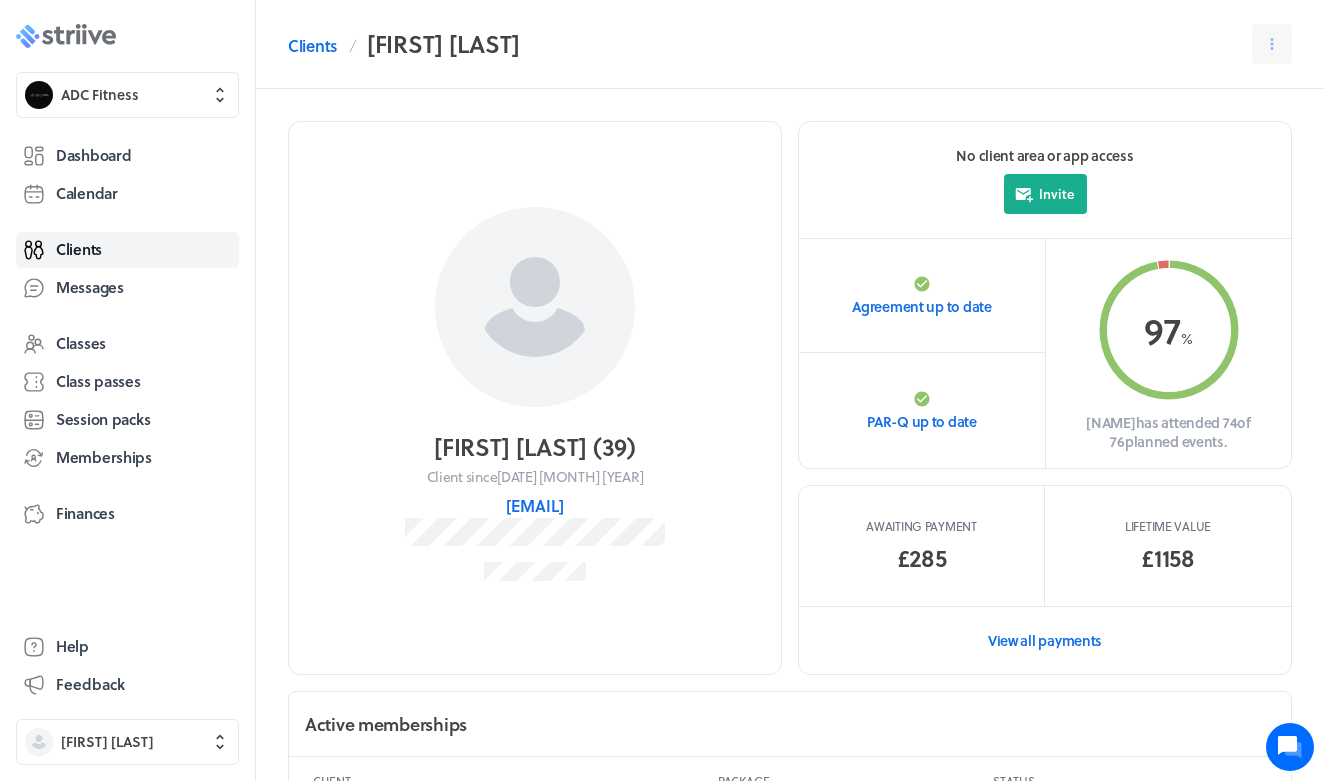 click on ".st0{fill:#006BFF;}
.st1{fill:#0A121C;}
.st2{fill:url(#SVGID_1_);}
.st3{fill:url(#SVGID_2_);}
.st4{fill:url(#SVGID_3_);}
.st5{fill:url(#SVGID_4_);}
.st6{fill:url(#SVGID_5_);}
.st7{fill:#FFFFFF;}
.st8{fill:url(#SVGID_6_);}
.st9{fill:url(#SVGID_7_);}
.st10{fill:url(#SVGID_8_);}
.st11{fill:url(#SVGID_9_);}
.st12{fill:url(#SVGID_10_);}
.st13{fill:url(#SVGID_11_);}" 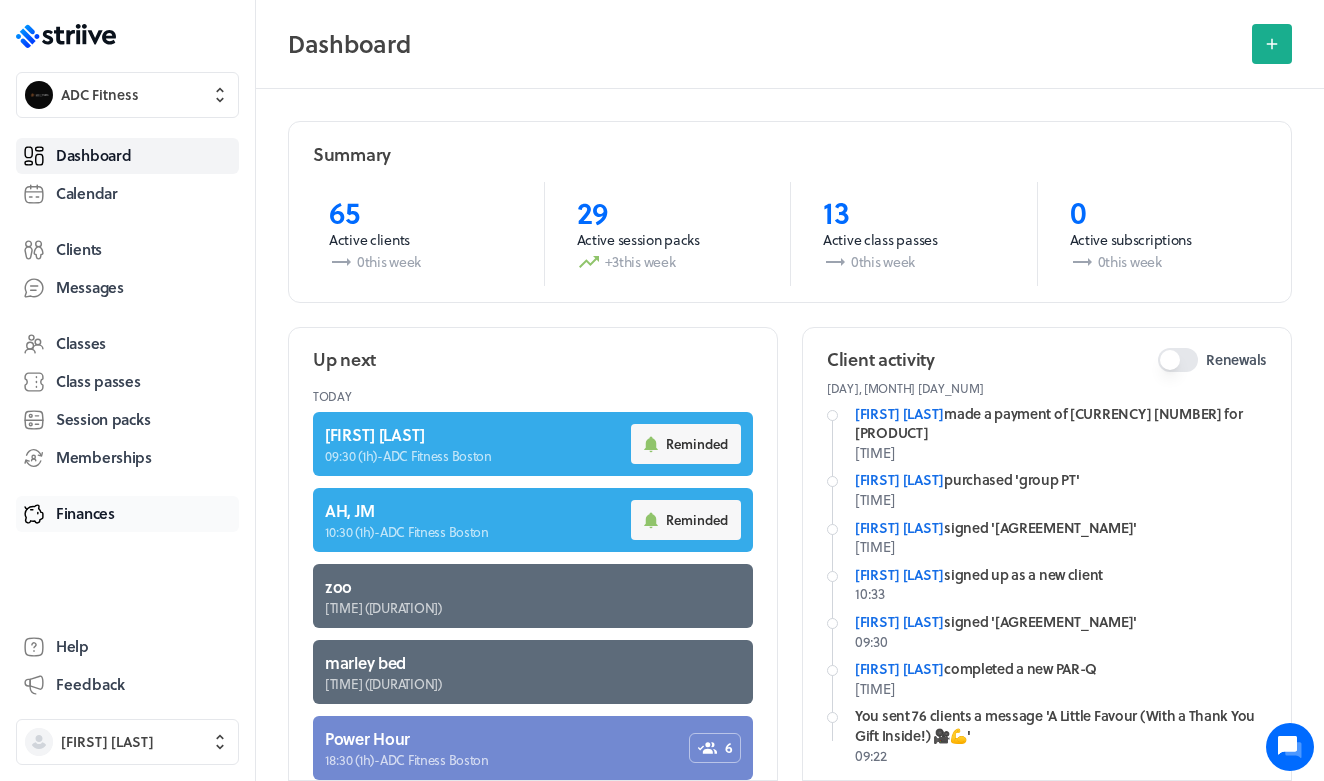 click on "Finances" at bounding box center (85, 513) 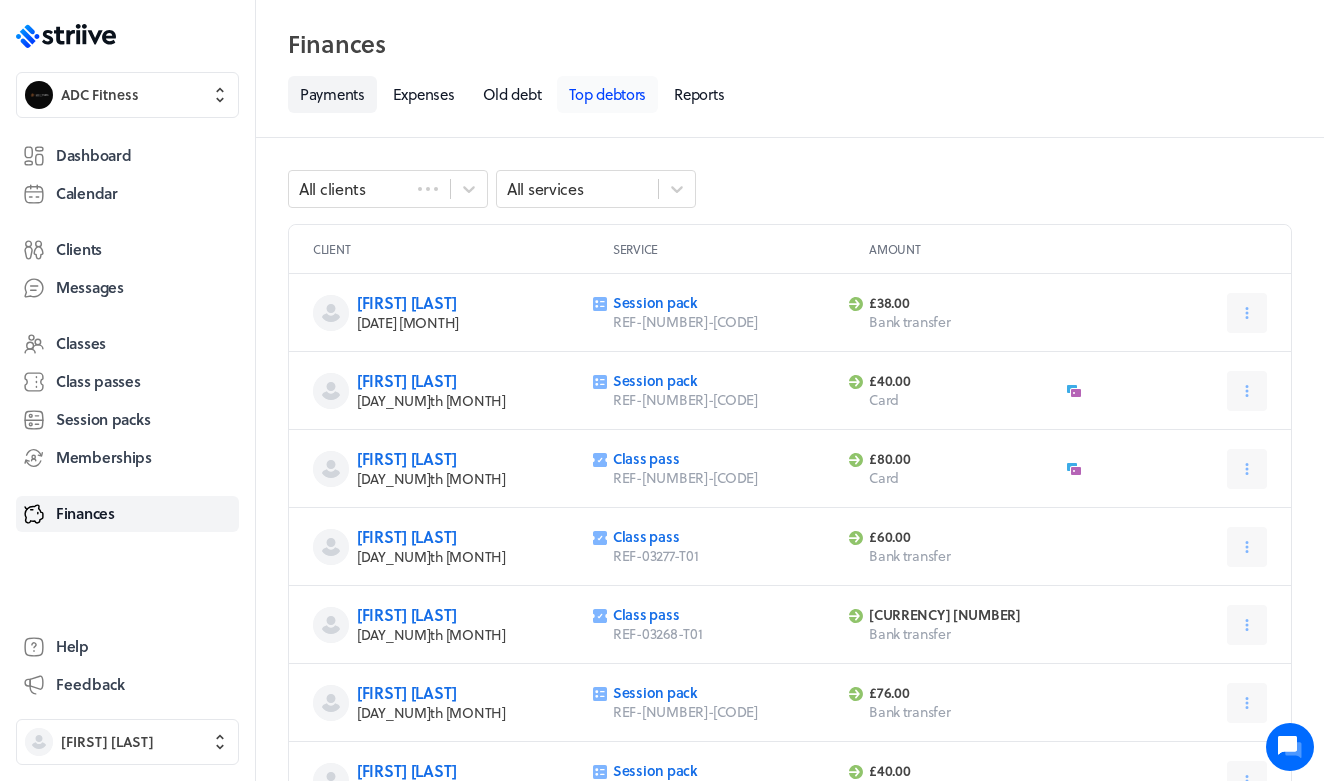 click on "Top debtors" at bounding box center [607, 94] 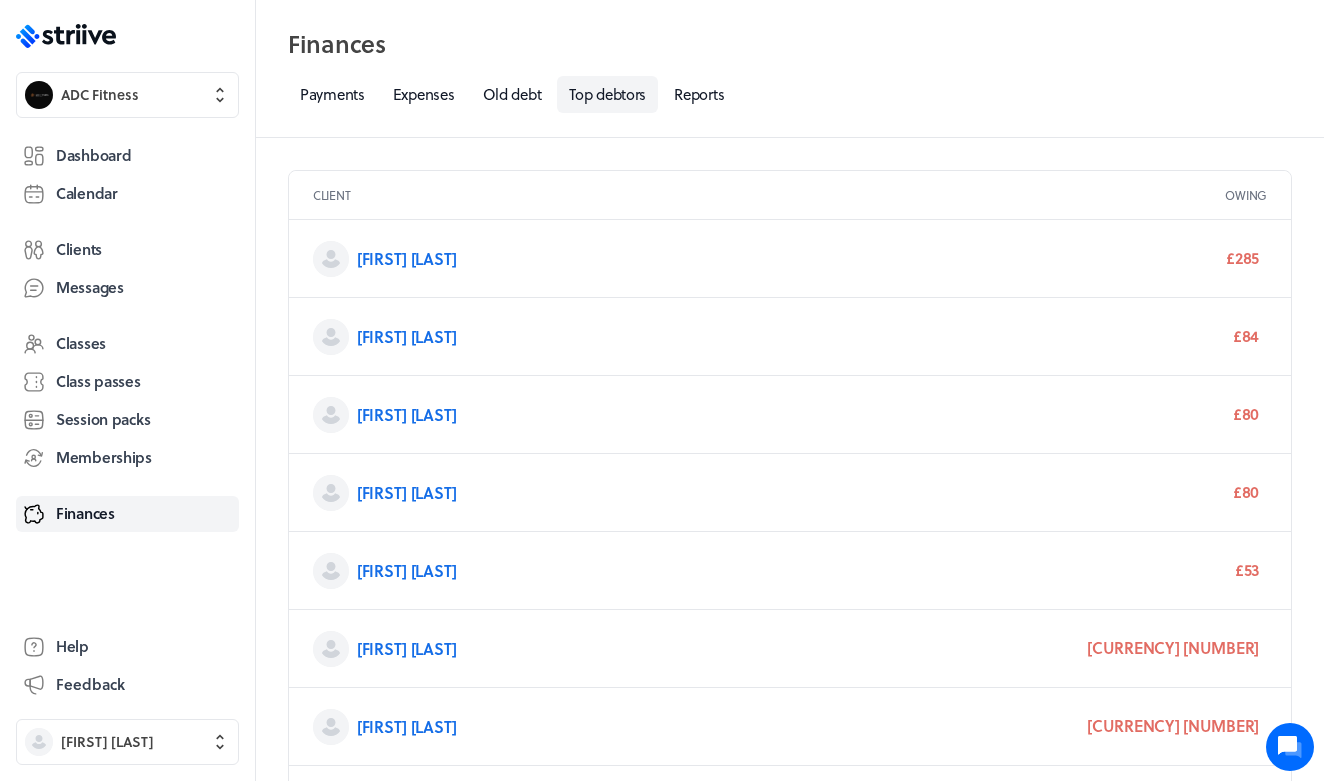 scroll, scrollTop: 13, scrollLeft: 0, axis: vertical 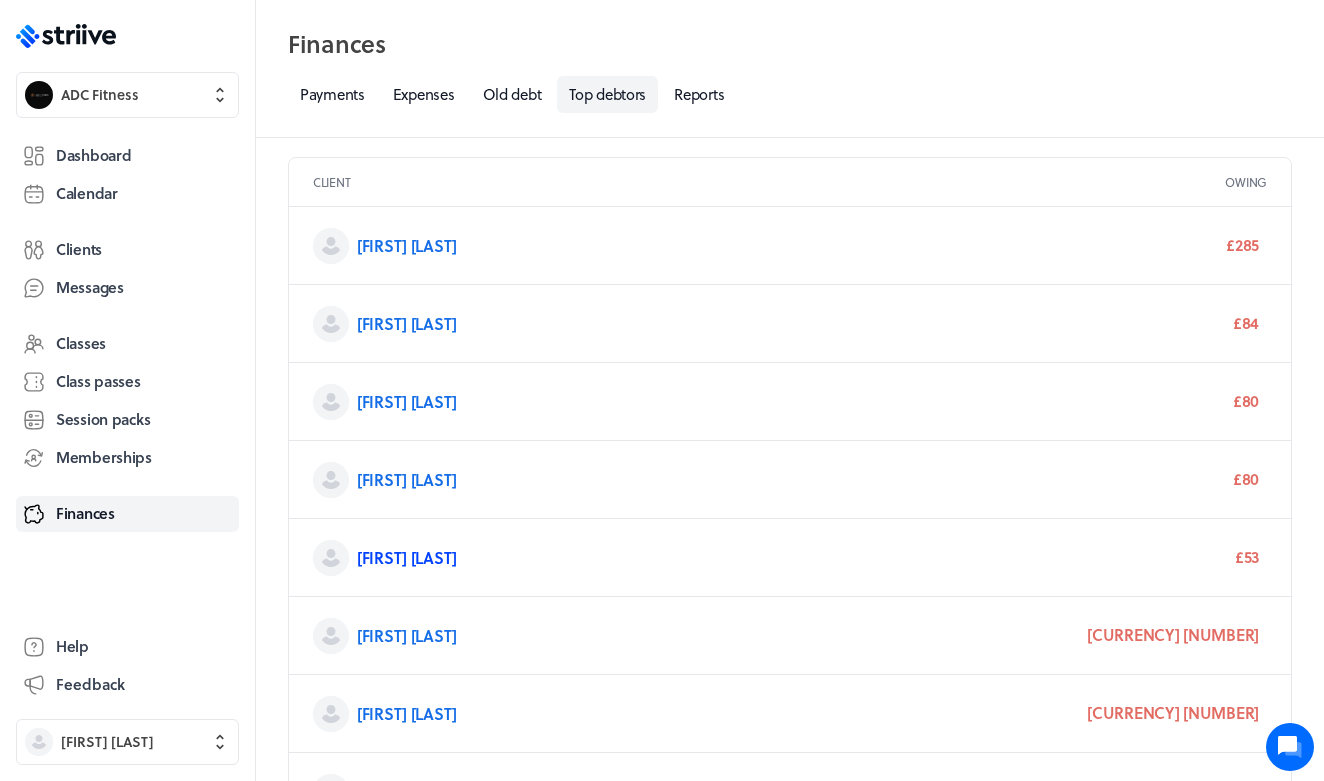 click on "[FIRST] [LAST]" at bounding box center (407, 557) 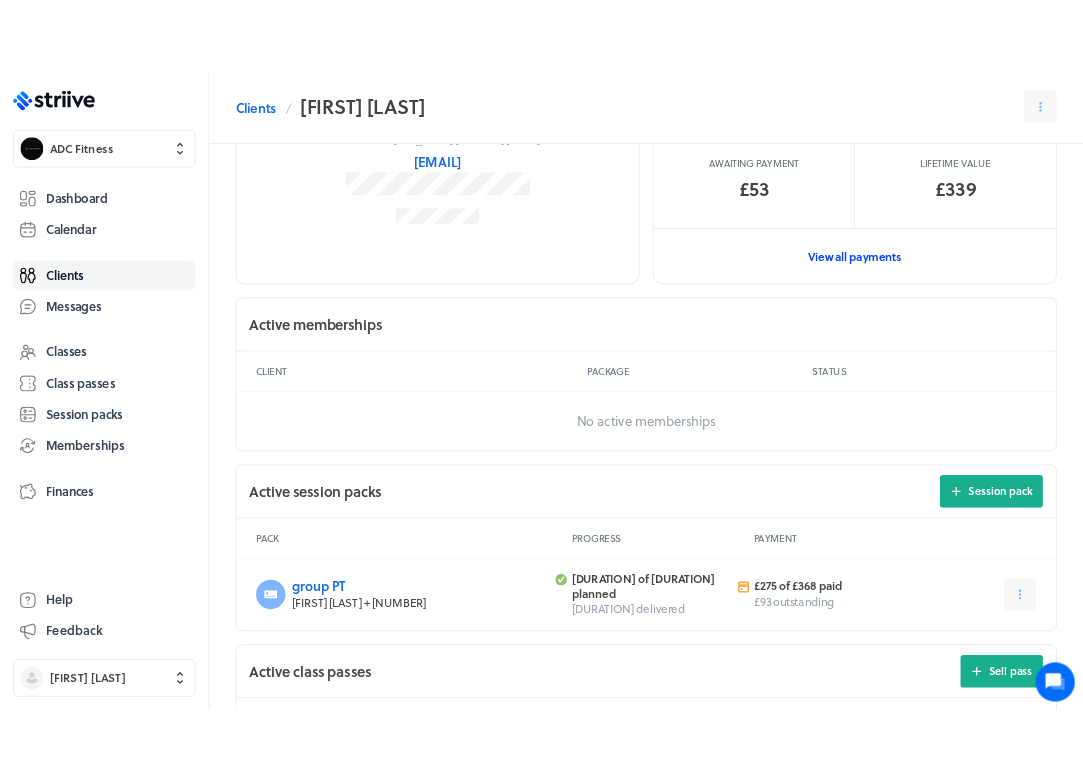 scroll, scrollTop: 399, scrollLeft: 0, axis: vertical 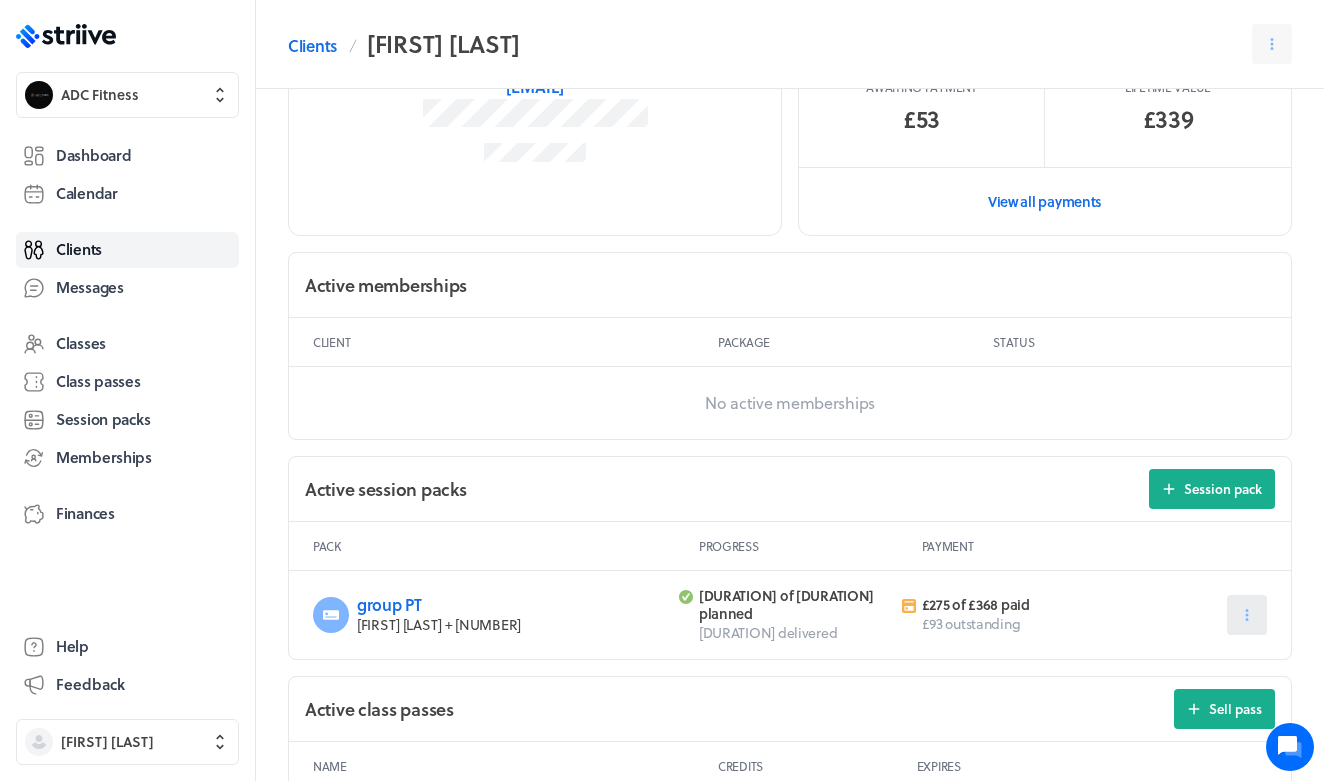 click 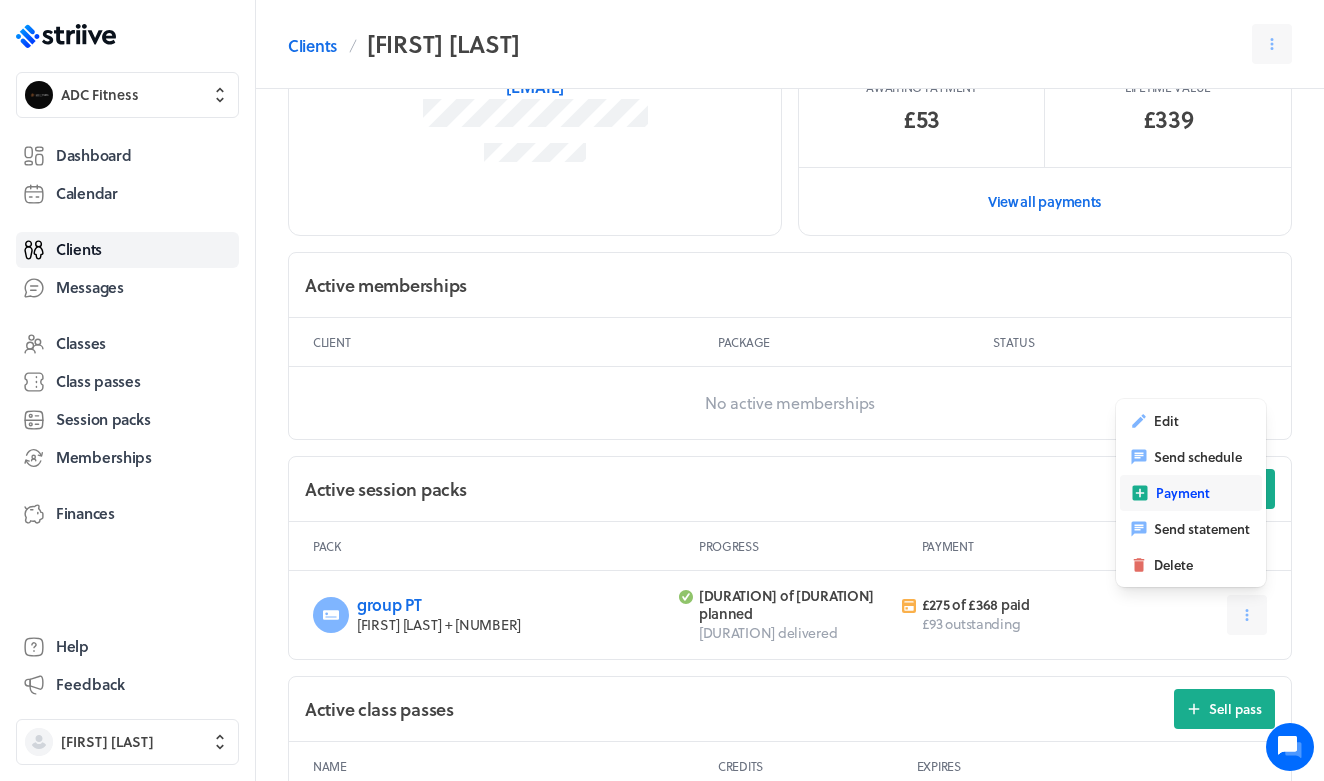 click on "Payment" at bounding box center [1183, 493] 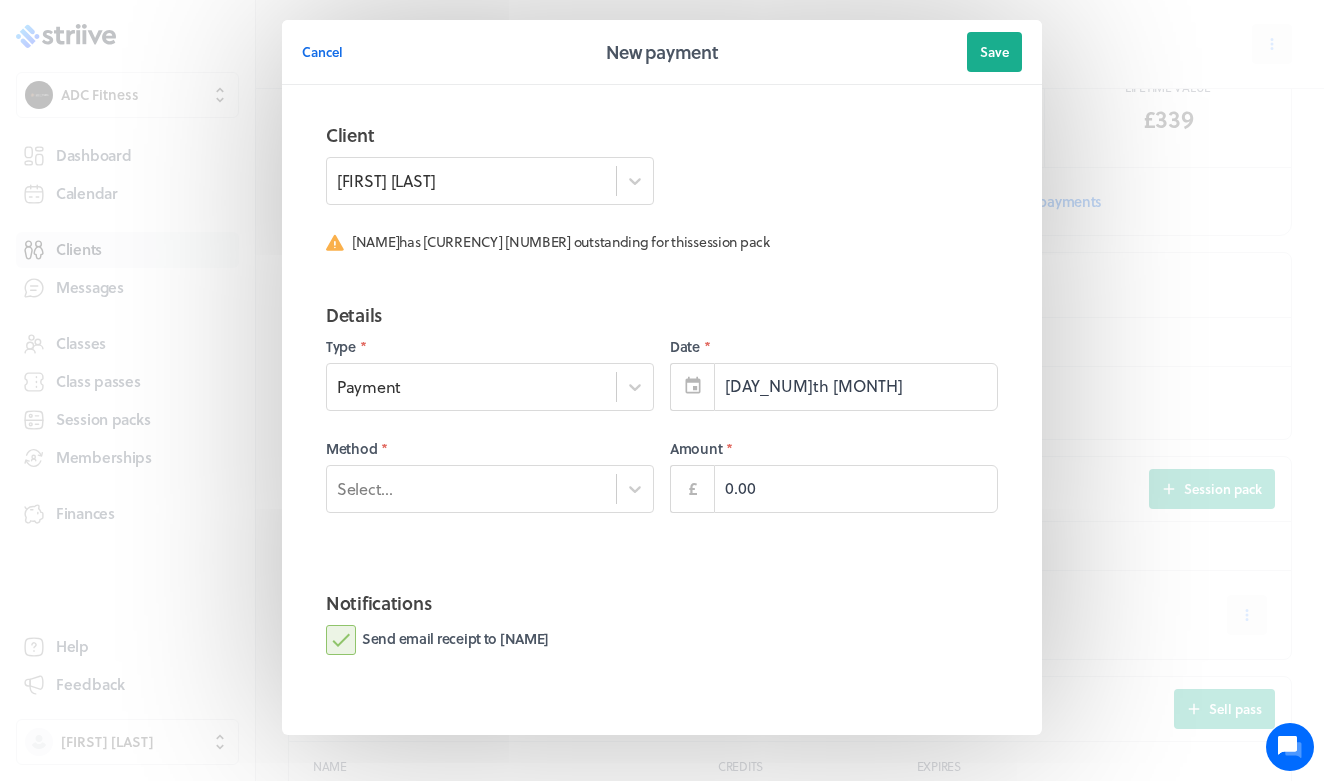 click on "Client [NAME] [LAST] [NAME] has £[NUMBER] outstanding for this session pack" at bounding box center [662, 195] 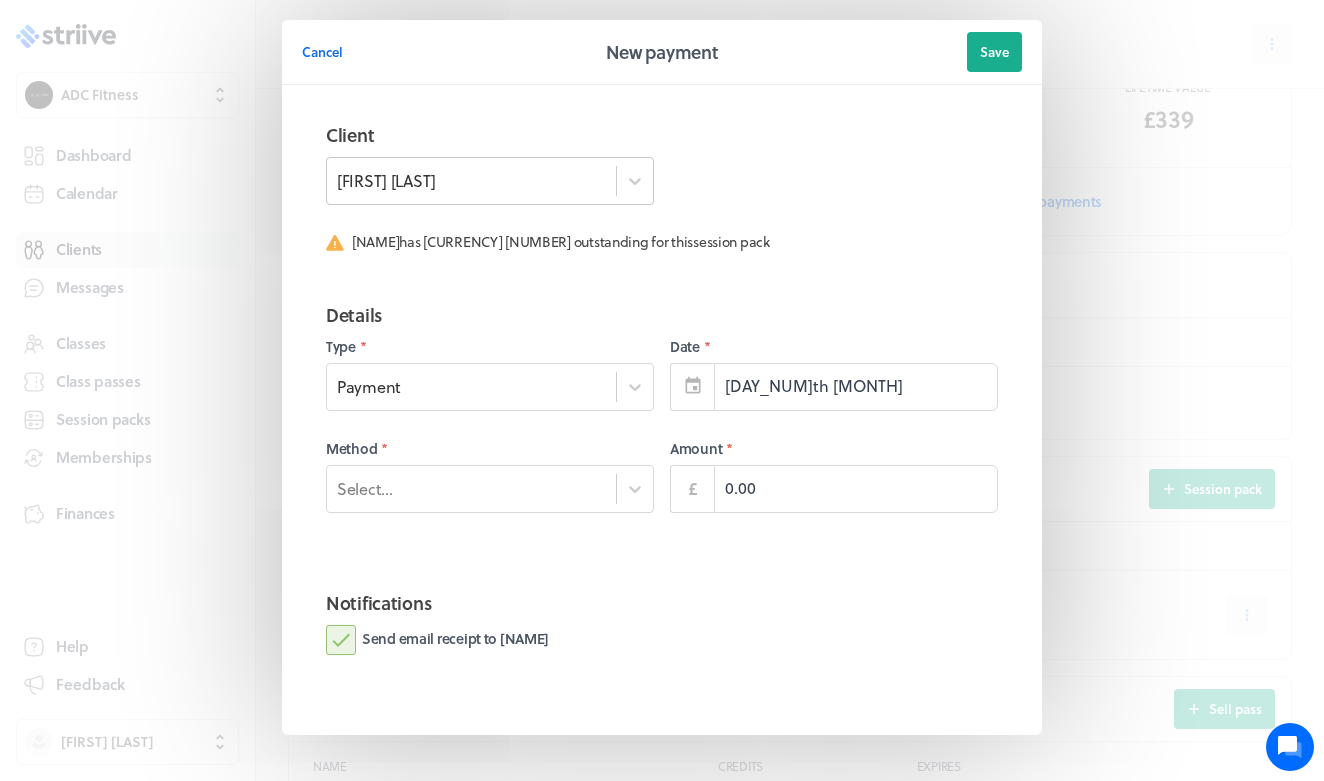 click on "[FIRST] [LAST]" at bounding box center [471, 181] 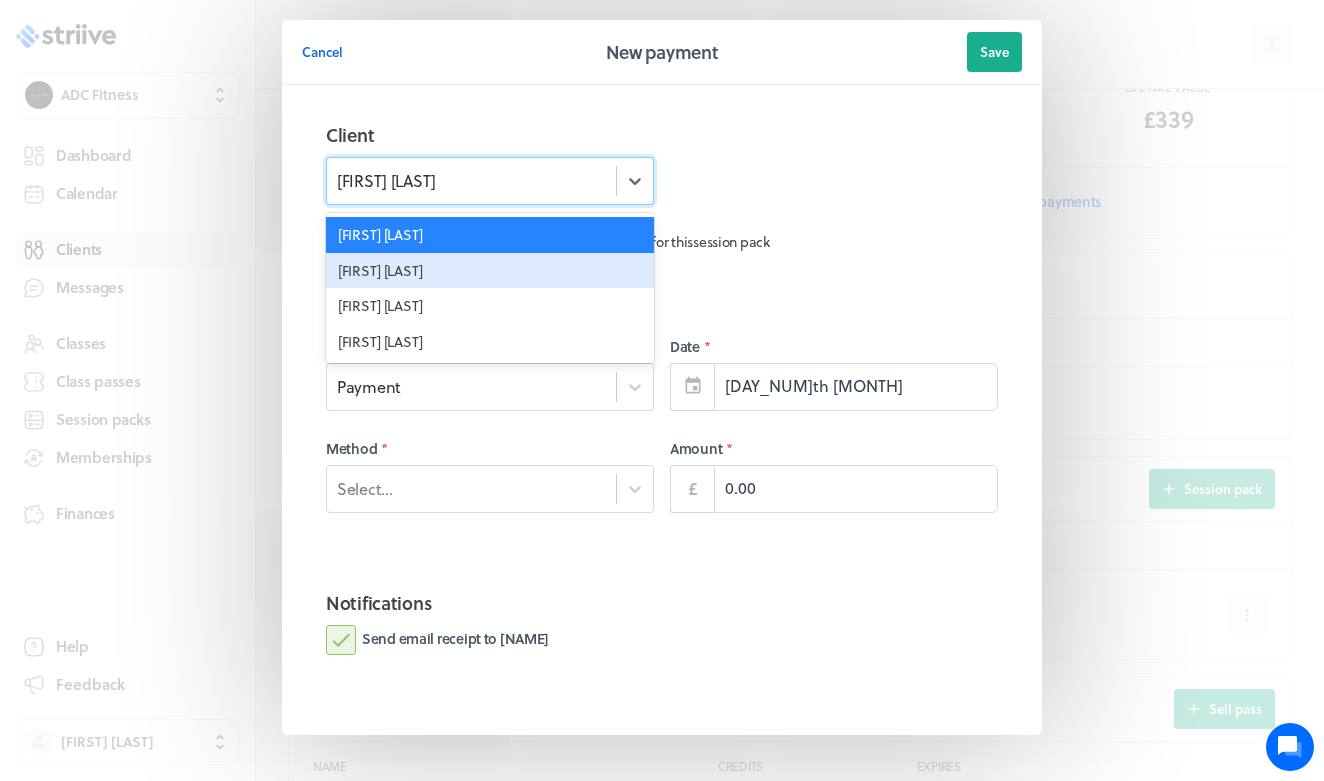 click on "[FIRST] [LAST]" at bounding box center [490, 271] 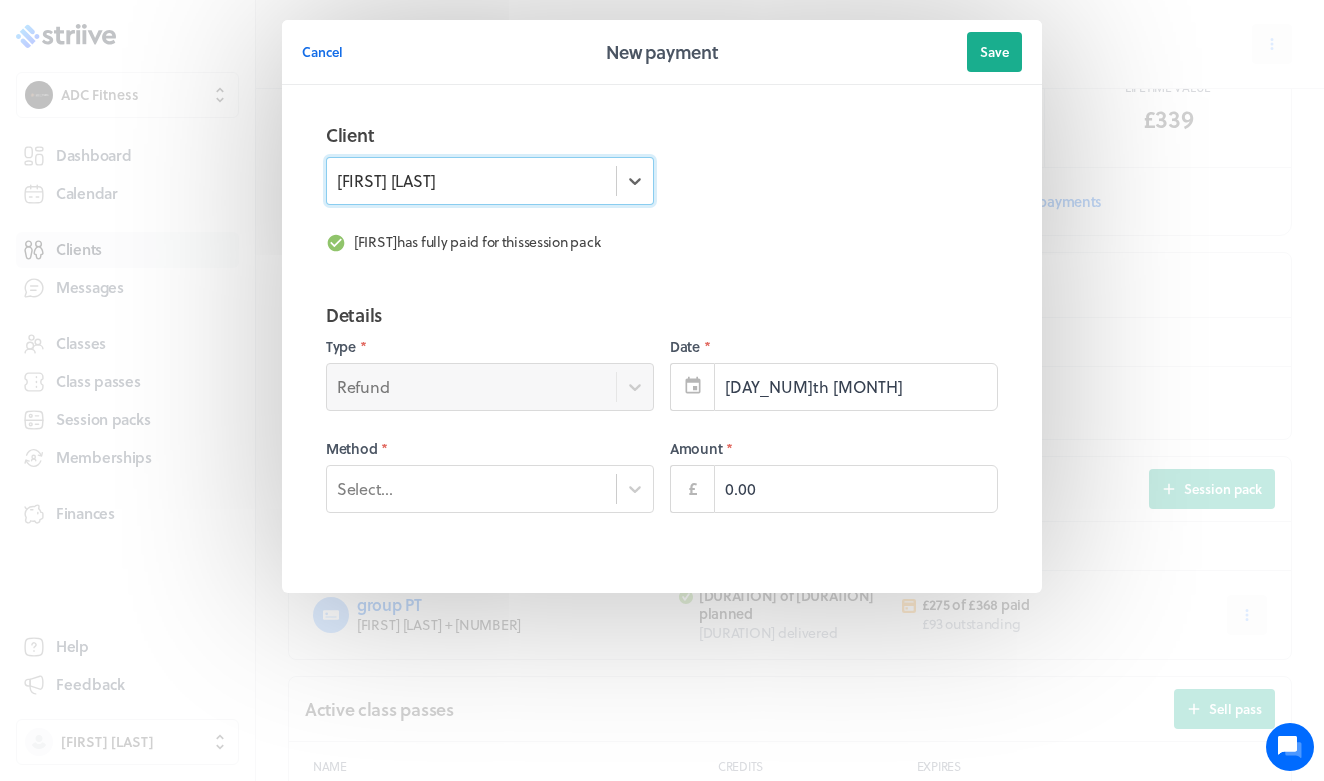 click on "[FIRST] [LAST]" at bounding box center [471, 181] 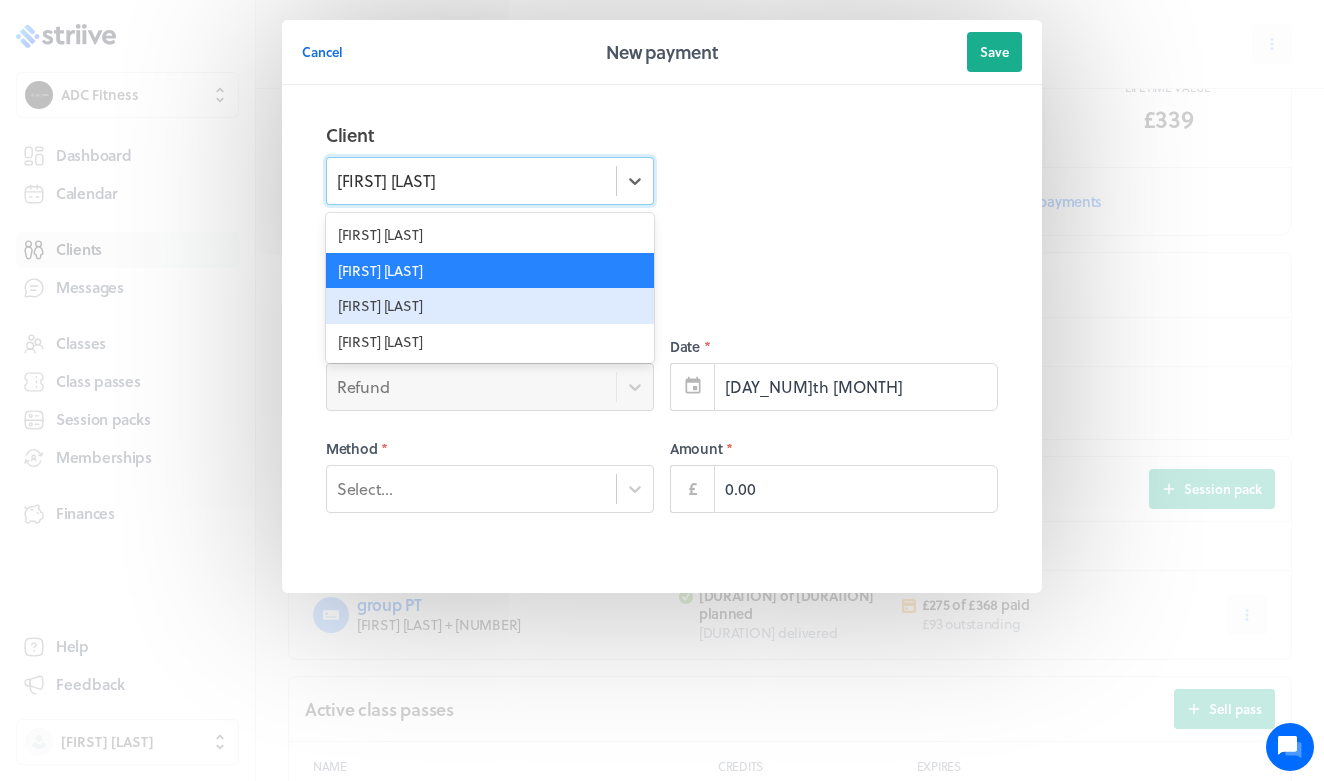 click on "[FIRST] [LAST]" at bounding box center (490, 306) 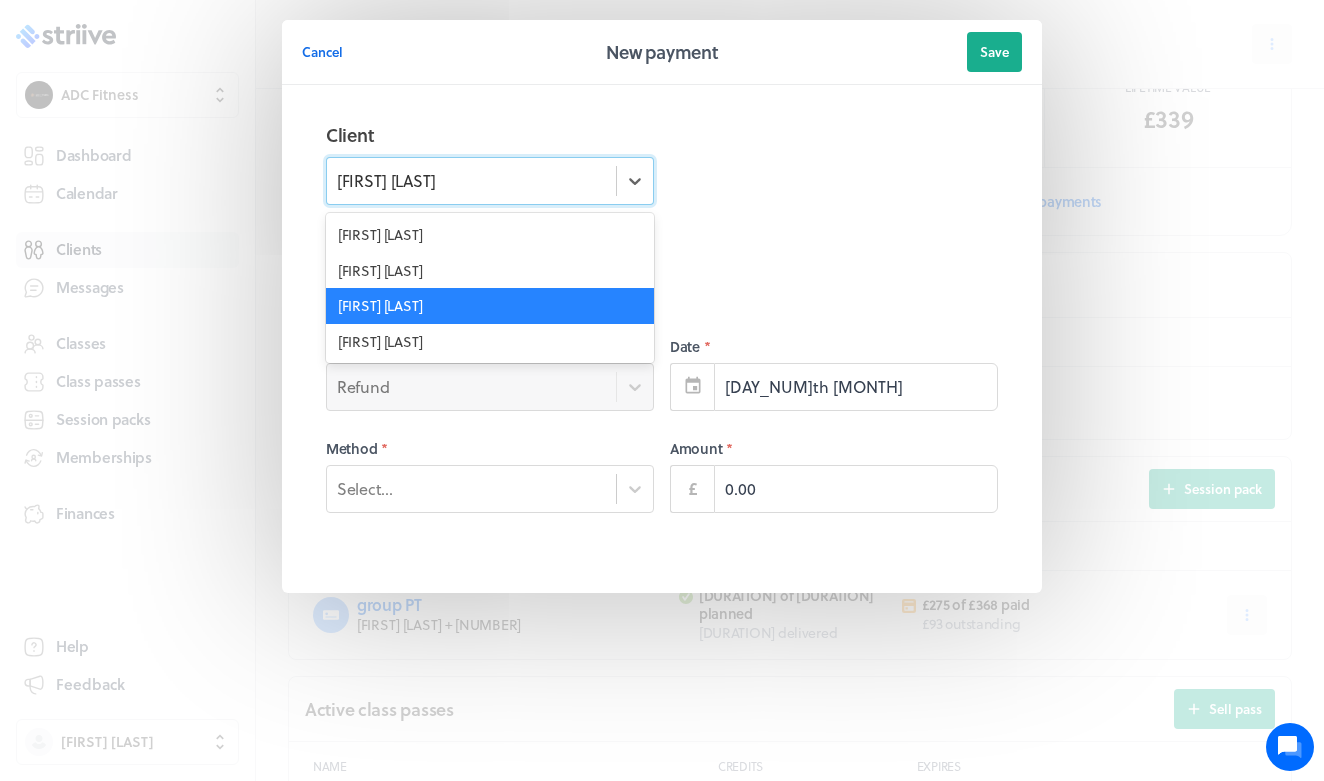 click on "[FIRST] [LAST]" at bounding box center (471, 181) 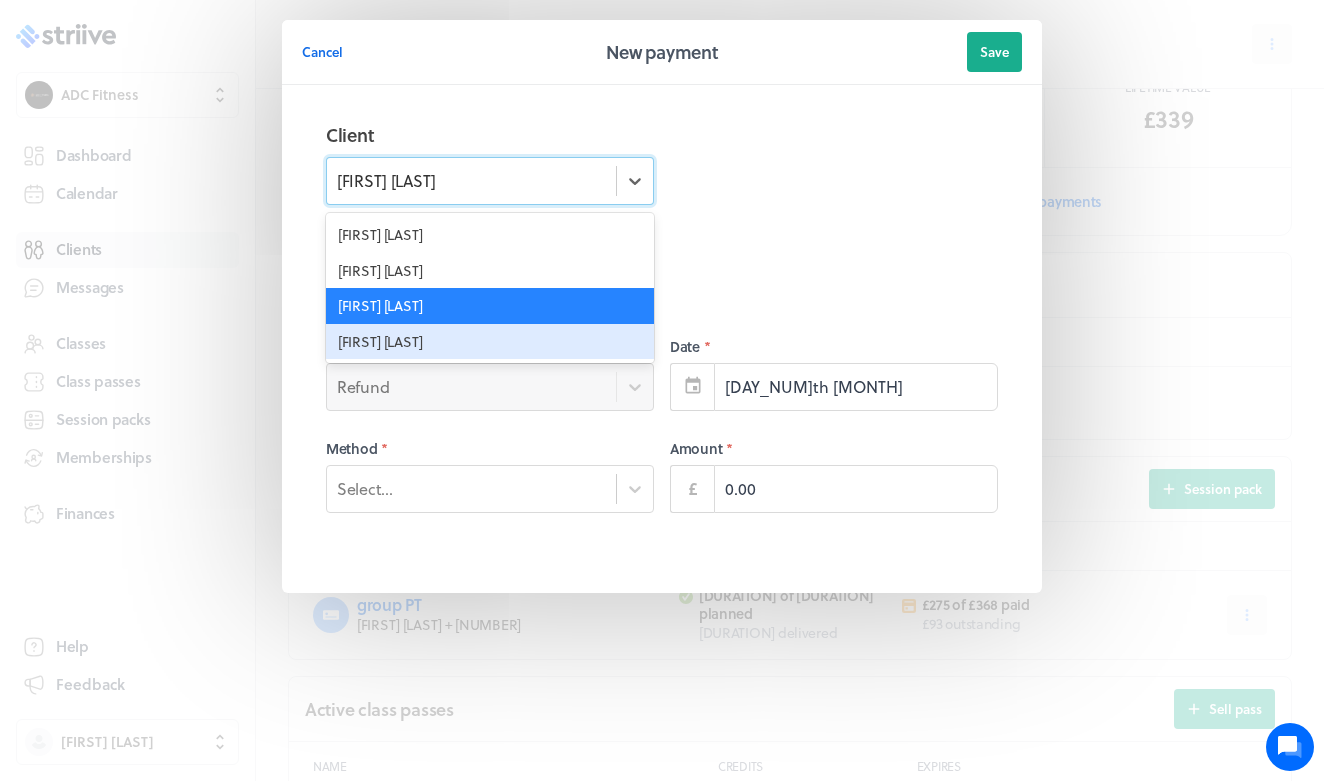 click on "[FIRST] [LAST]" at bounding box center [490, 342] 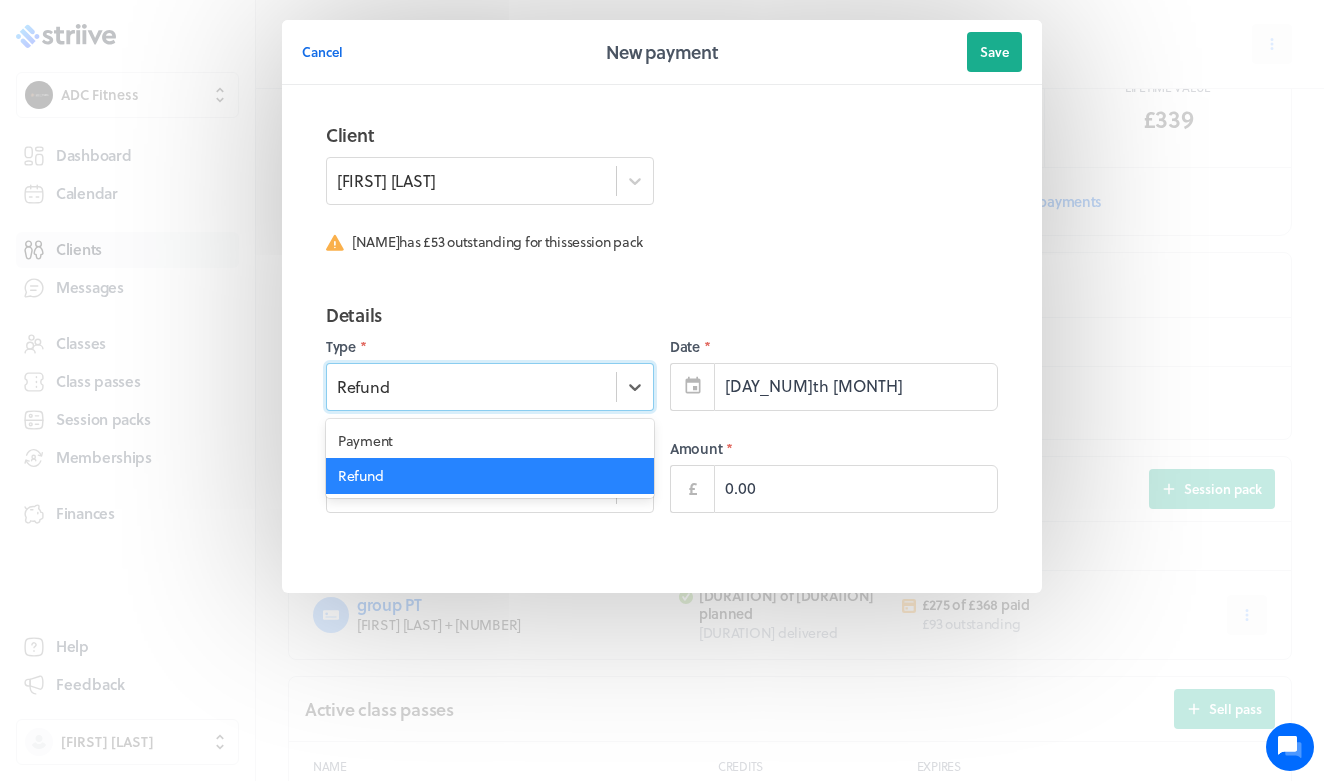 click on "Refund" at bounding box center [471, 386] 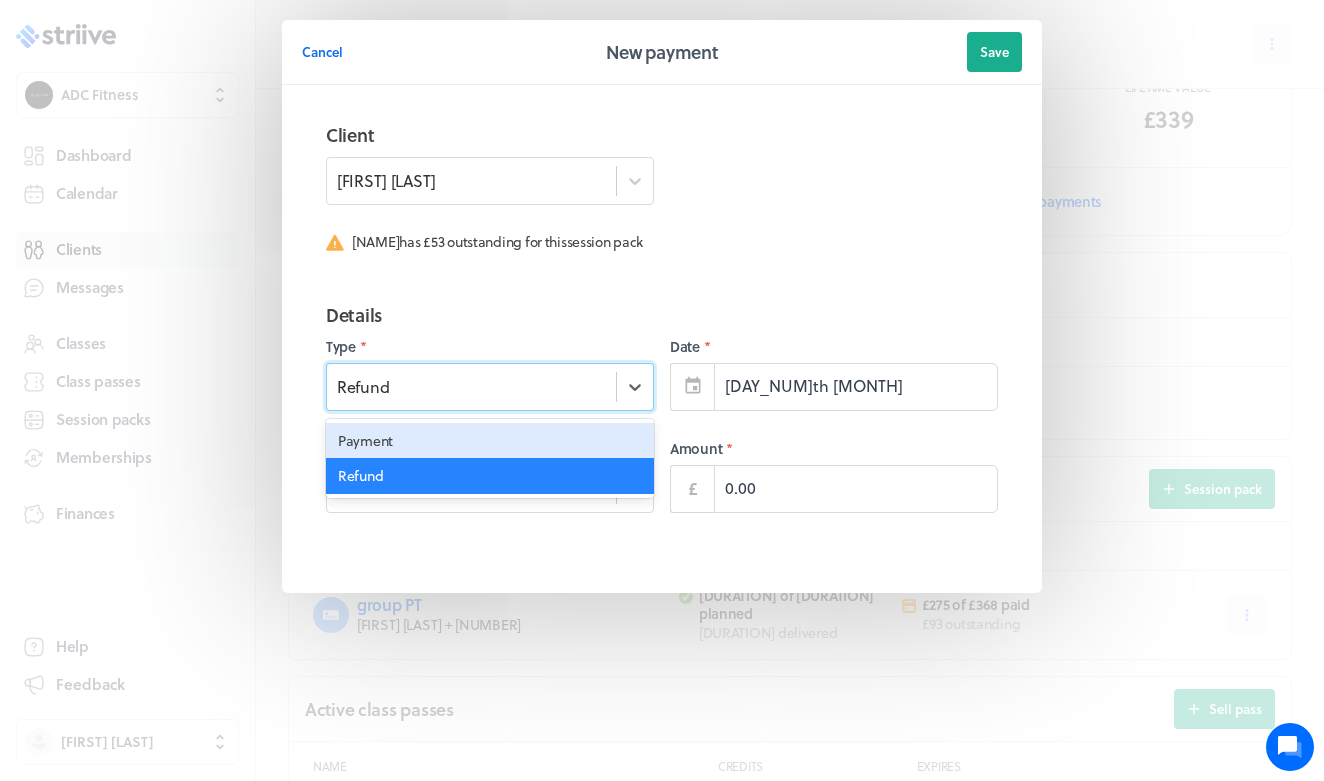 click on "Payment" at bounding box center [490, 441] 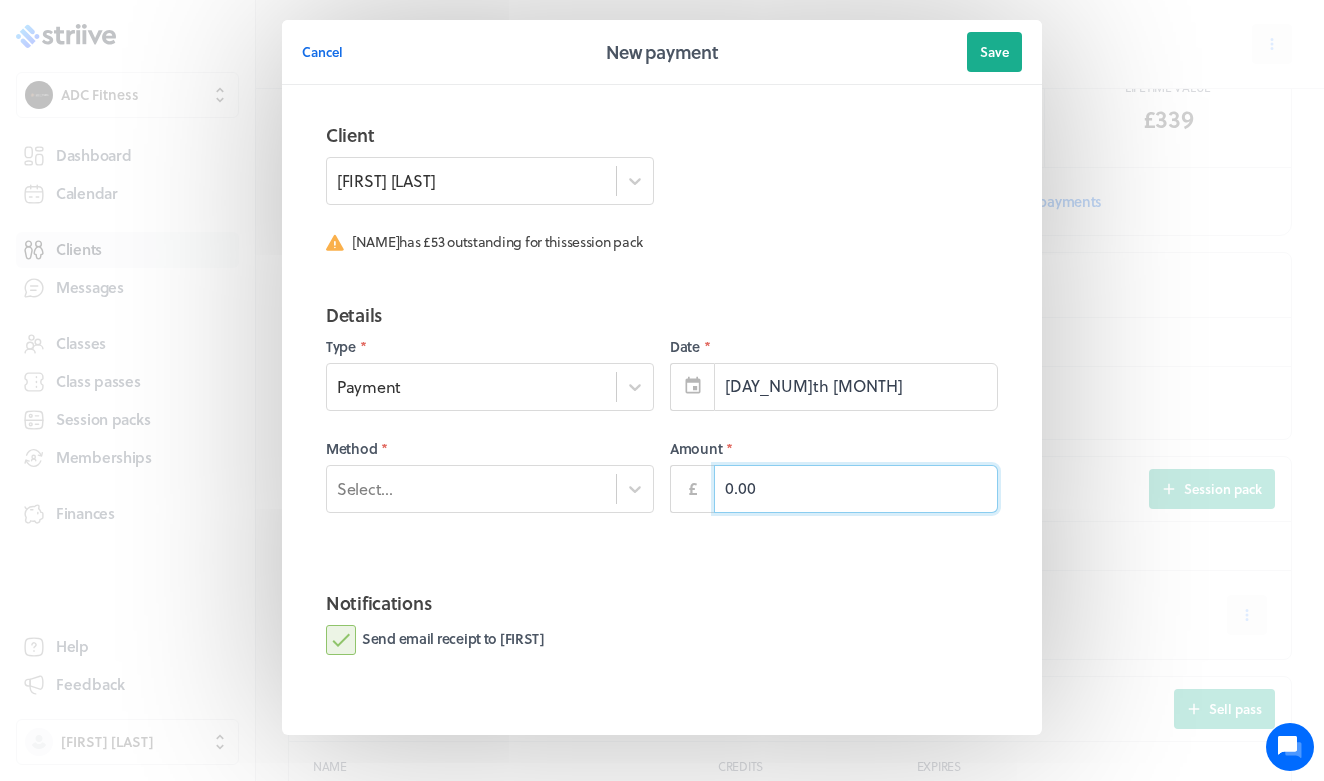 drag, startPoint x: 729, startPoint y: 489, endPoint x: 708, endPoint y: 485, distance: 21.377558 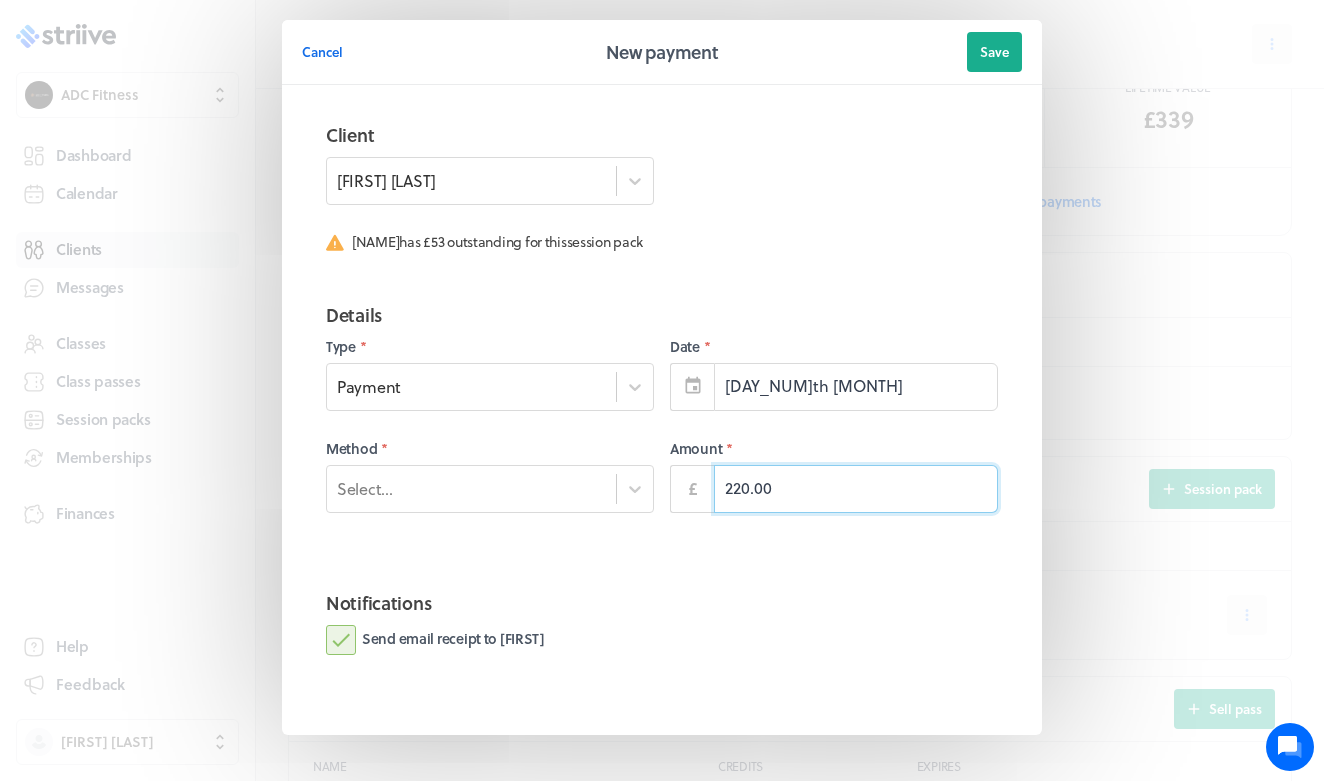 type on "[TIME]" 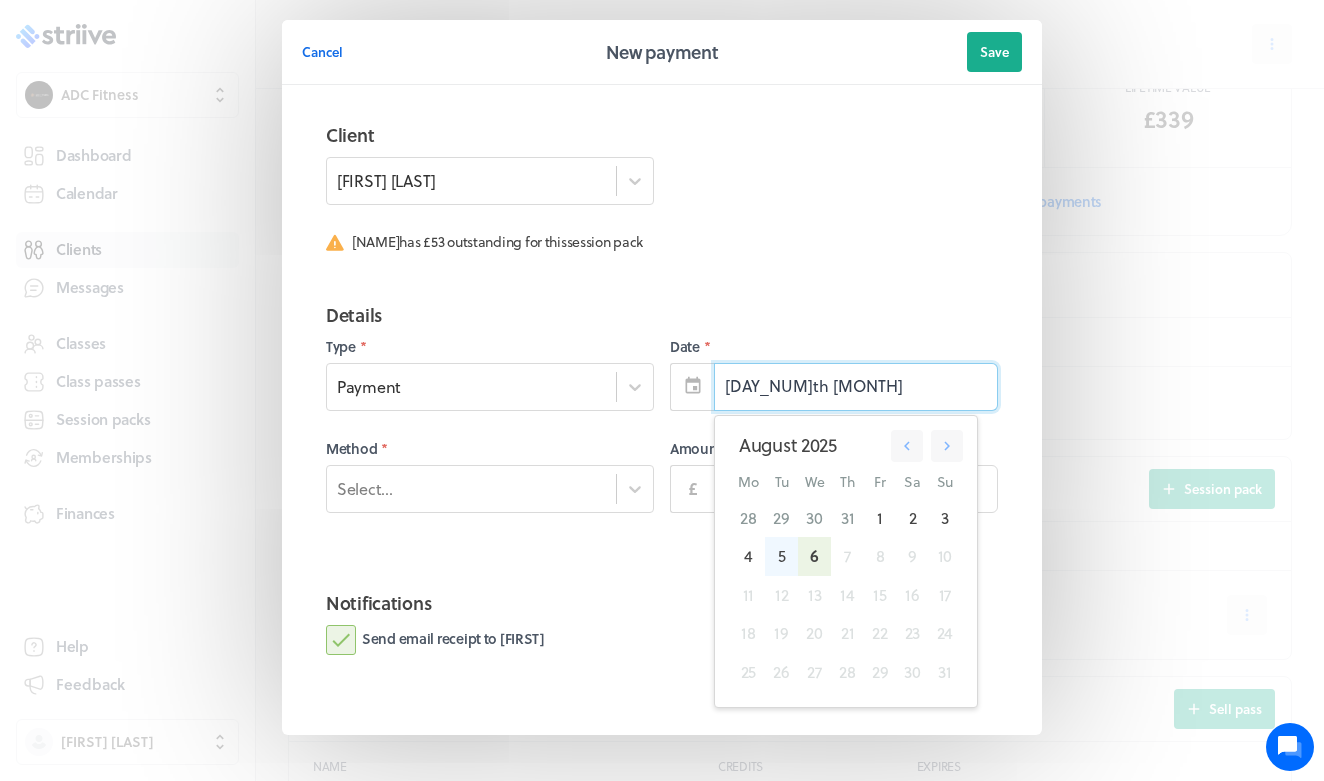 click on "5" at bounding box center [781, 556] 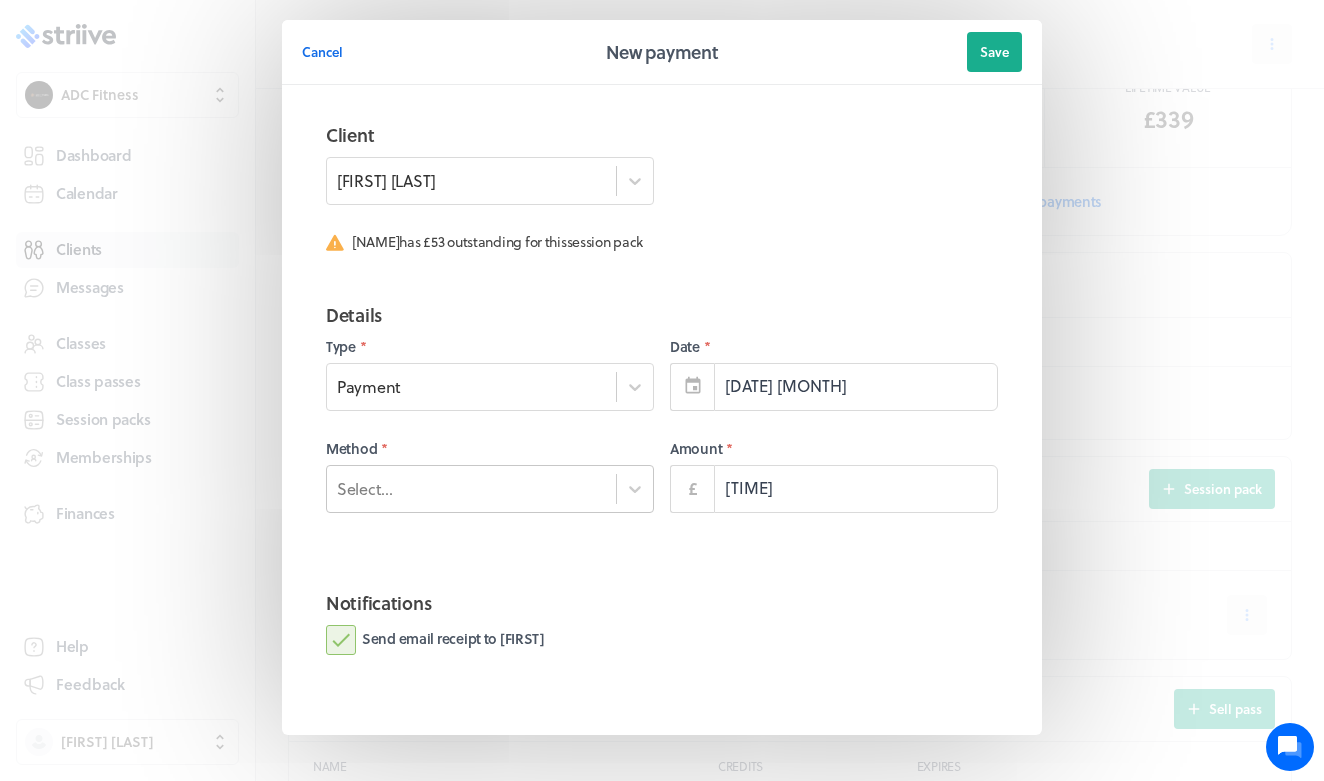 click on "Select..." at bounding box center (490, 489) 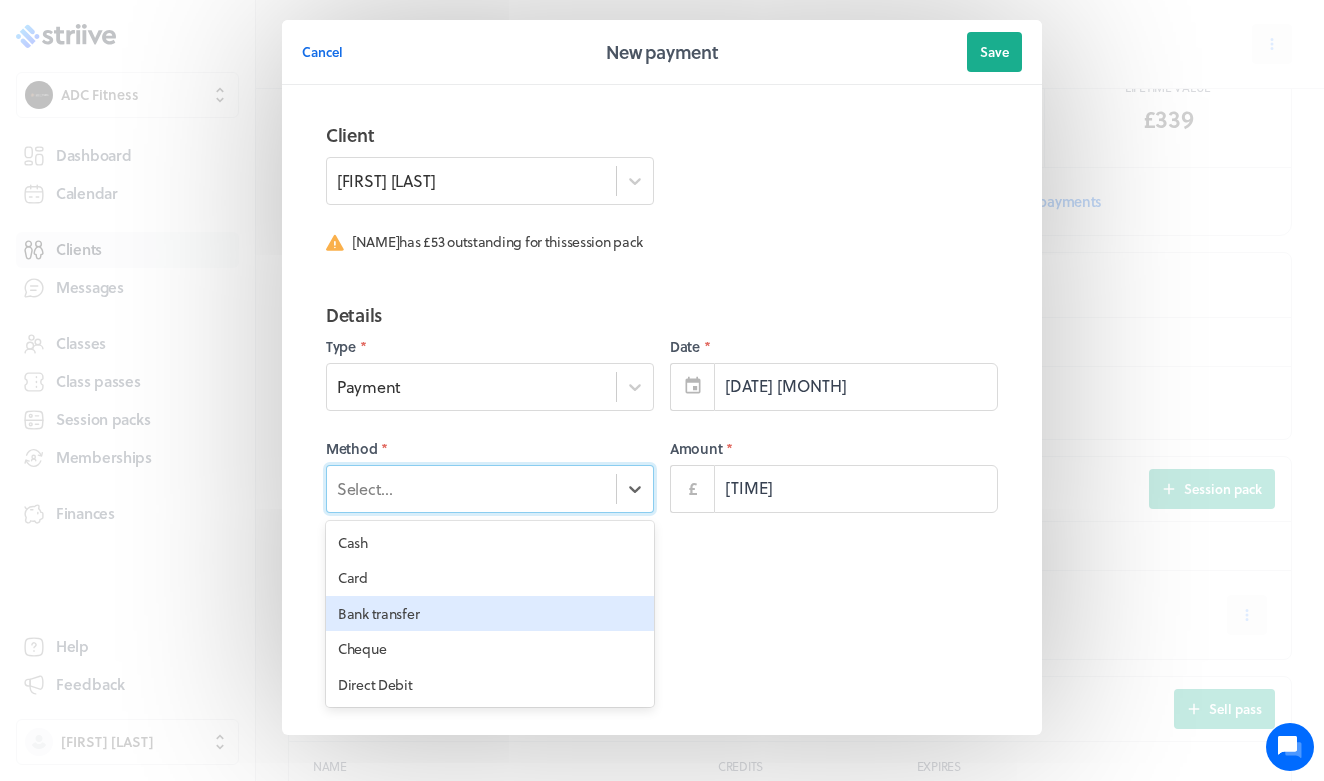 click on "Bank transfer" at bounding box center [490, 614] 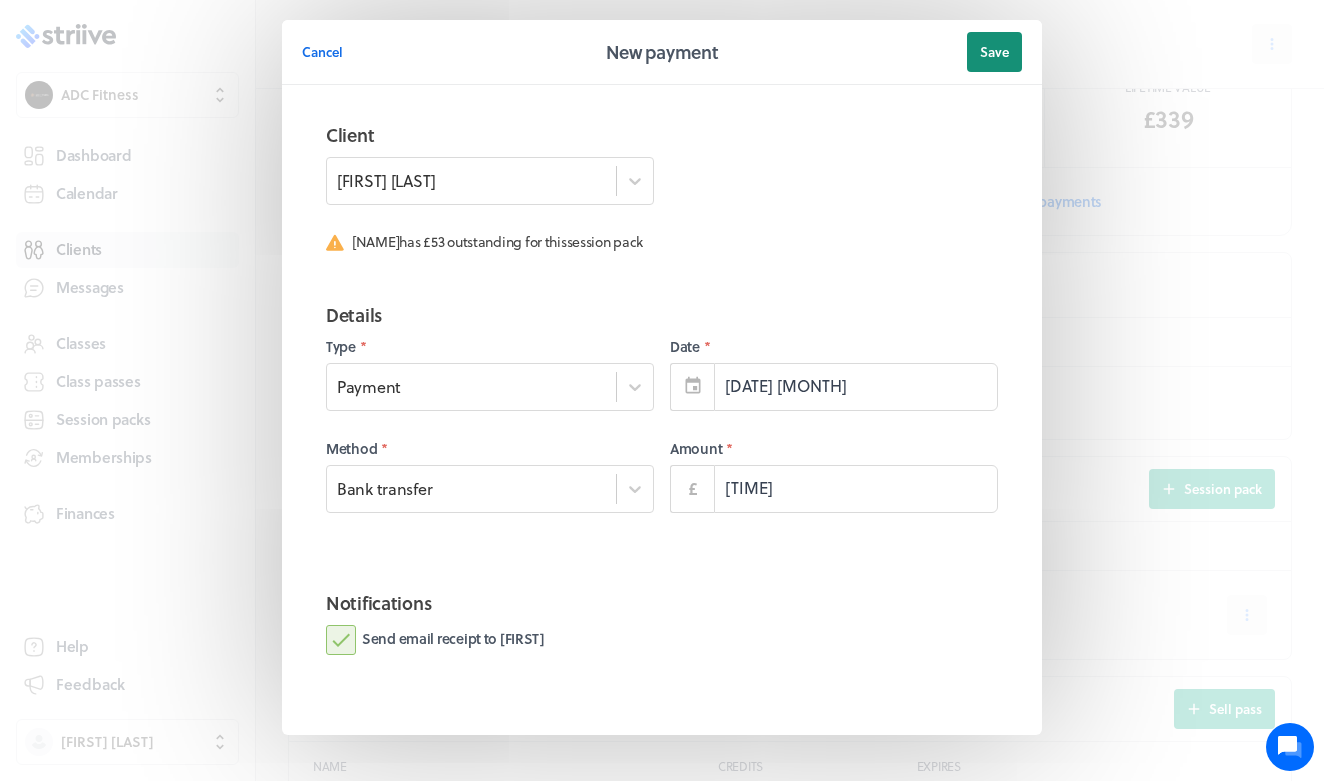click on "Save" at bounding box center [994, 52] 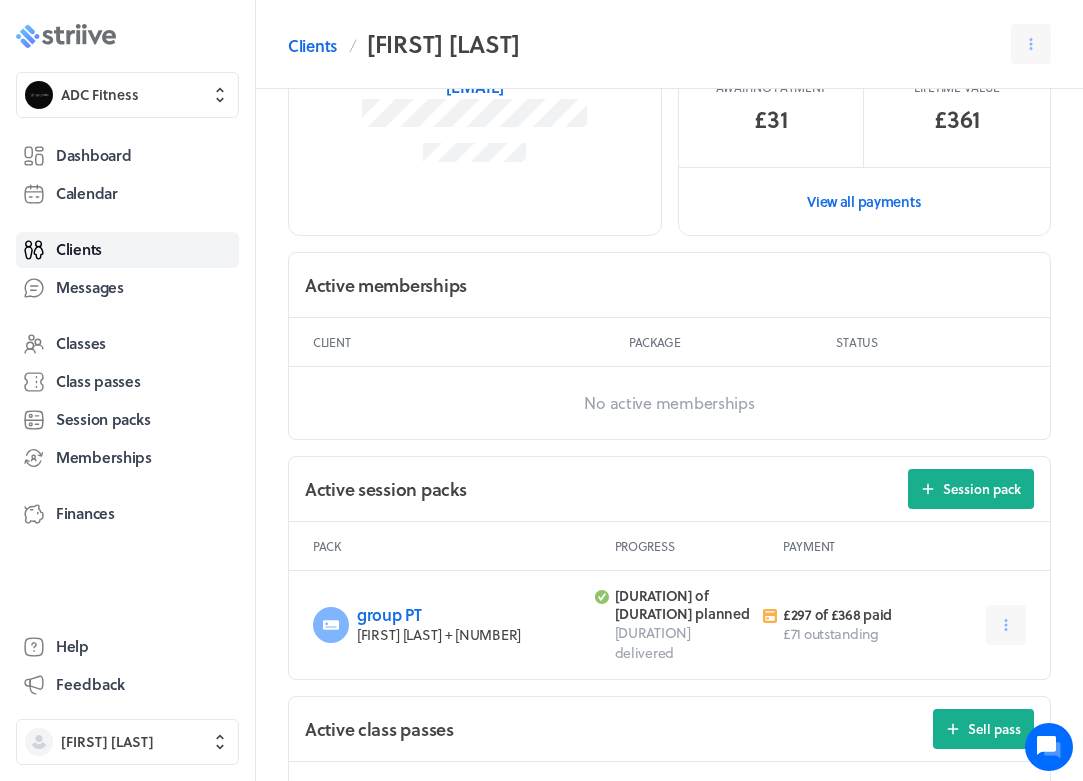 click on ".st0{fill:#006BFF;}
.st1{fill:#0A121C;}
.st2{fill:url(#SVGID_1_);}
.st3{fill:url(#SVGID_2_);}
.st4{fill:url(#SVGID_3_);}
.st5{fill:url(#SVGID_4_);}
.st6{fill:url(#SVGID_5_);}
.st7{fill:#FFFFFF;}
.st8{fill:url(#SVGID_6_);}
.st9{fill:url(#SVGID_7_);}
.st10{fill:url(#SVGID_8_);}
.st11{fill:url(#SVGID_9_);}
.st12{fill:url(#SVGID_10_);}
.st13{fill:url(#SVGID_11_);}" 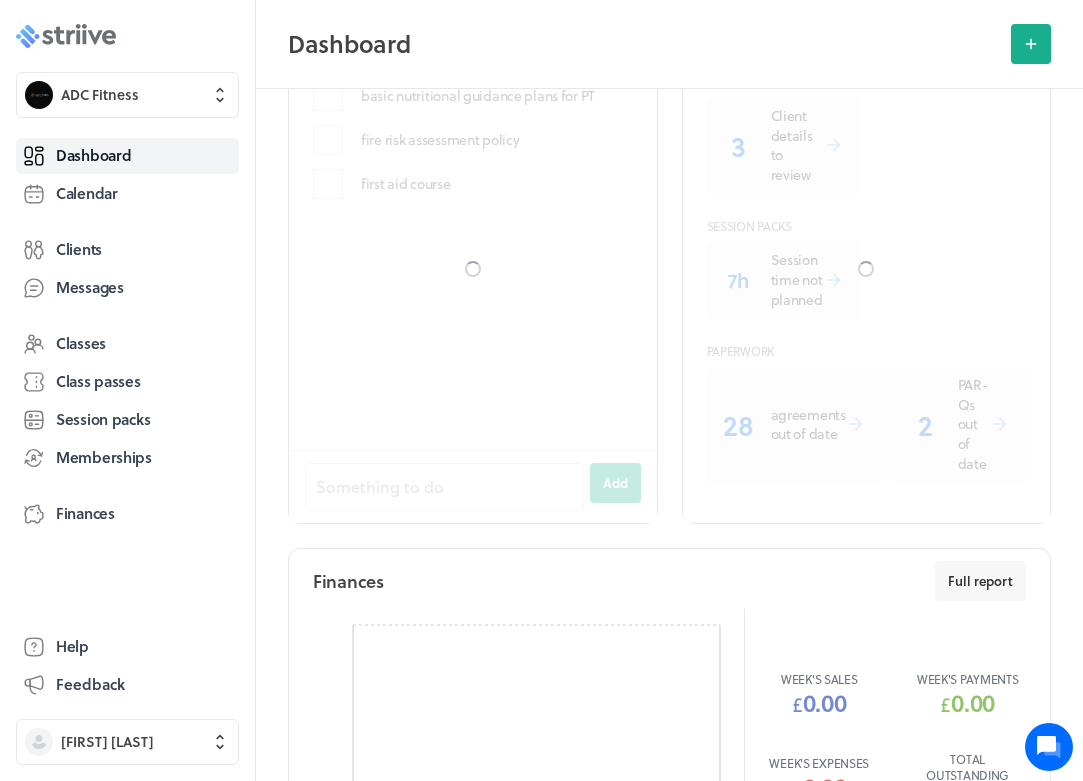 scroll, scrollTop: 0, scrollLeft: 0, axis: both 